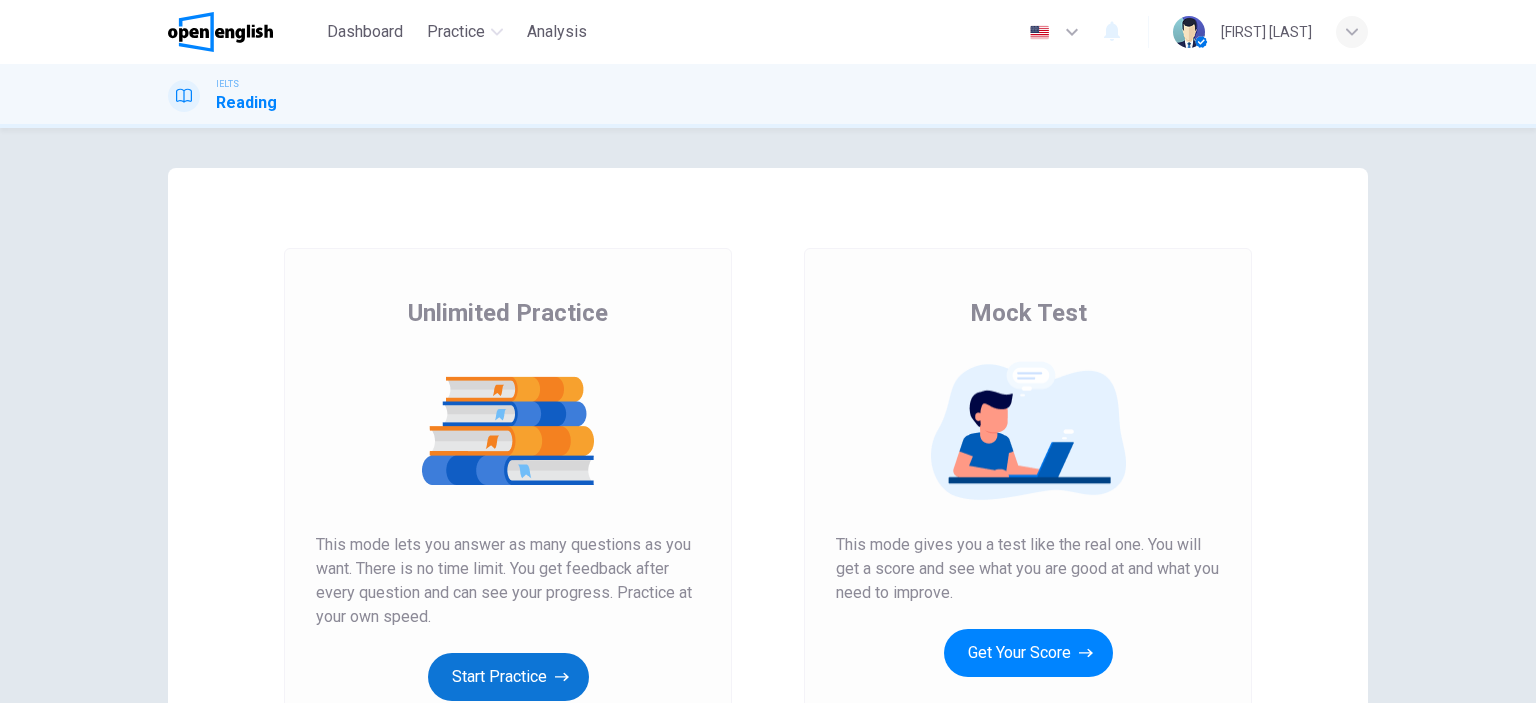 scroll, scrollTop: 0, scrollLeft: 0, axis: both 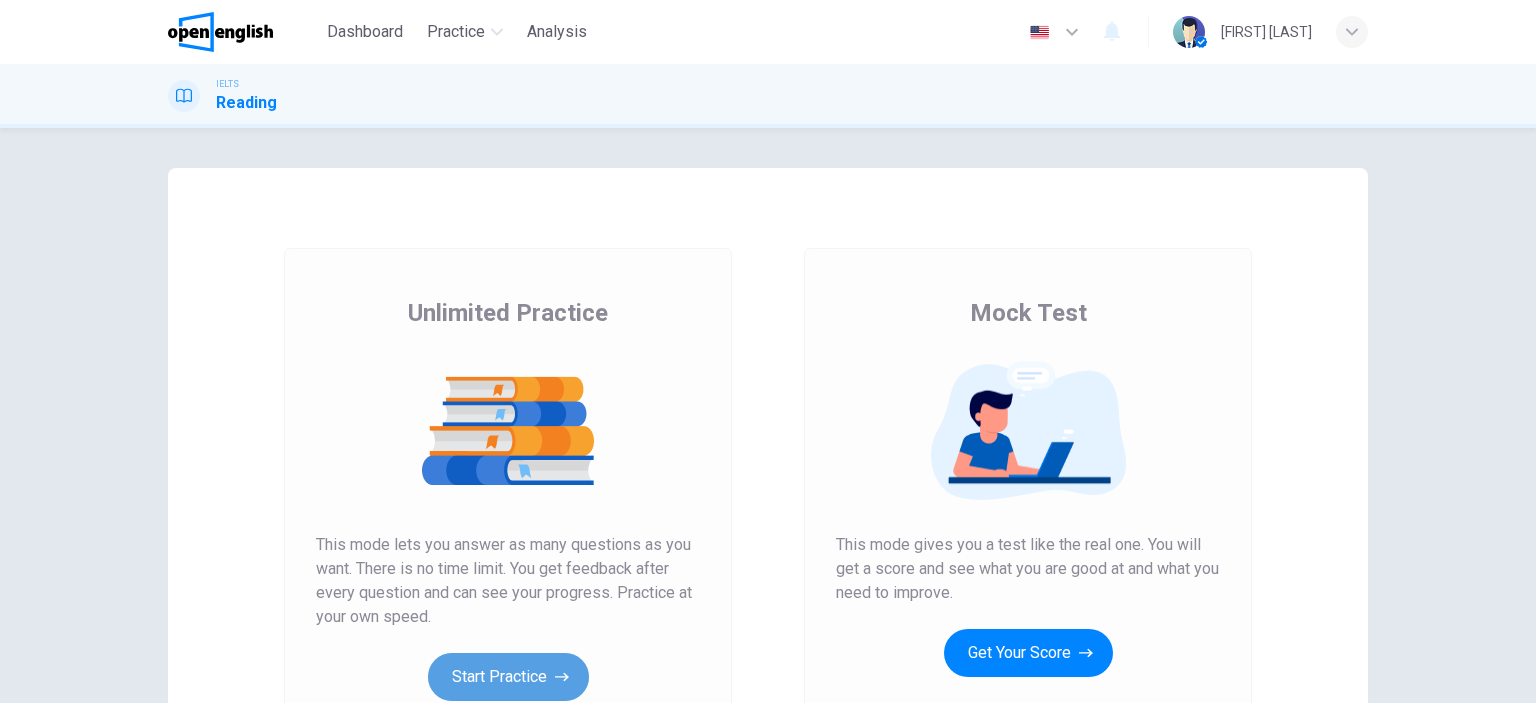 click on "Start Practice" at bounding box center (508, 677) 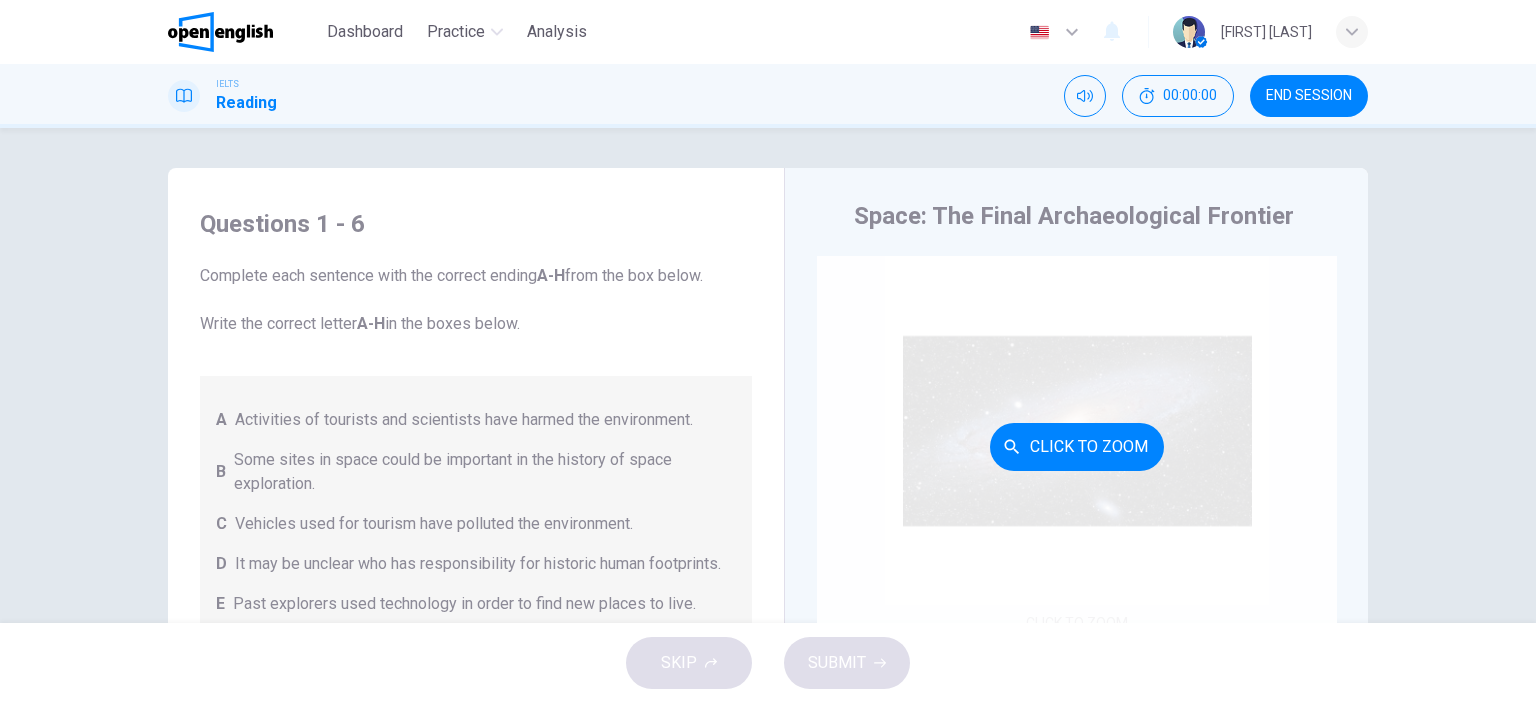 scroll, scrollTop: 200, scrollLeft: 0, axis: vertical 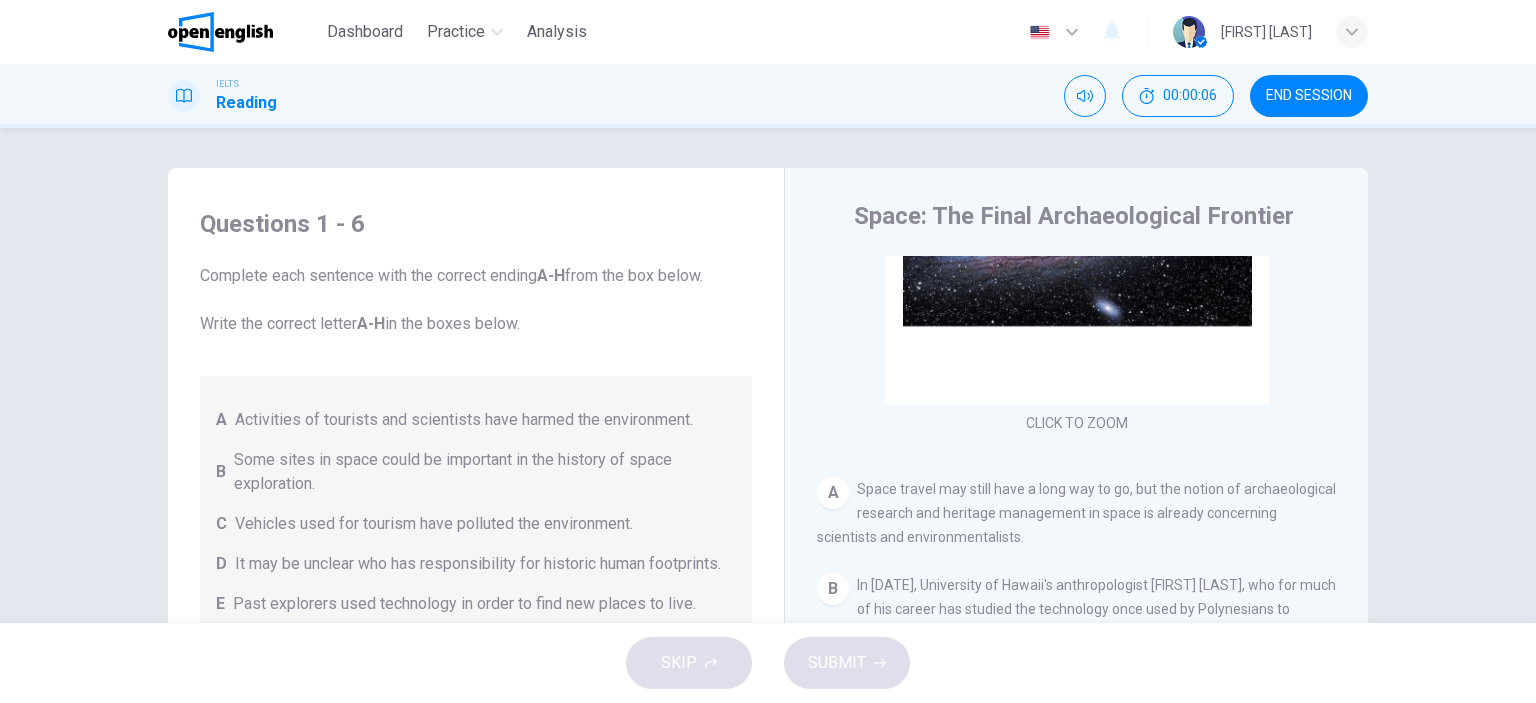 drag, startPoint x: 347, startPoint y: 282, endPoint x: 501, endPoint y: 268, distance: 154.63506 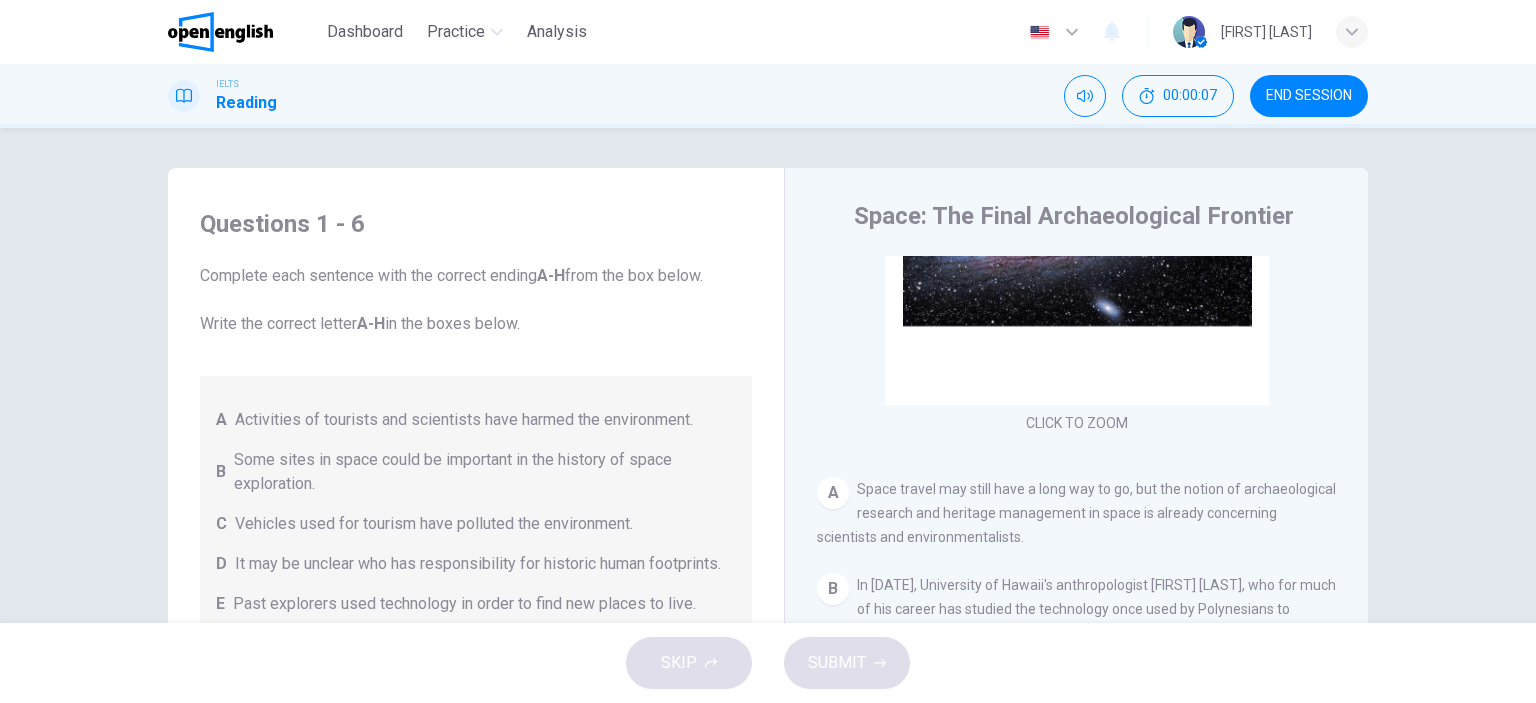 click on "Complete each sentence with the correct ending A-H from the box below.
Write the correct letter A-H in the boxes below." at bounding box center [476, 300] 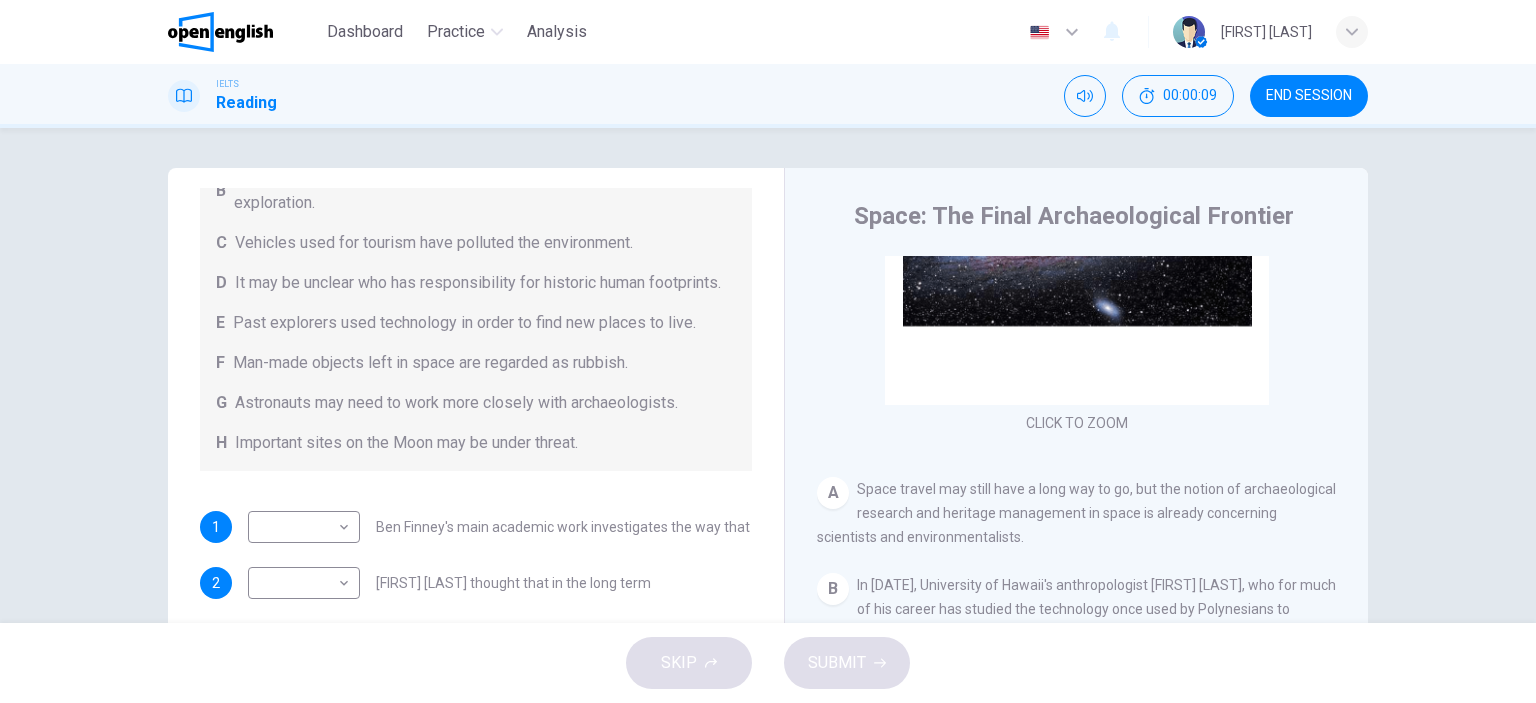 scroll, scrollTop: 304, scrollLeft: 0, axis: vertical 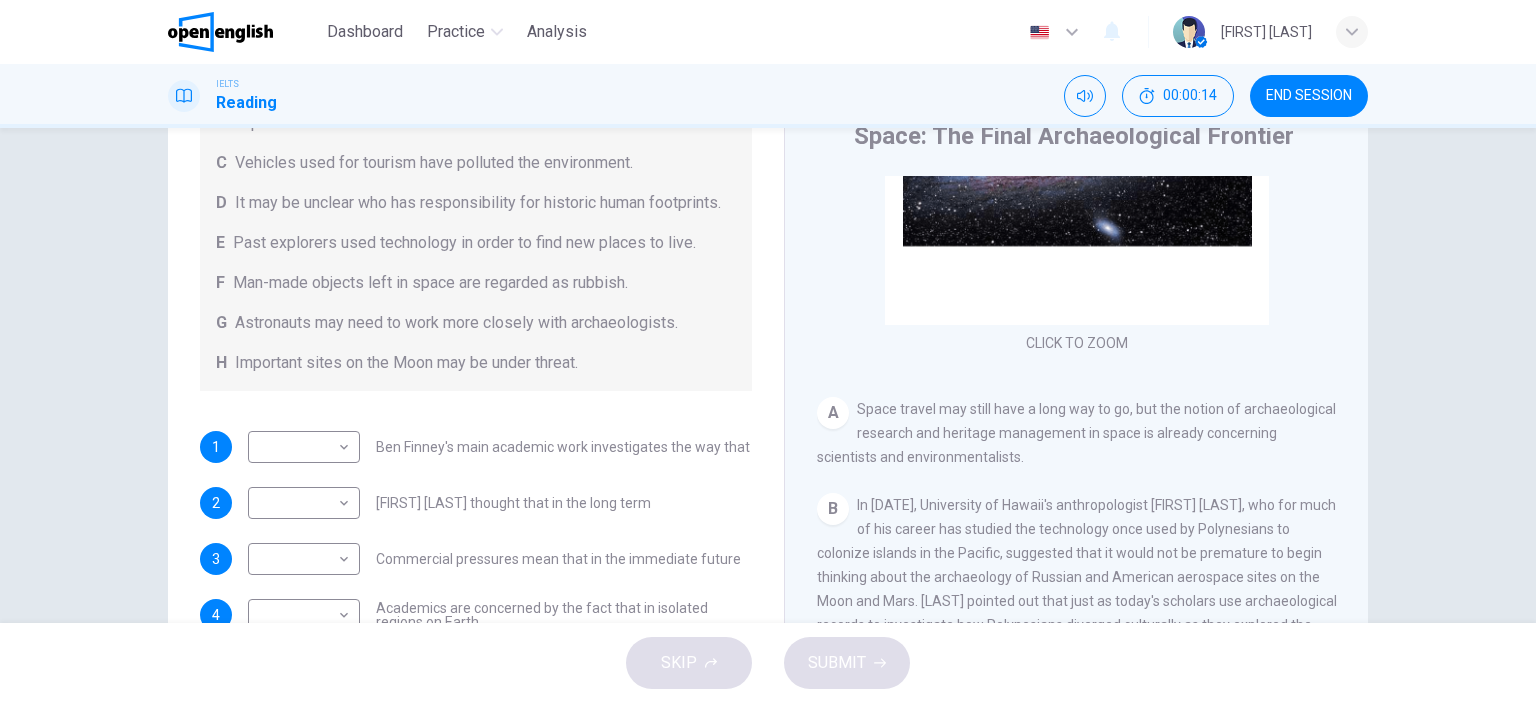 drag, startPoint x: 418, startPoint y: 445, endPoint x: 524, endPoint y: 445, distance: 106 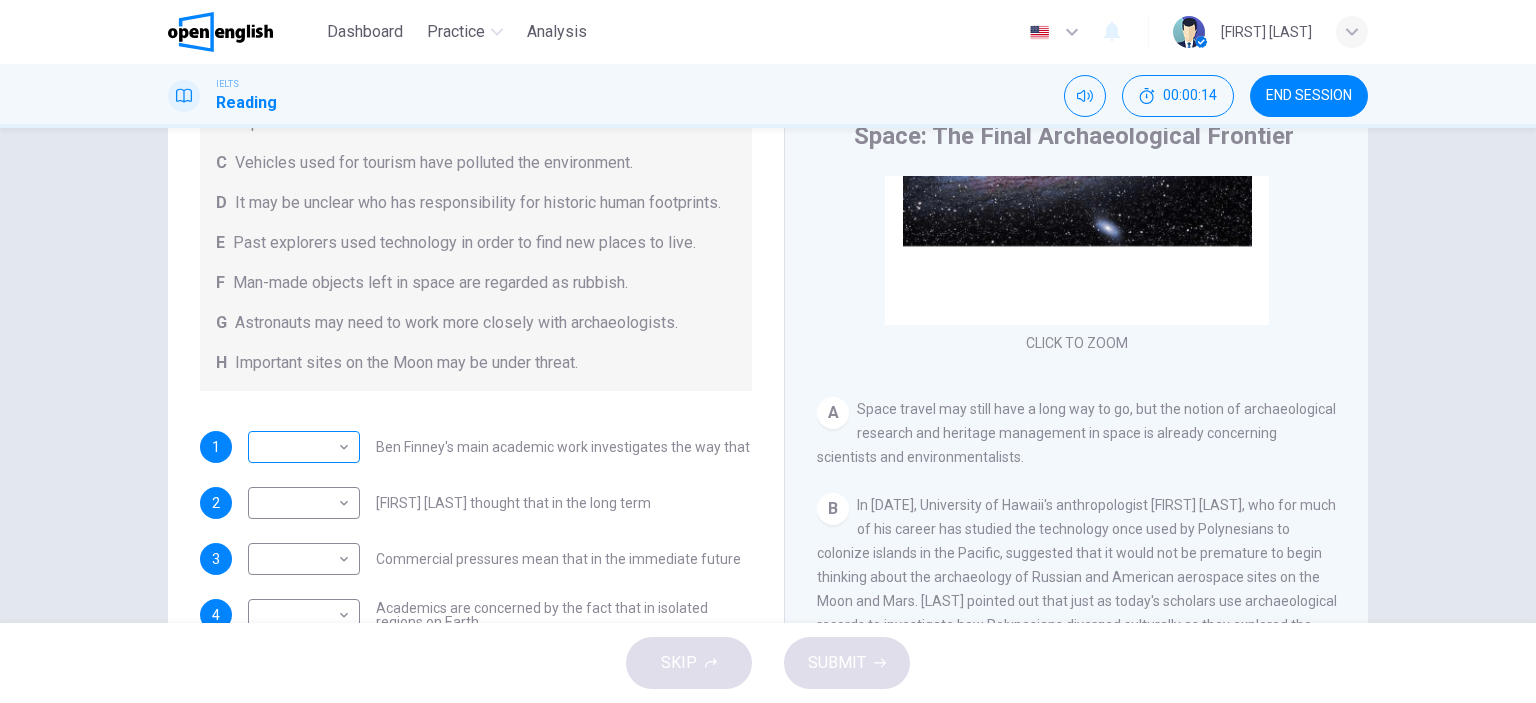 click on "This site uses cookies, as explained in our Privacy Policy . If you agree to the use of cookies, please click the Accept button and continue to browse our site. Privacy Policy Accept Dashboard Practice Analysis English ** ​ [FIRST] [LAST]. IELTS Reading 00:00:14 END SESSION Questions 1 - 6 Complete each sentence with the correct ending A-H from the box below. Write the correct letter A-H in the boxes below. A Activities of tourists and scientists have harmed the environment. B Some sites in space could be important in the history of space exploration. C Vehicles used for tourism have polluted the environment. D It may be unclear who has responsibility for historic human footprints. E Past explorers used technology in order to find new places to live. F Man-made objects left in space are regarded as rubbish. G Astronauts may need to work more closely with archaeologists. H Important sites on the Moon may be under threat. 1 ​ ​ [FIRST] [LAST]'s main academic work investigates the way that 2 ​ ​ 3 ​ 4" at bounding box center [768, 351] 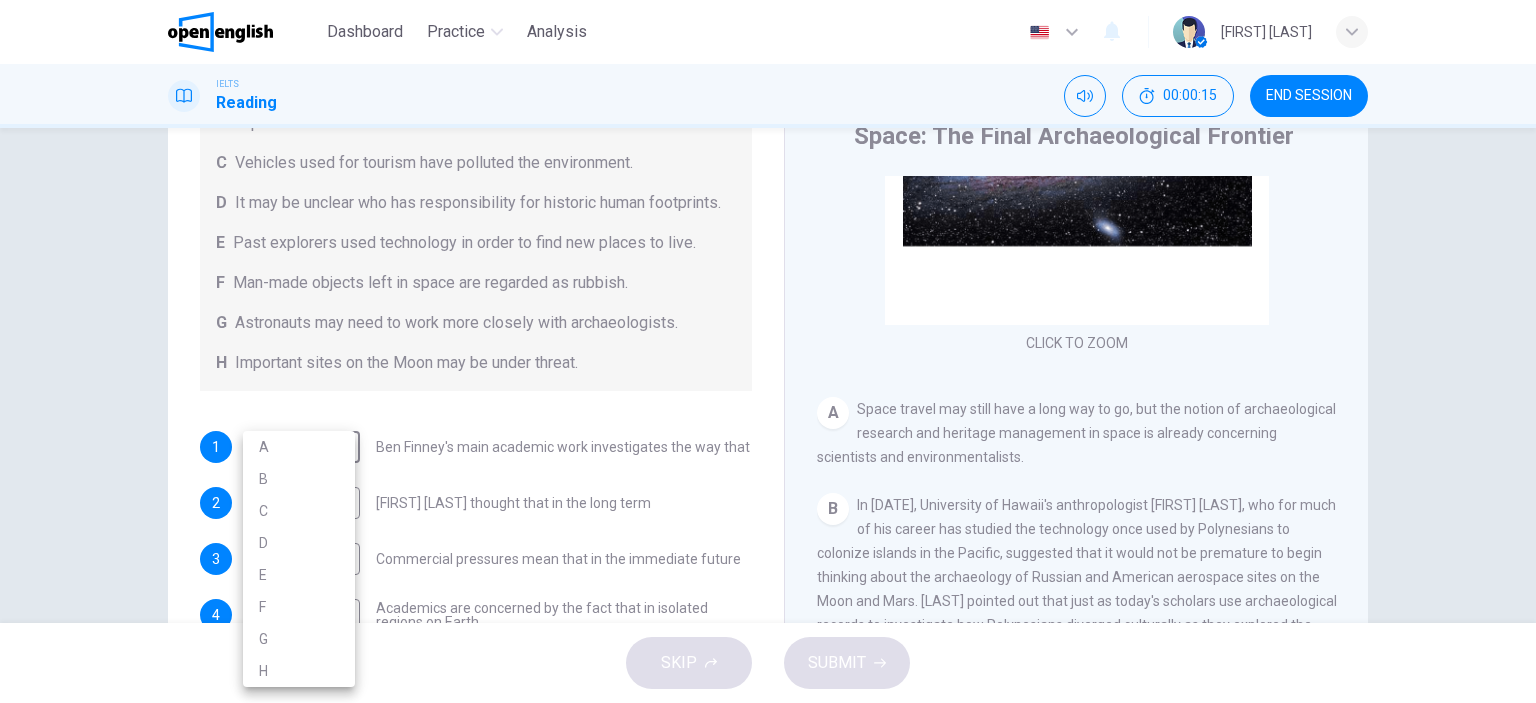 click at bounding box center (768, 351) 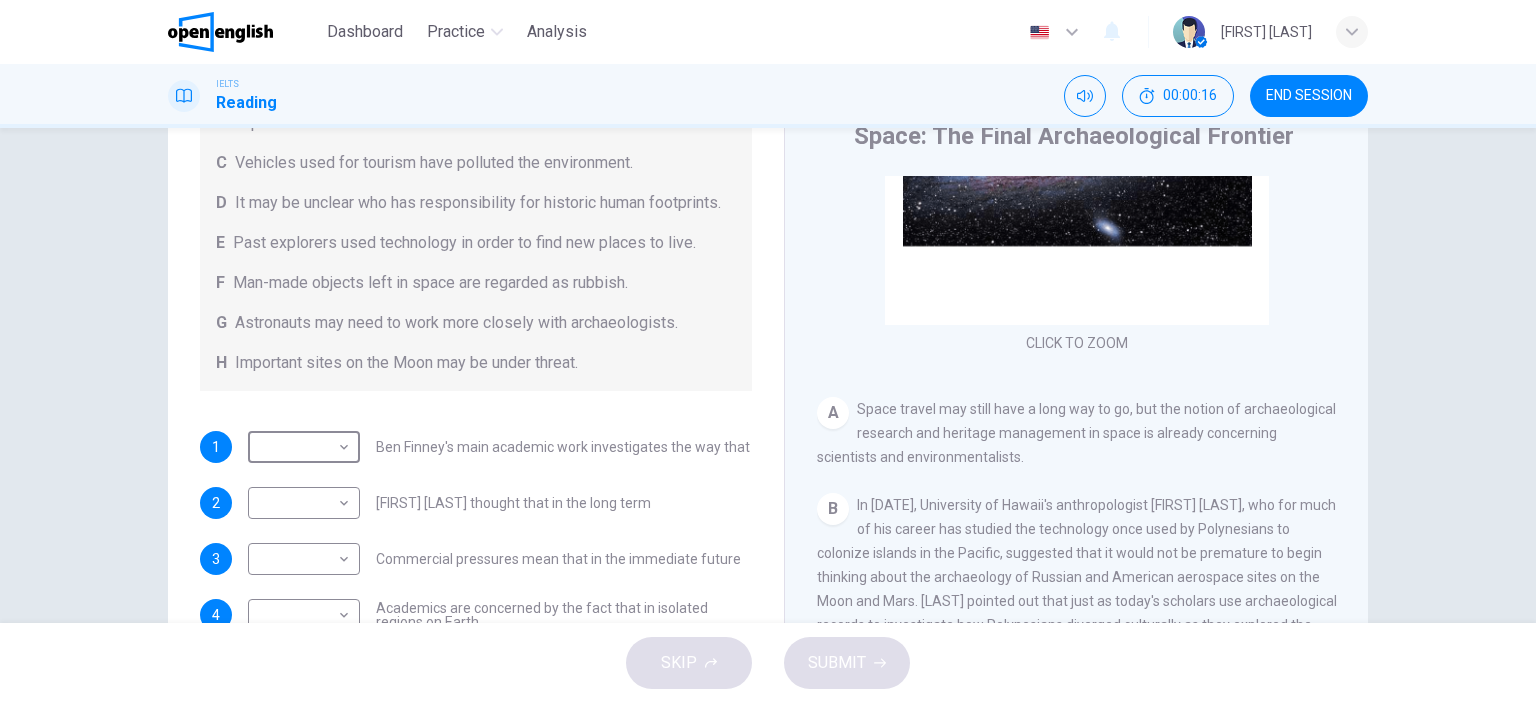 scroll, scrollTop: 280, scrollLeft: 0, axis: vertical 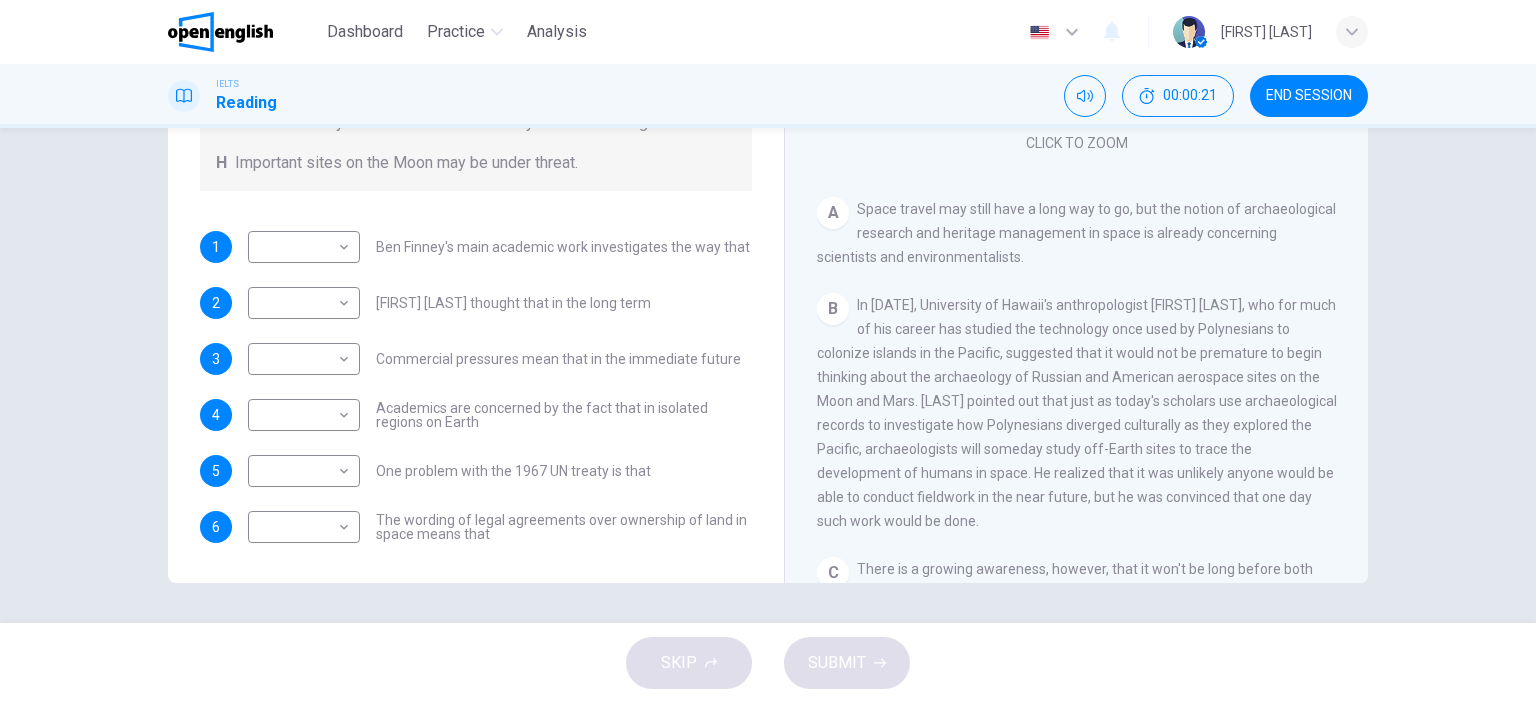 drag, startPoint x: 386, startPoint y: 307, endPoint x: 445, endPoint y: 299, distance: 59.5399 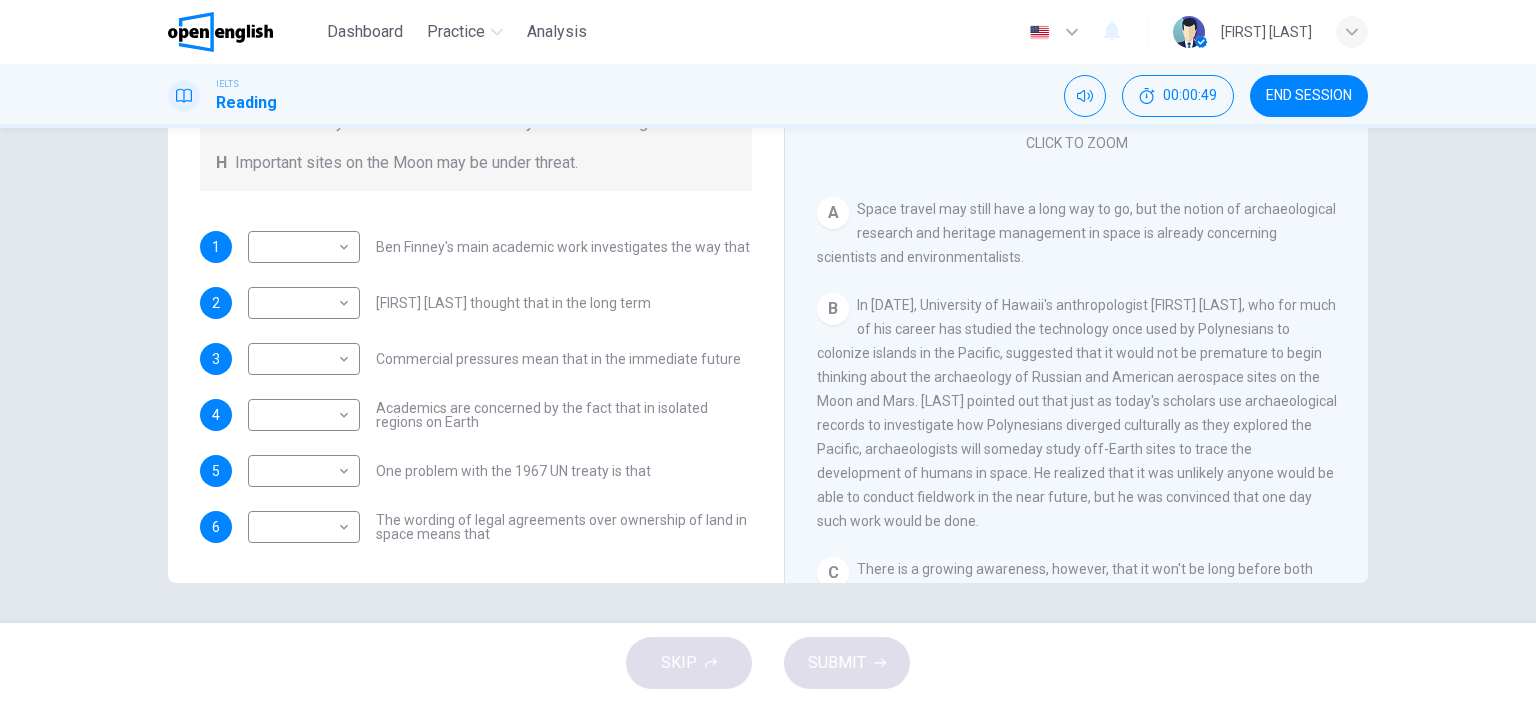 drag, startPoint x: 520, startPoint y: 241, endPoint x: 536, endPoint y: 242, distance: 16.03122 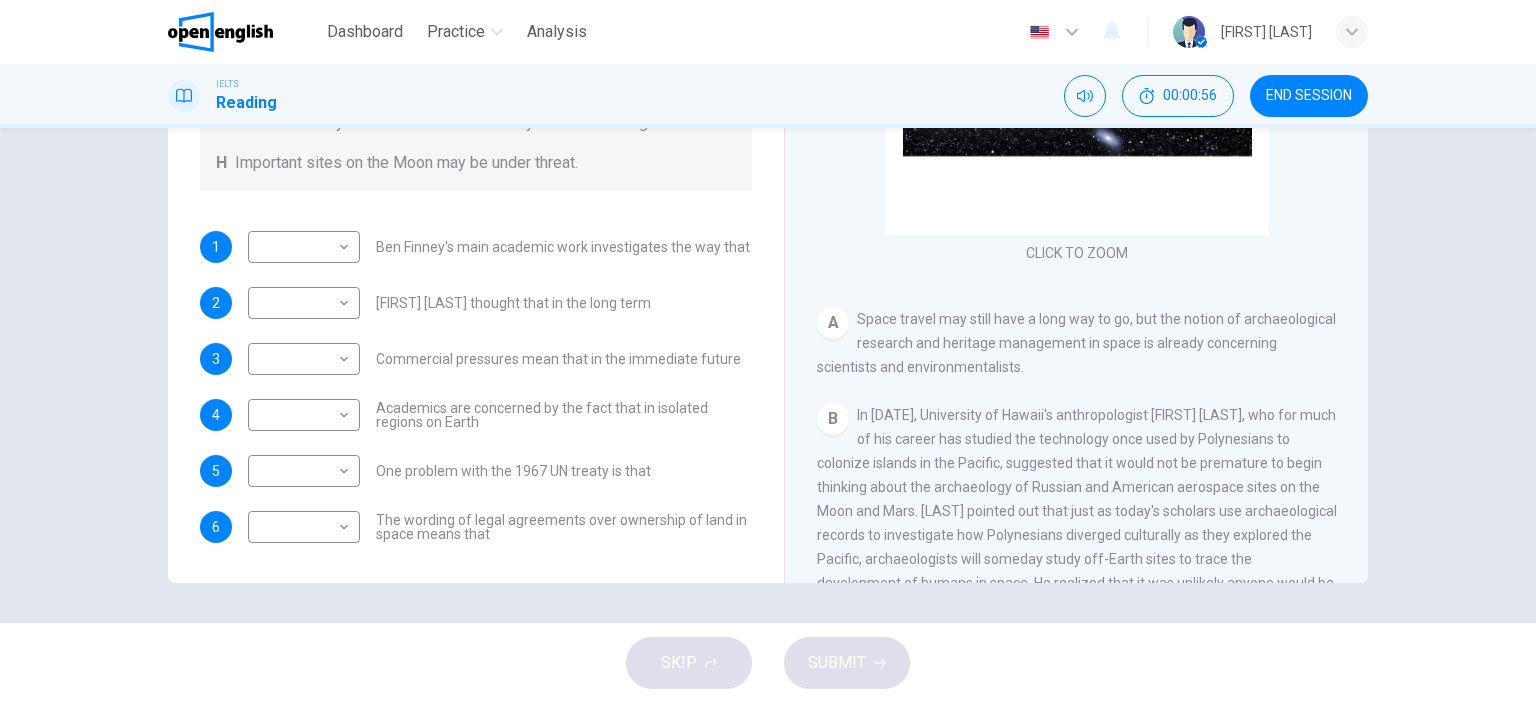 scroll, scrollTop: 200, scrollLeft: 0, axis: vertical 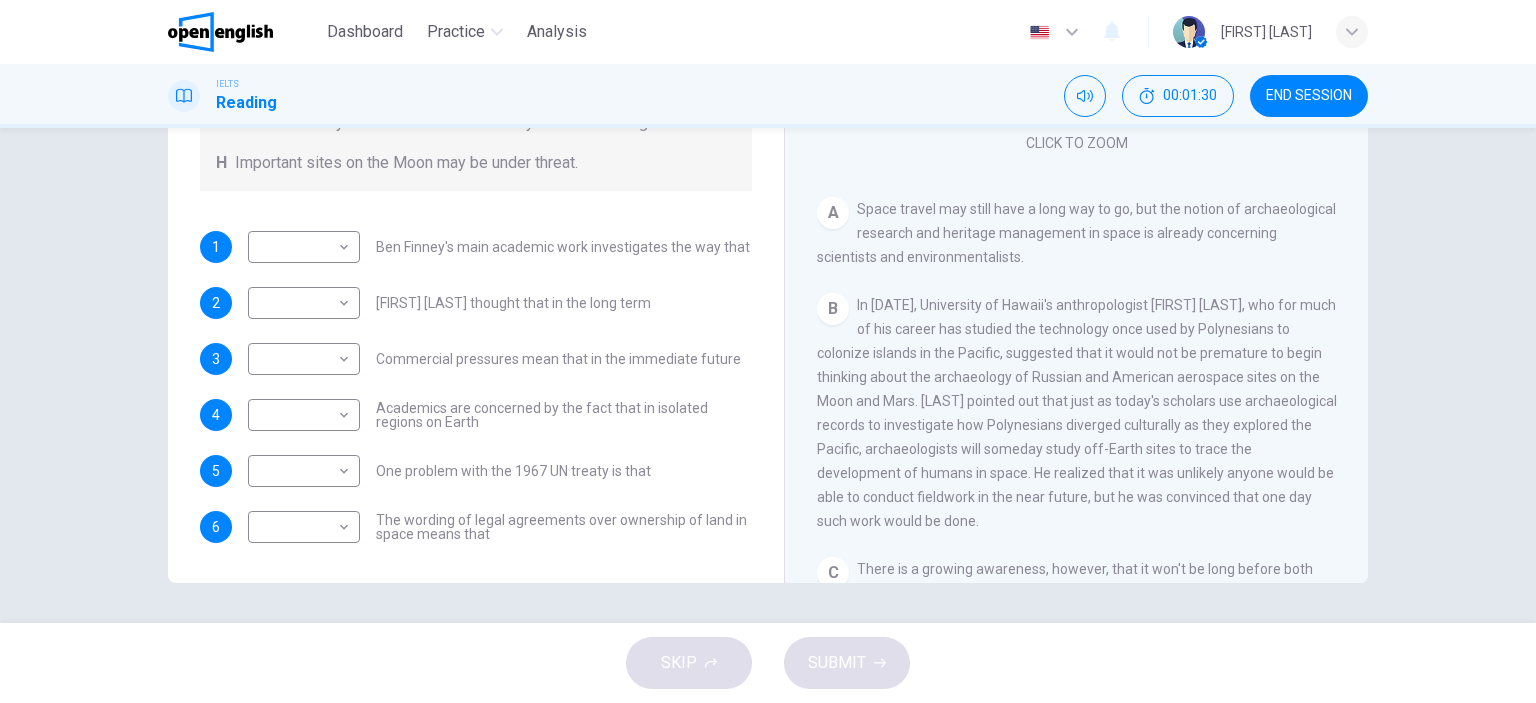 drag, startPoint x: 1043, startPoint y: 363, endPoint x: 1105, endPoint y: 360, distance: 62.072536 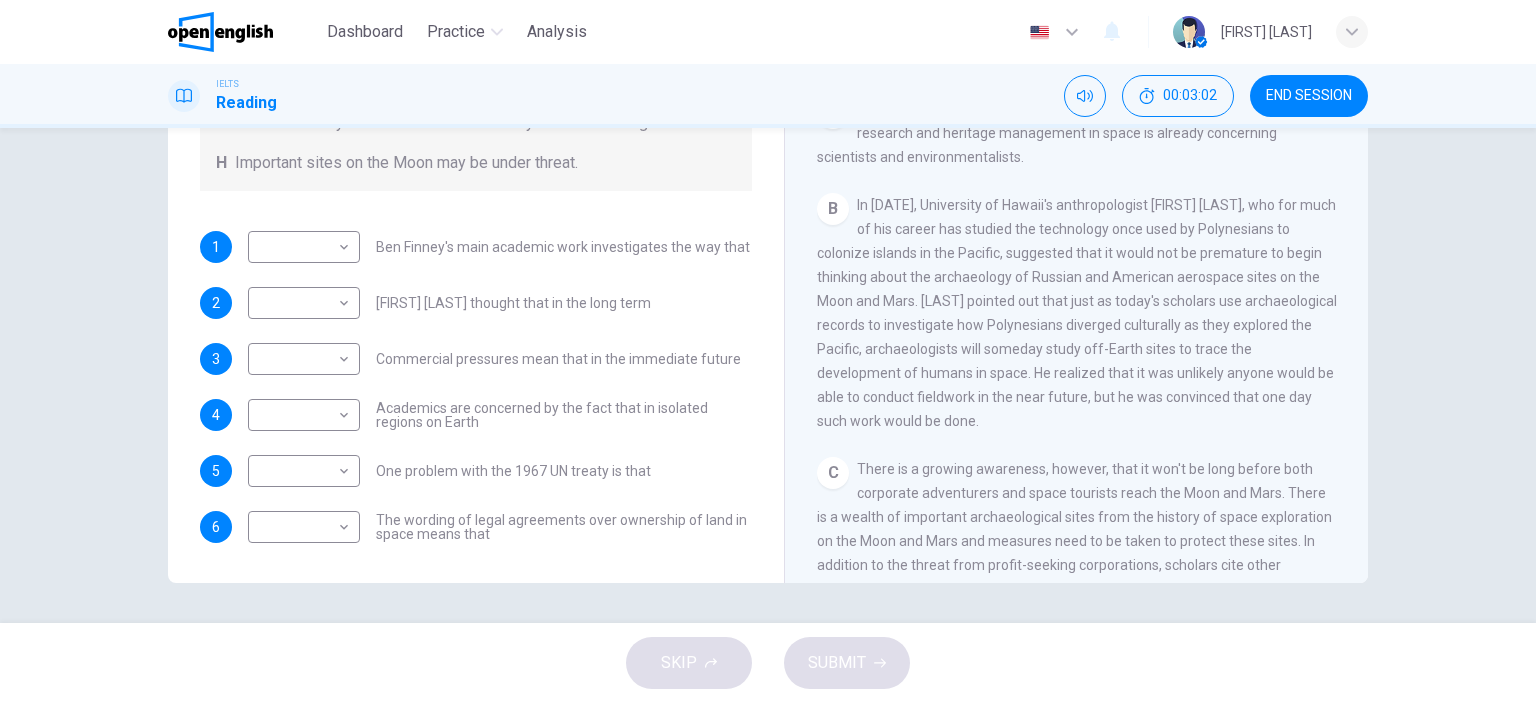 scroll, scrollTop: 300, scrollLeft: 0, axis: vertical 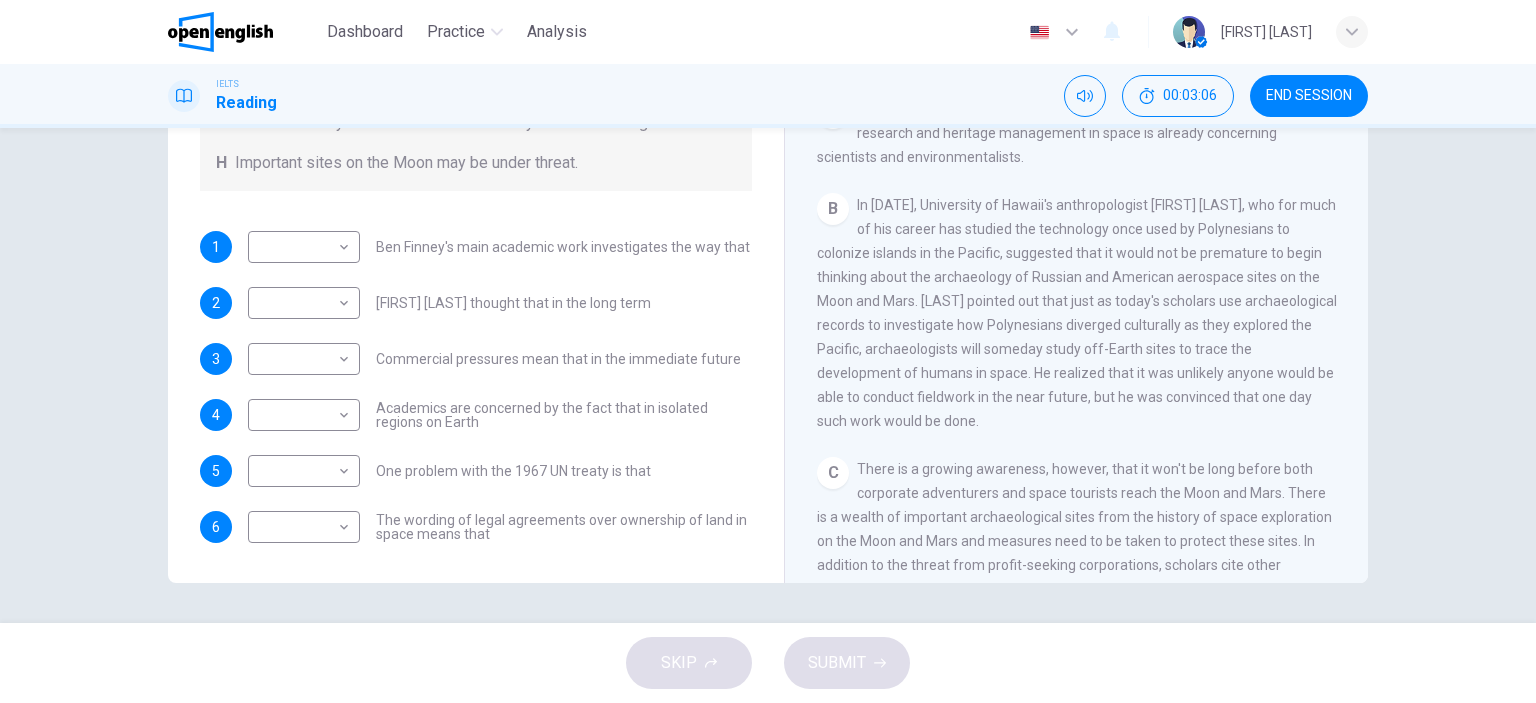 drag, startPoint x: 1190, startPoint y: 219, endPoint x: 932, endPoint y: 251, distance: 259.97693 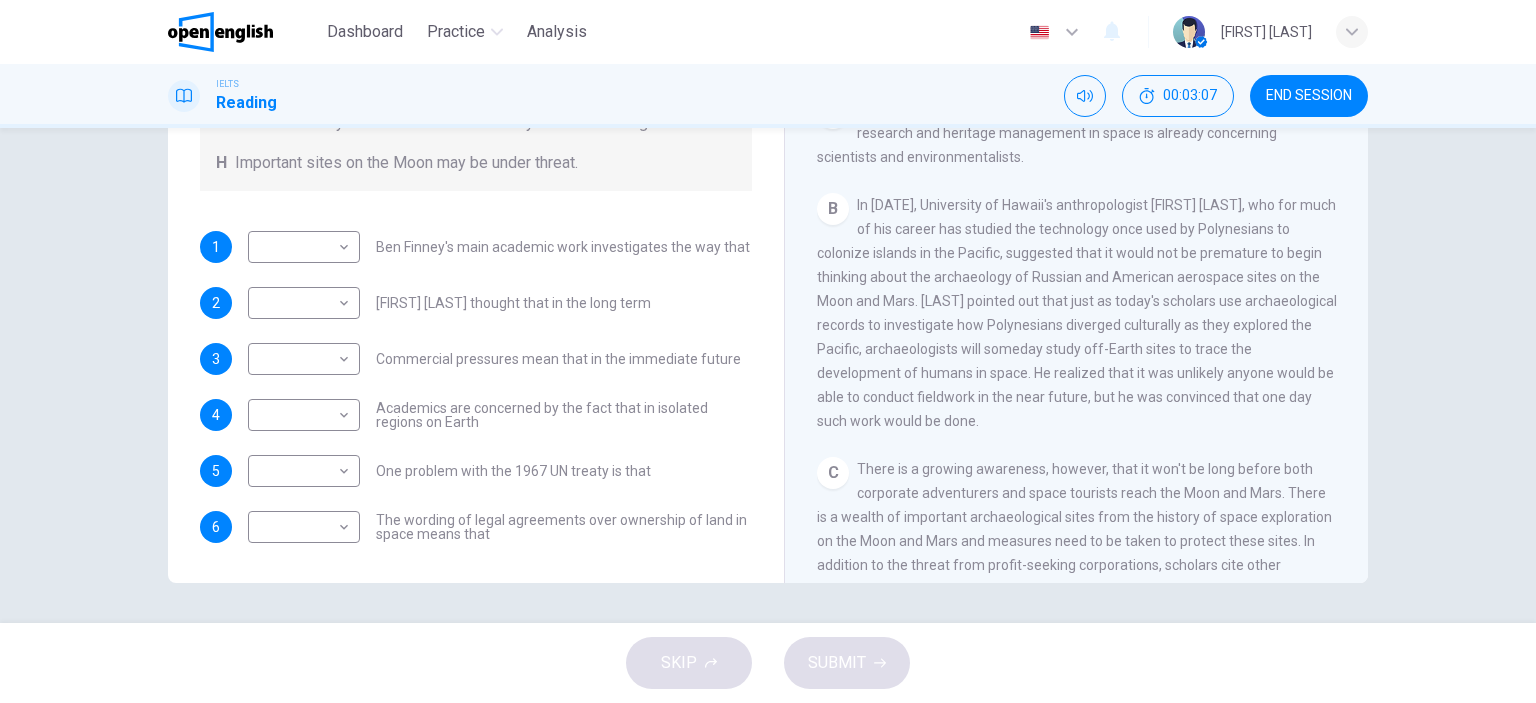 drag, startPoint x: 1000, startPoint y: 251, endPoint x: 1112, endPoint y: 261, distance: 112.44554 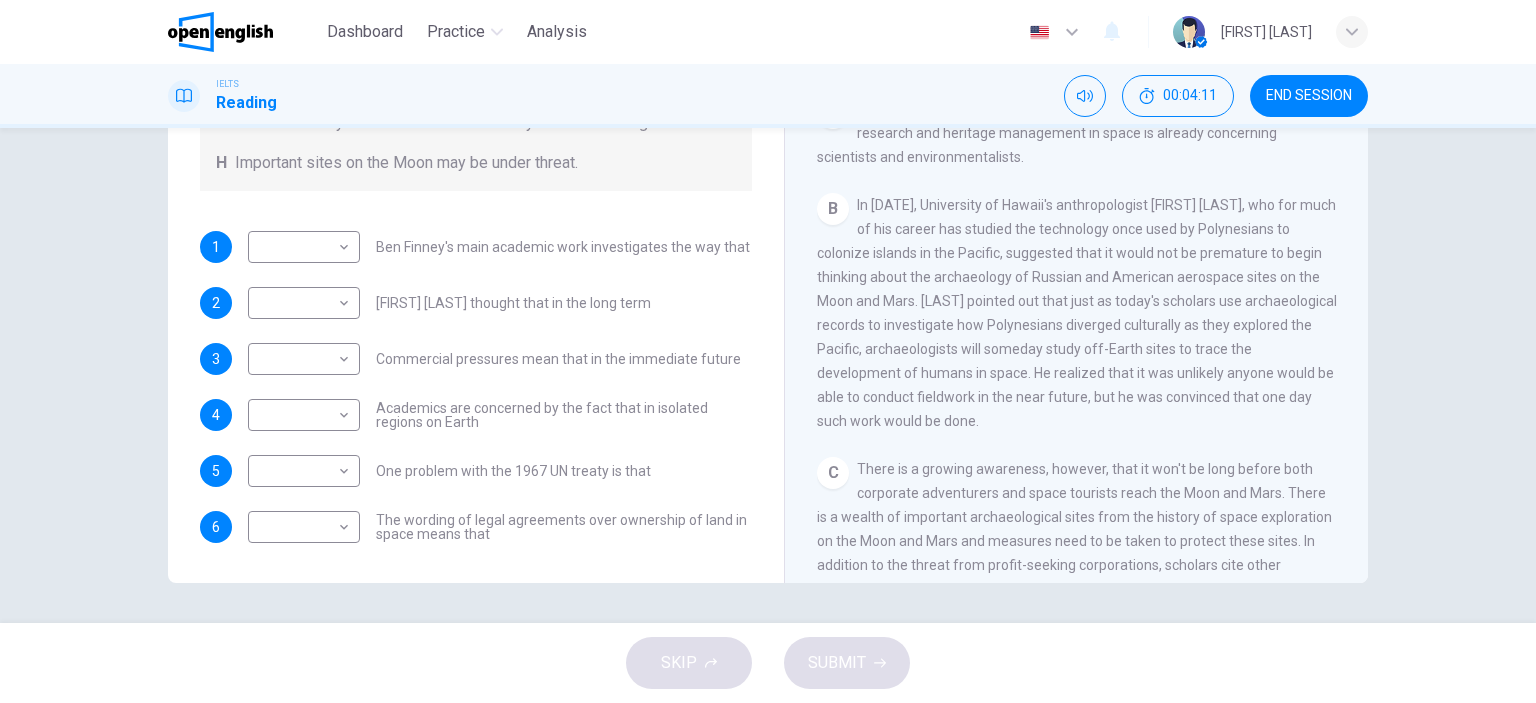 drag, startPoint x: 1053, startPoint y: 333, endPoint x: 1162, endPoint y: 331, distance: 109.01835 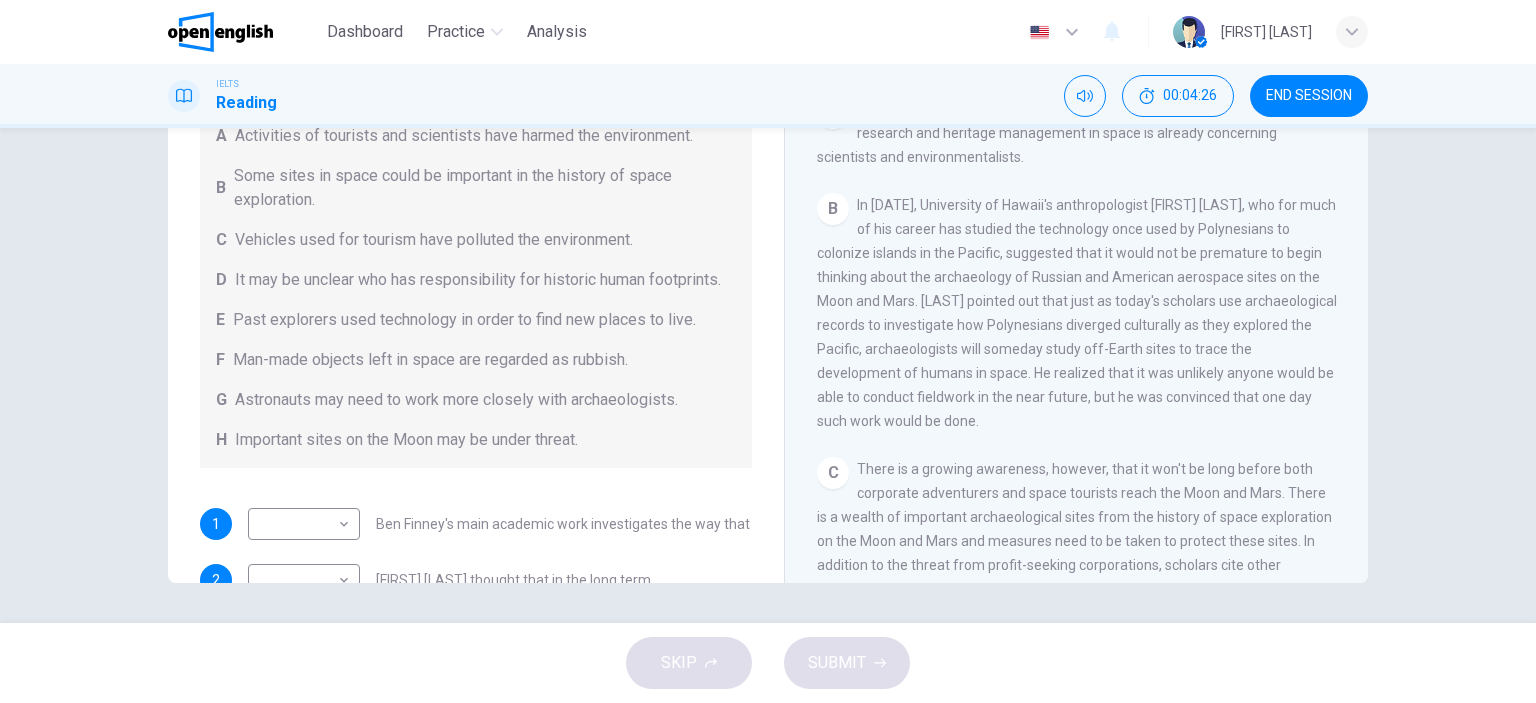 scroll, scrollTop: 0, scrollLeft: 0, axis: both 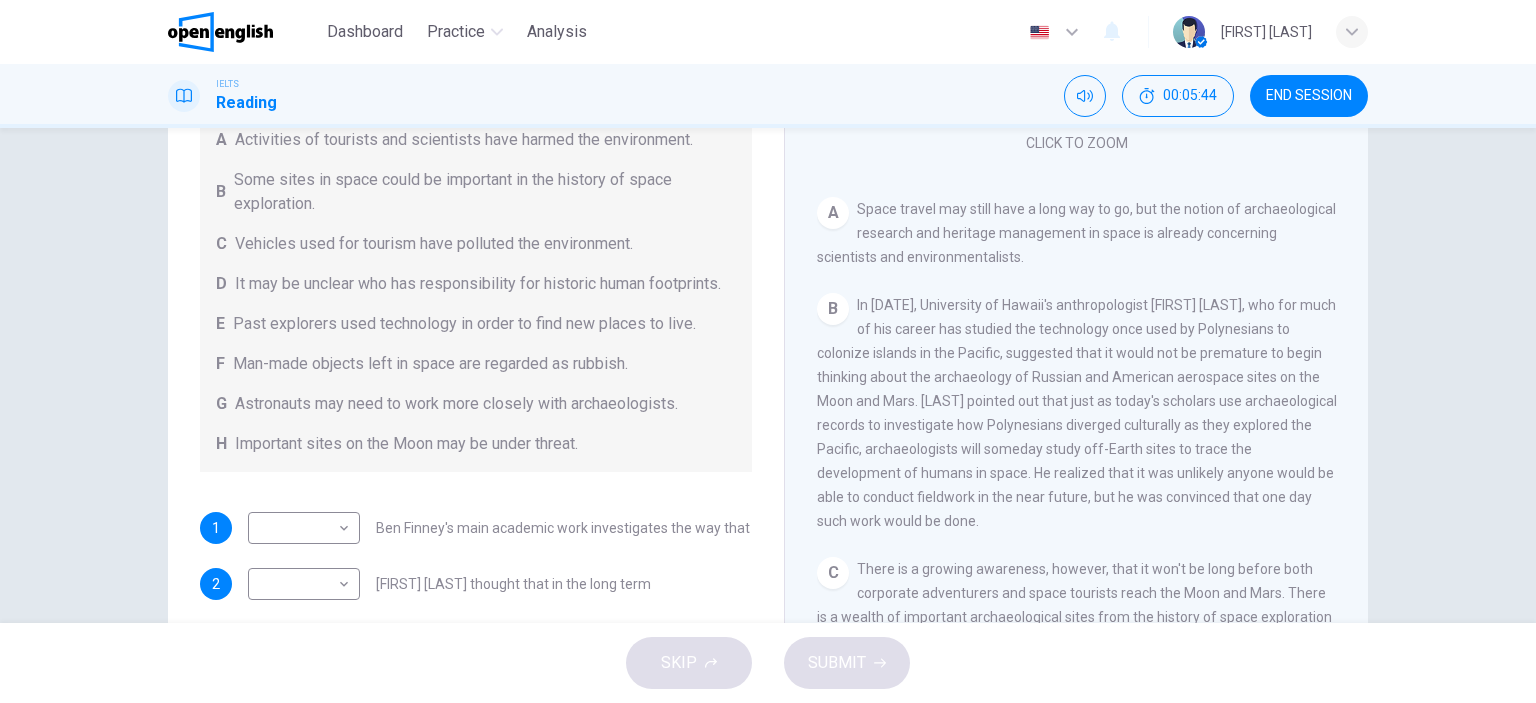 drag, startPoint x: 536, startPoint y: 427, endPoint x: 596, endPoint y: 419, distance: 60.530983 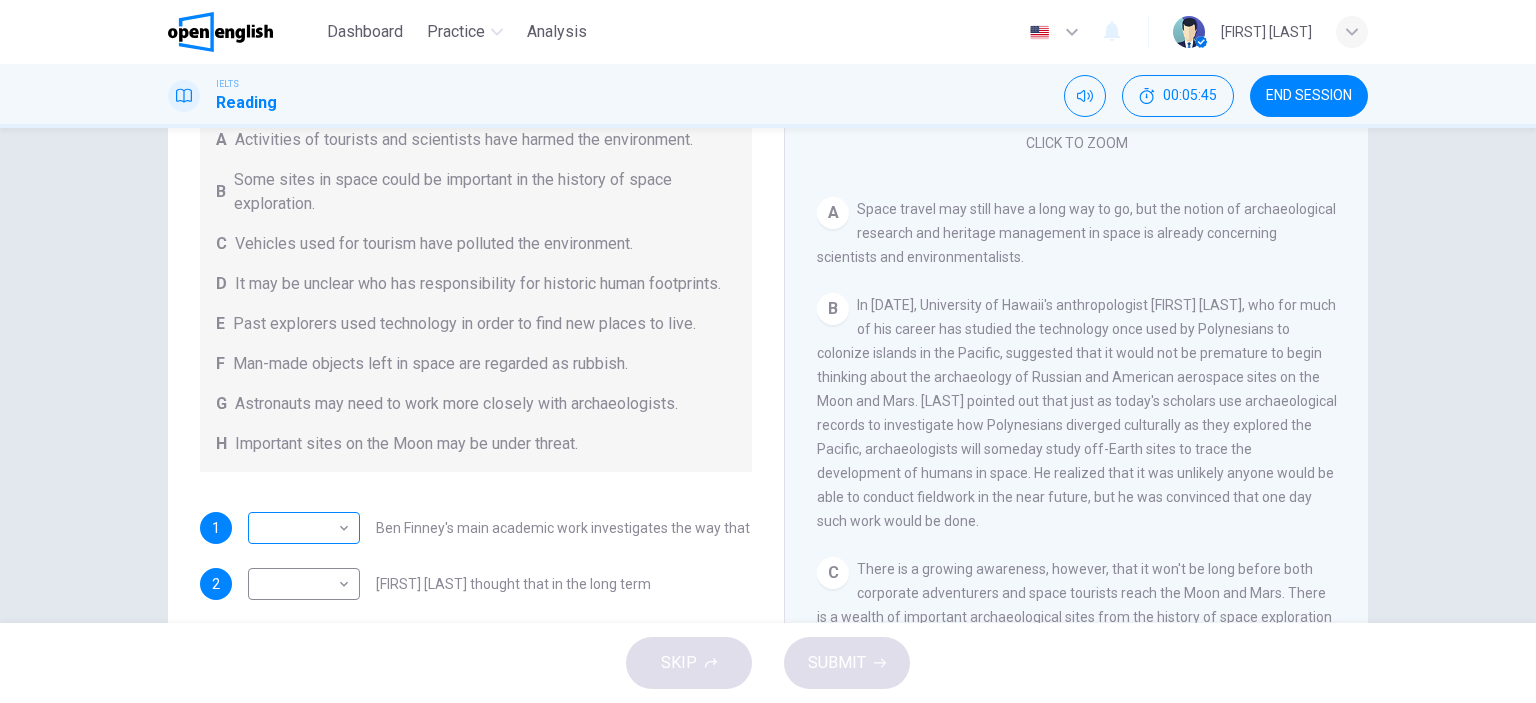 click on "This site uses cookies, as explained in our Privacy Policy . If you agree to the use of cookies, please click the Accept button and continue to browse our site. Privacy Policy Accept Dashboard Practice Analysis English ** ​ [FIRST] [LAST]. IELTS Reading 00:05:45 END SESSION Questions 1 - 6 Complete each sentence with the correct ending A-H from the box below. Write the correct letter A-H in the boxes below. A Activities of tourists and scientists have harmed the environment. B Some sites in space could be important in the history of space exploration. C Vehicles used for tourism have polluted the environment. D It may be unclear who has responsibility for historic human footprints. E Past explorers used technology in order to find new places to live. F Man-made objects left in space are regarded as rubbish. G Astronauts may need to work more closely with archaeologists. H Important sites on the Moon may be under threat. 1 ​ ​ [FIRST] [LAST]'s main academic work investigates the way that 2 ​ ​ 3 ​ 4" at bounding box center [768, 351] 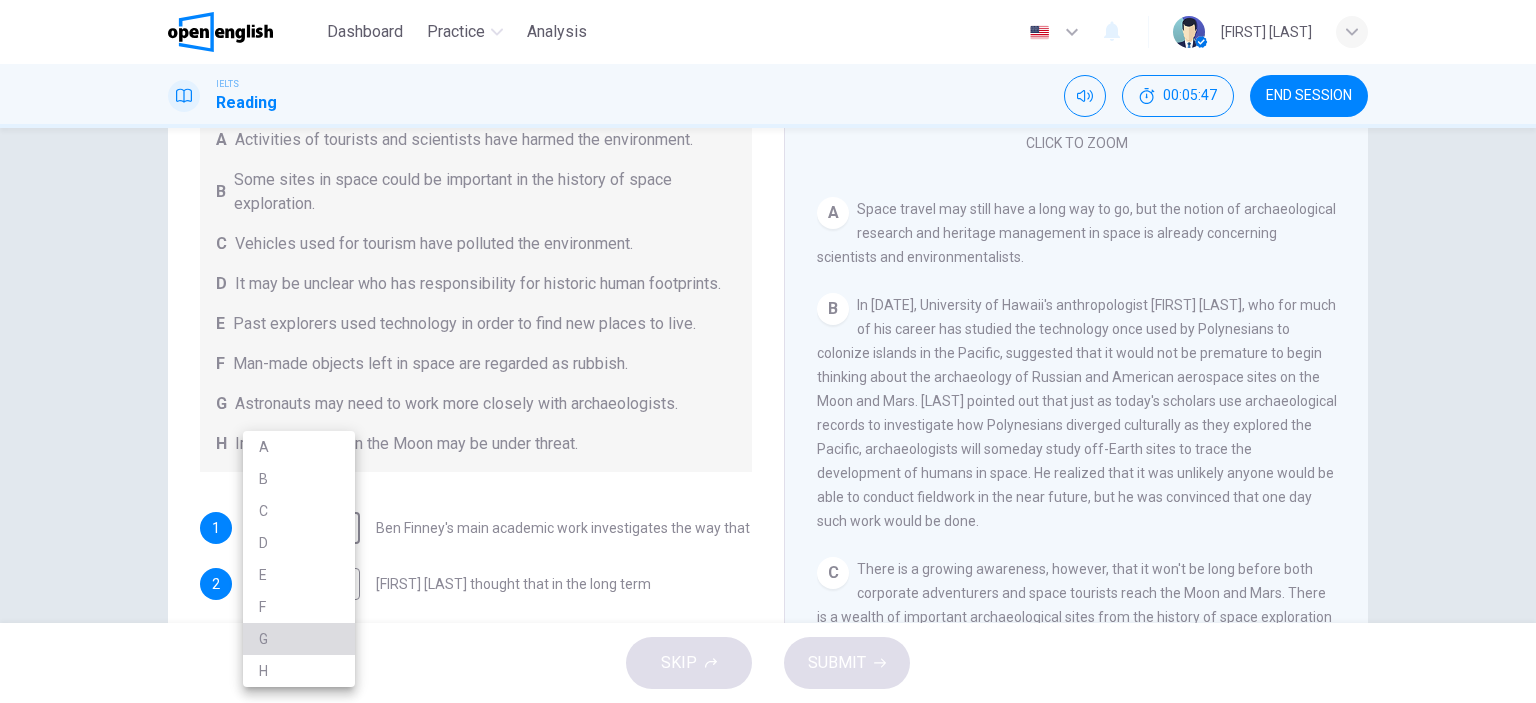 click on "G" at bounding box center [299, 639] 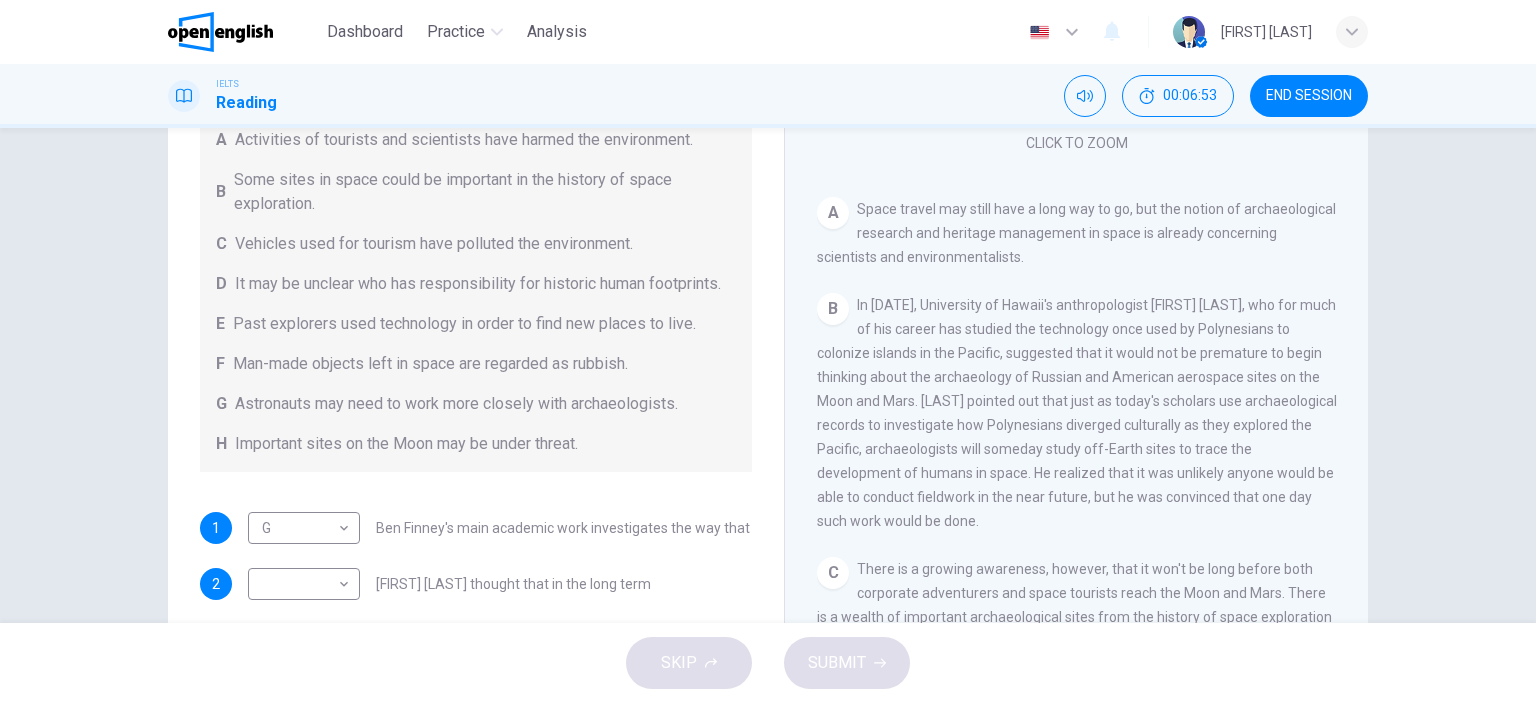 drag, startPoint x: 1099, startPoint y: 417, endPoint x: 1535, endPoint y: 353, distance: 440.6722 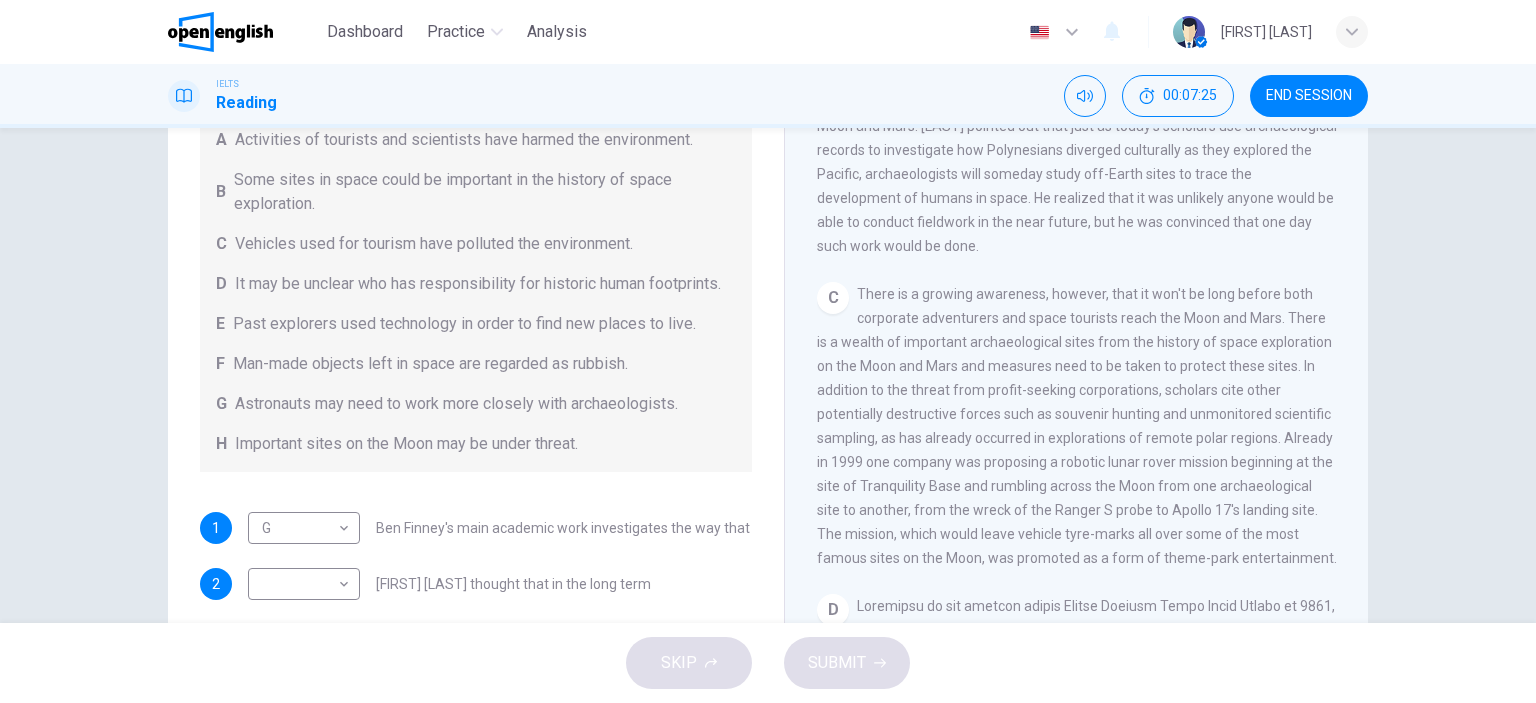 scroll, scrollTop: 600, scrollLeft: 0, axis: vertical 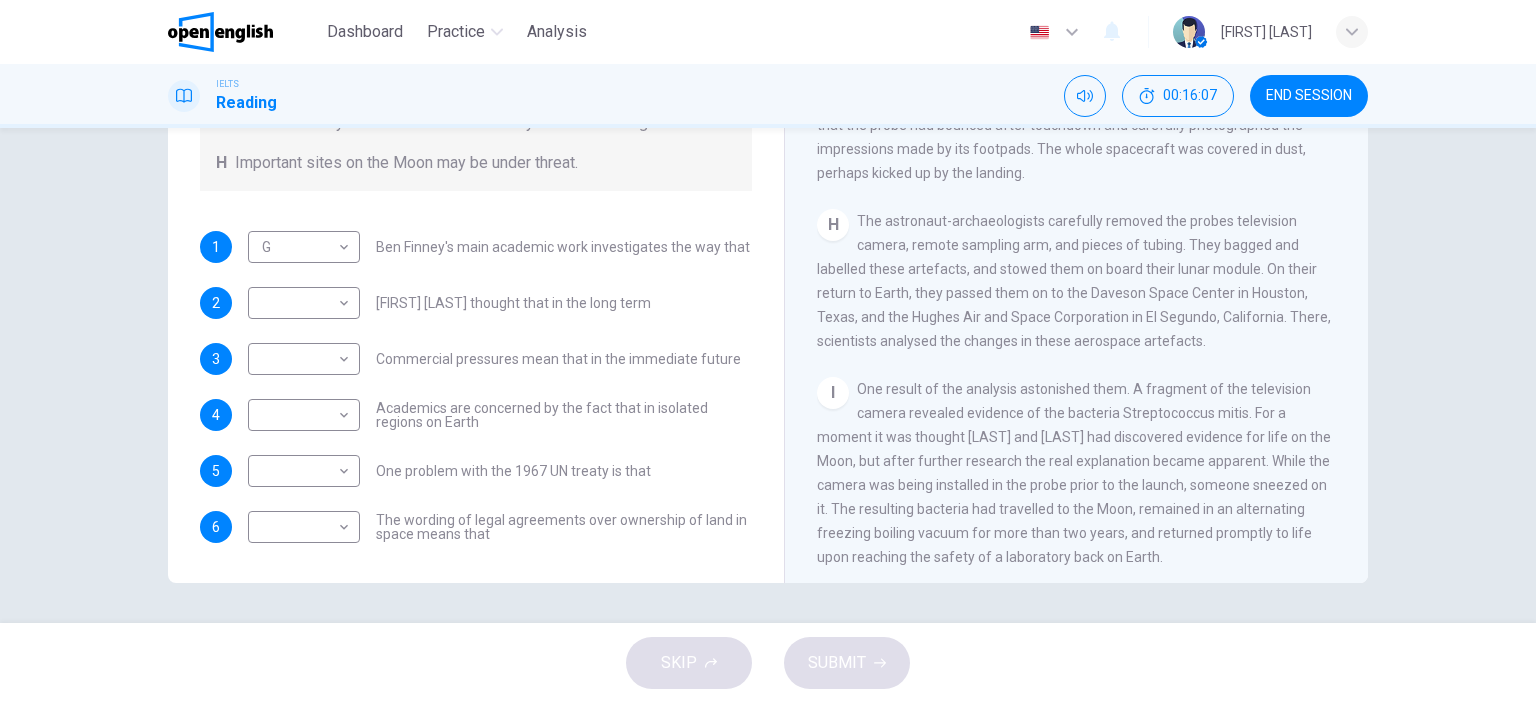 drag, startPoint x: 963, startPoint y: 291, endPoint x: 1037, endPoint y: 288, distance: 74.06078 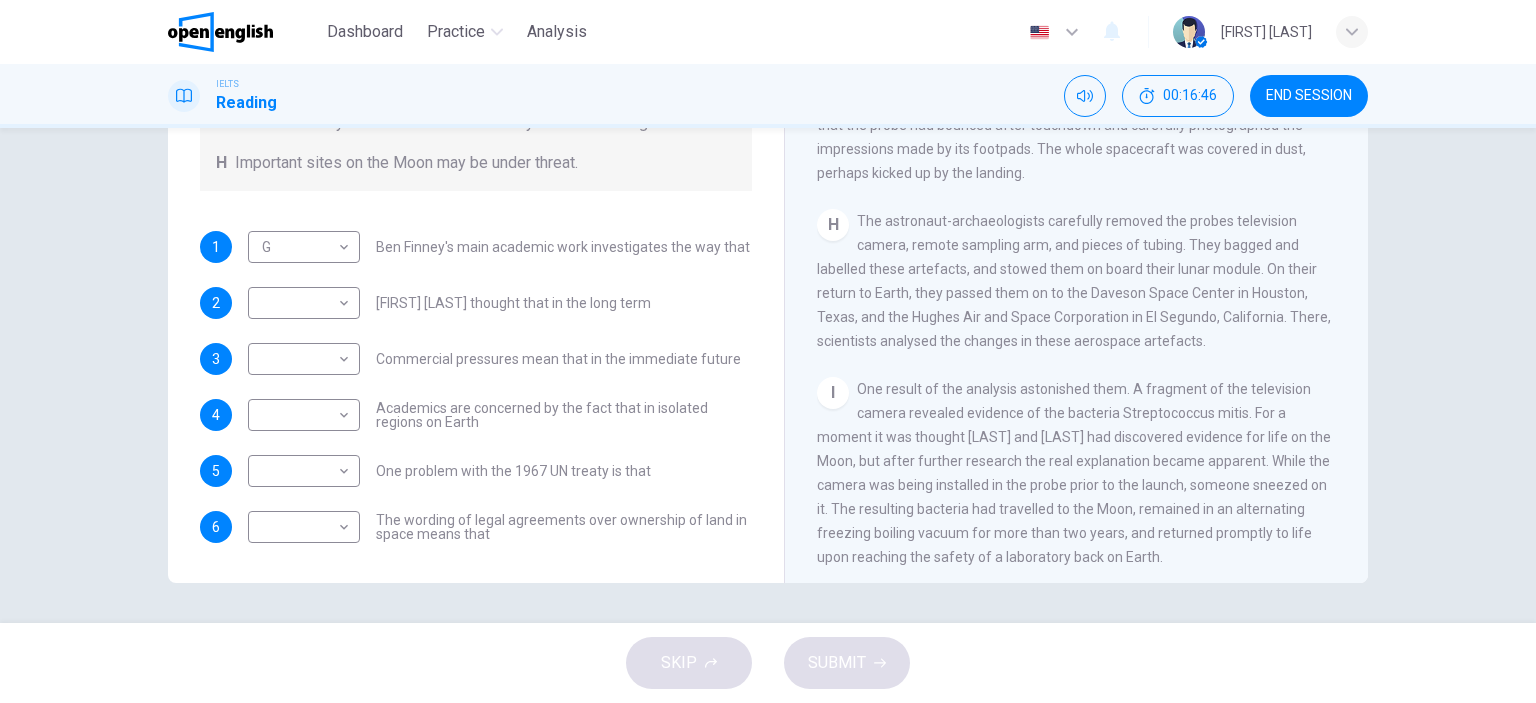 drag, startPoint x: 1021, startPoint y: 417, endPoint x: 1091, endPoint y: 409, distance: 70.45566 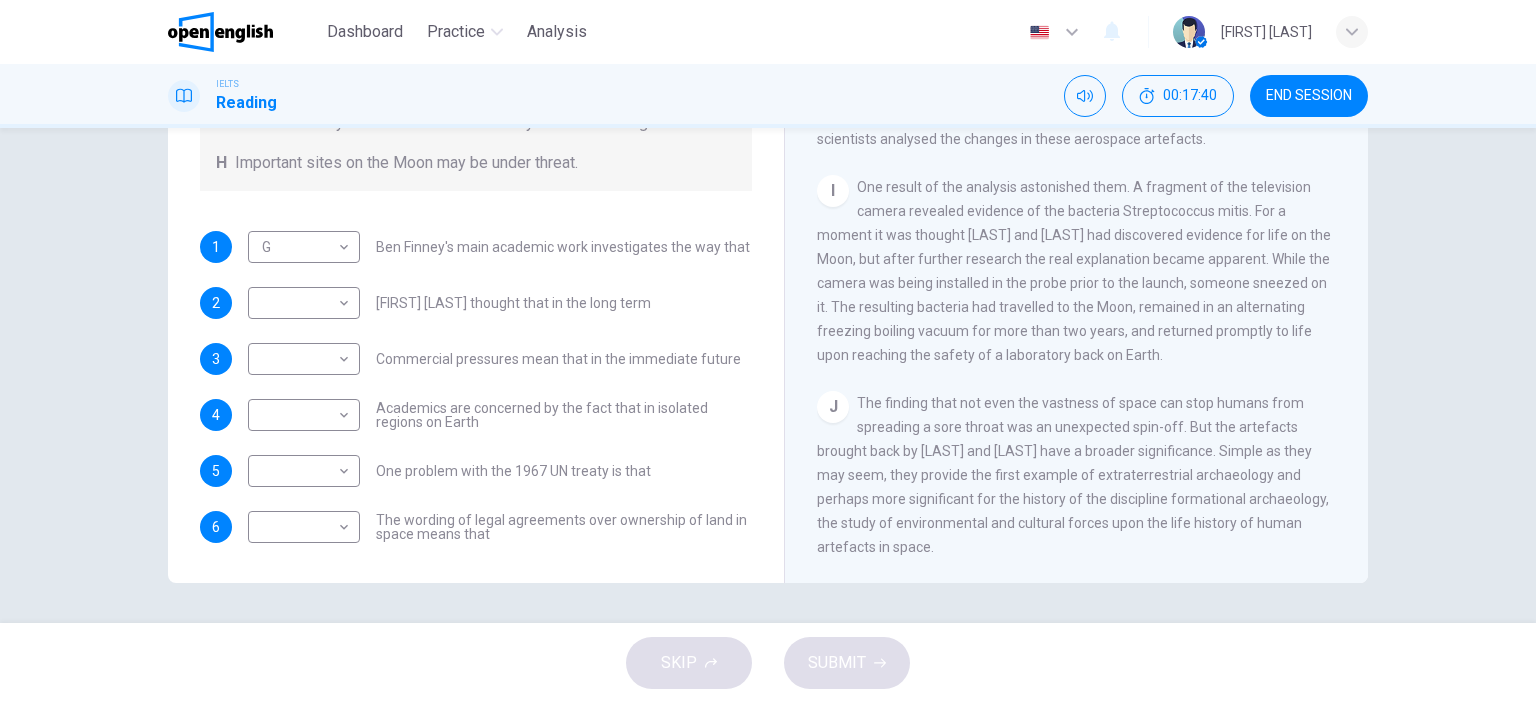 scroll, scrollTop: 1888, scrollLeft: 0, axis: vertical 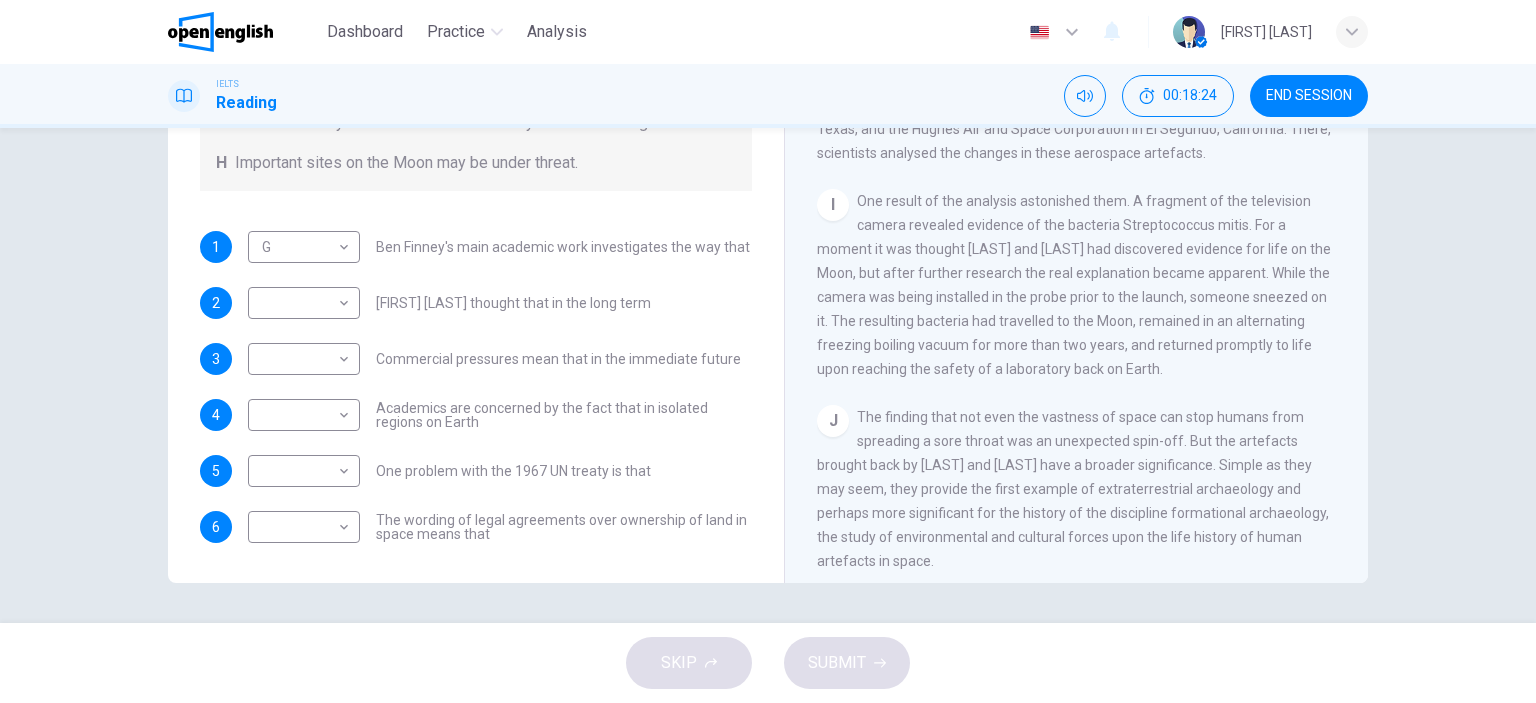 drag, startPoint x: 1221, startPoint y: 435, endPoint x: 1234, endPoint y: 431, distance: 13.601471 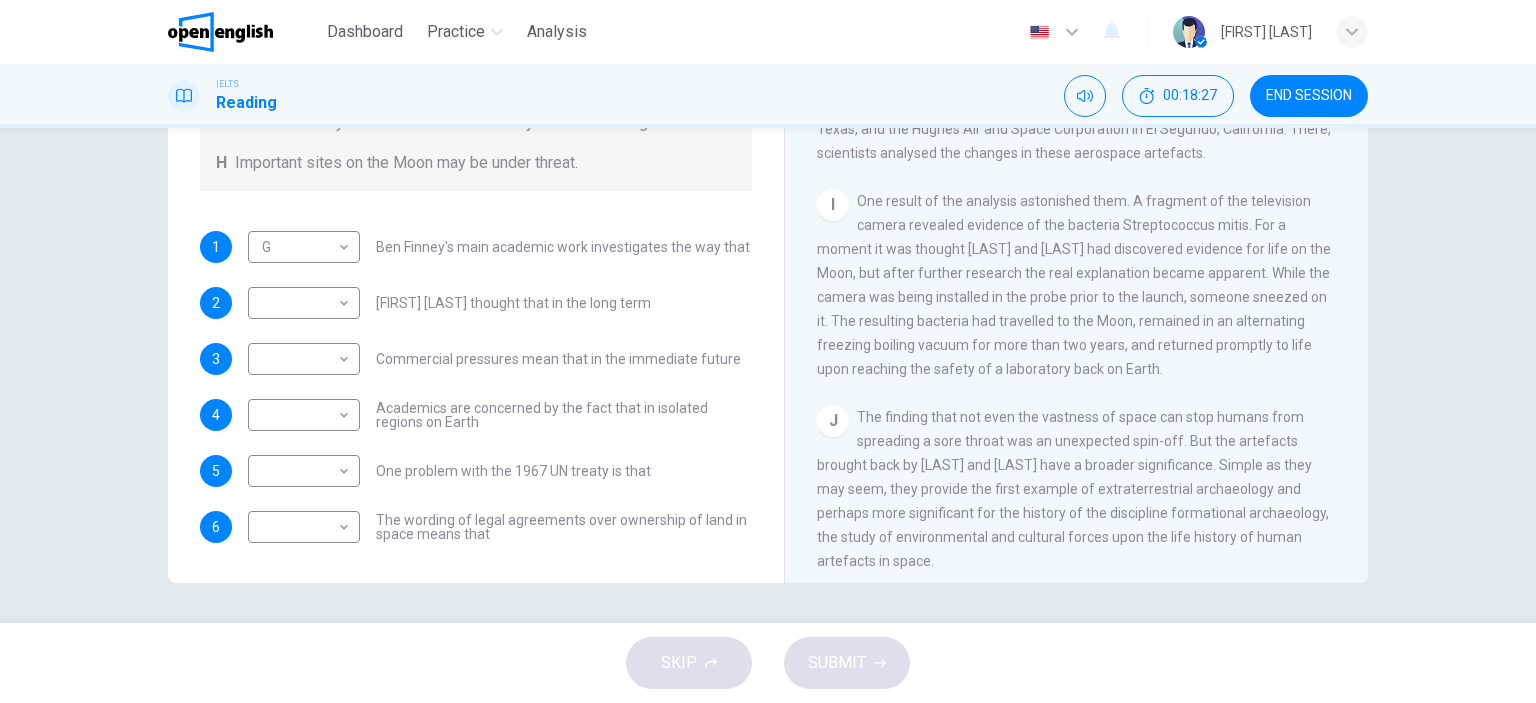drag, startPoint x: 872, startPoint y: 451, endPoint x: 993, endPoint y: 448, distance: 121.037186 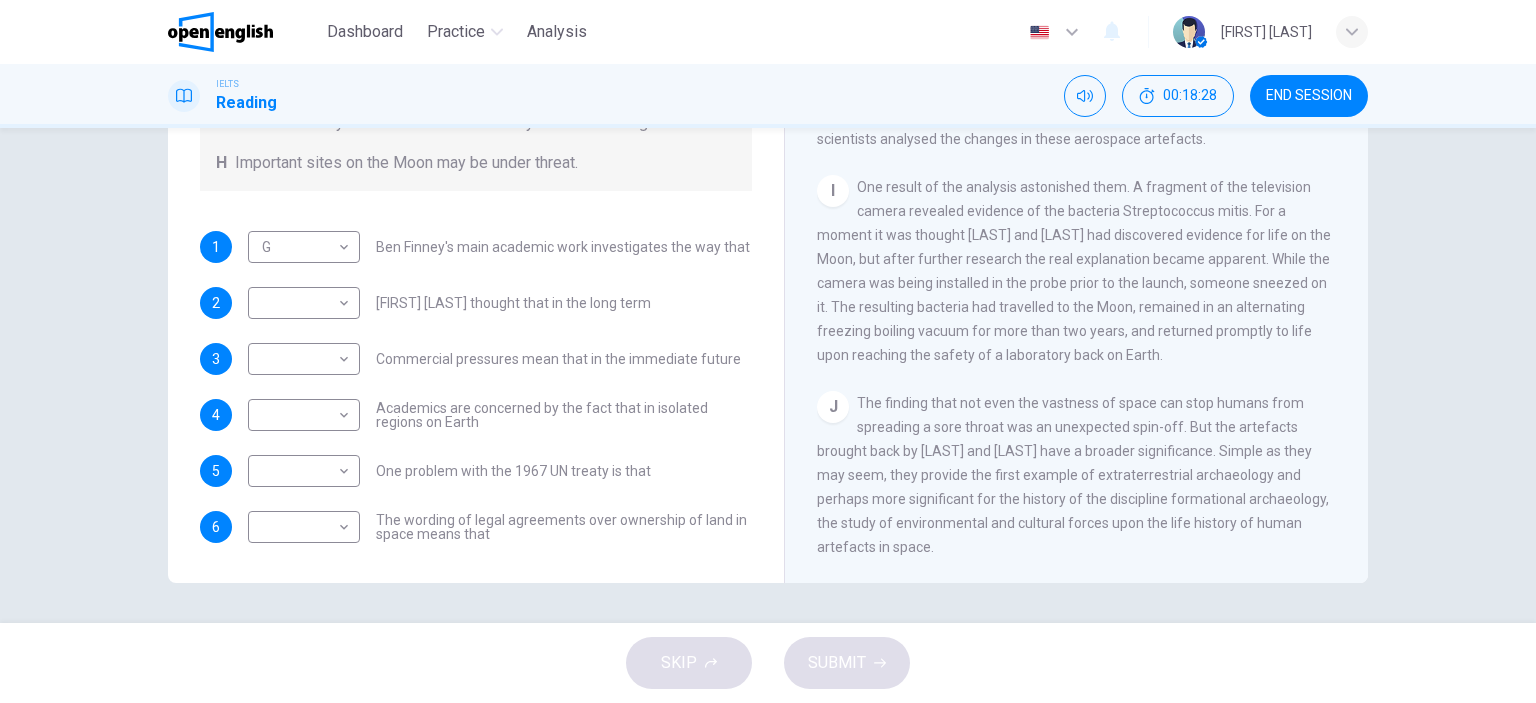 scroll, scrollTop: 1988, scrollLeft: 0, axis: vertical 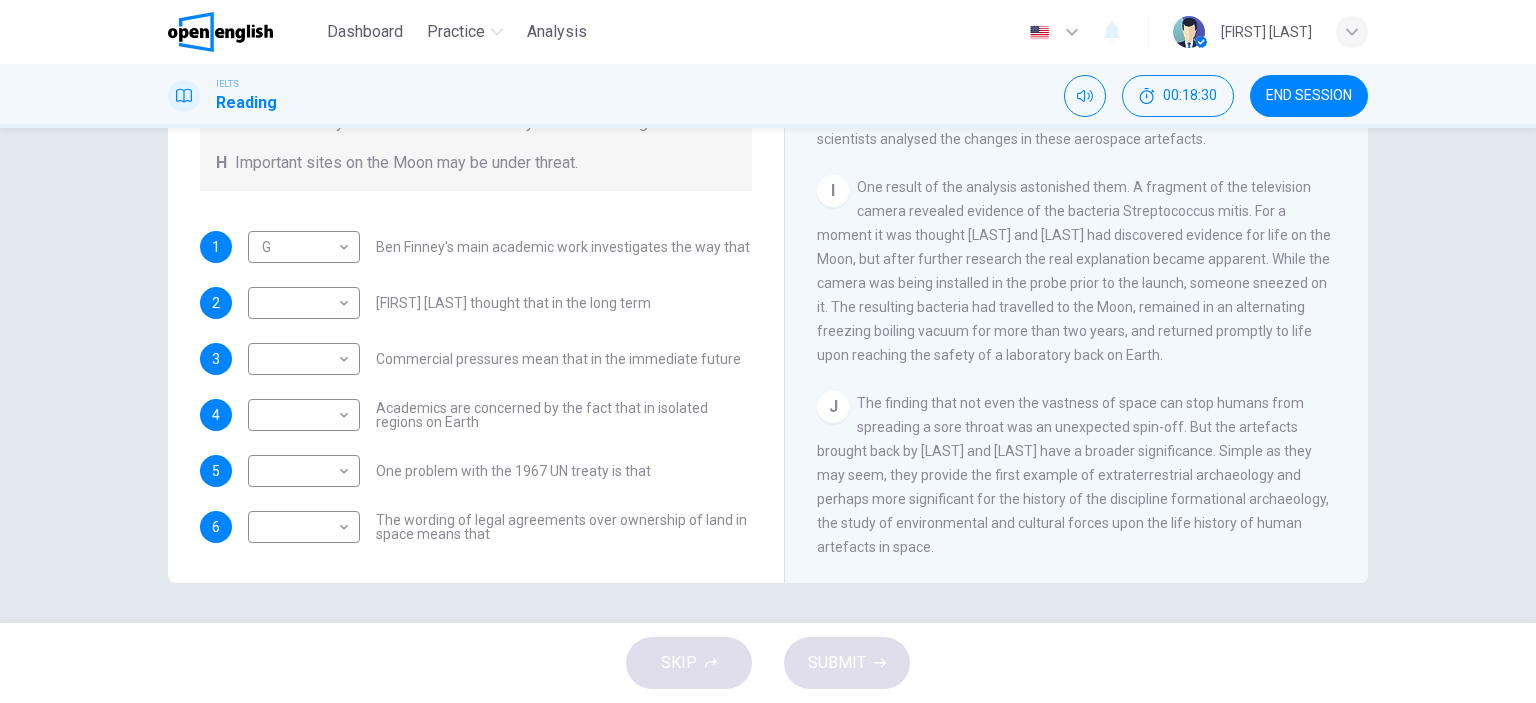 drag, startPoint x: 1084, startPoint y: 397, endPoint x: 1182, endPoint y: 386, distance: 98.61542 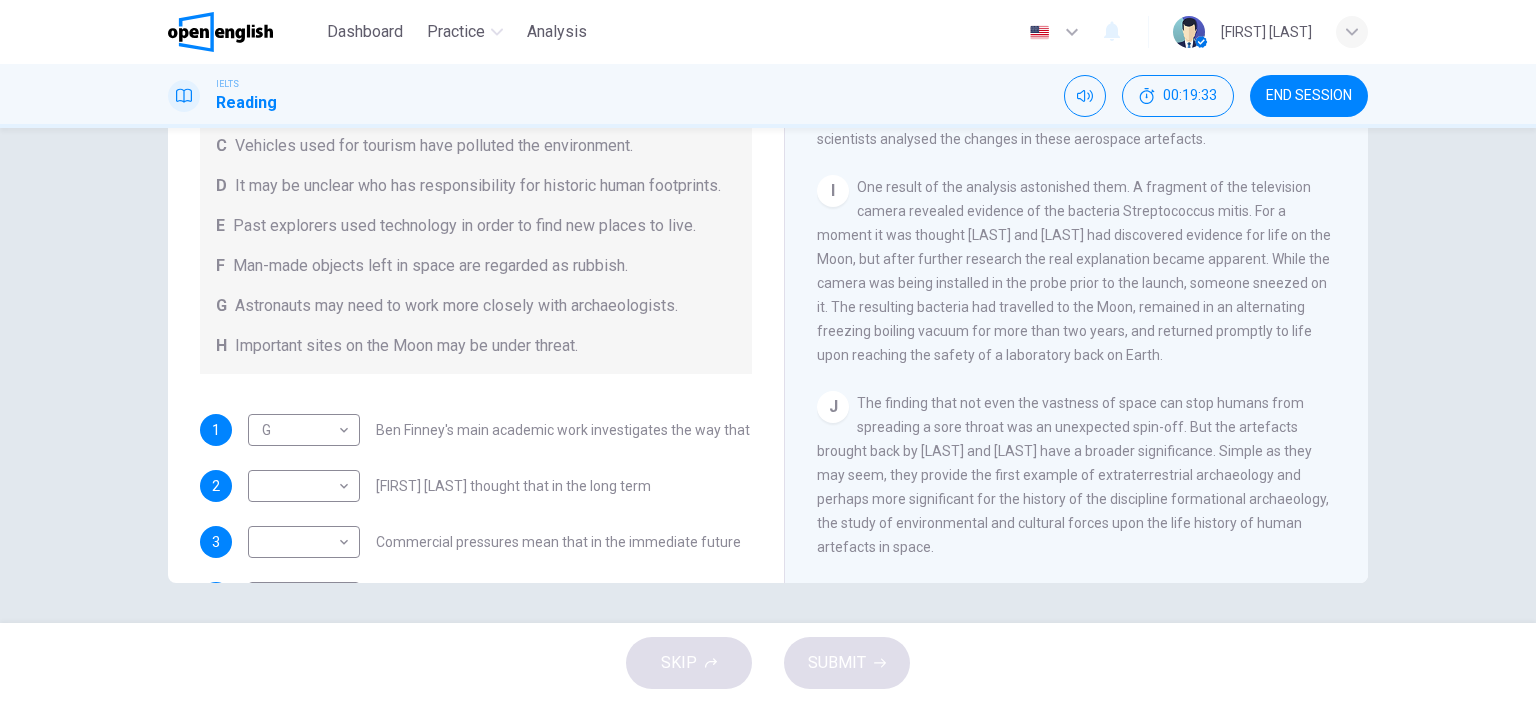 scroll, scrollTop: 0, scrollLeft: 0, axis: both 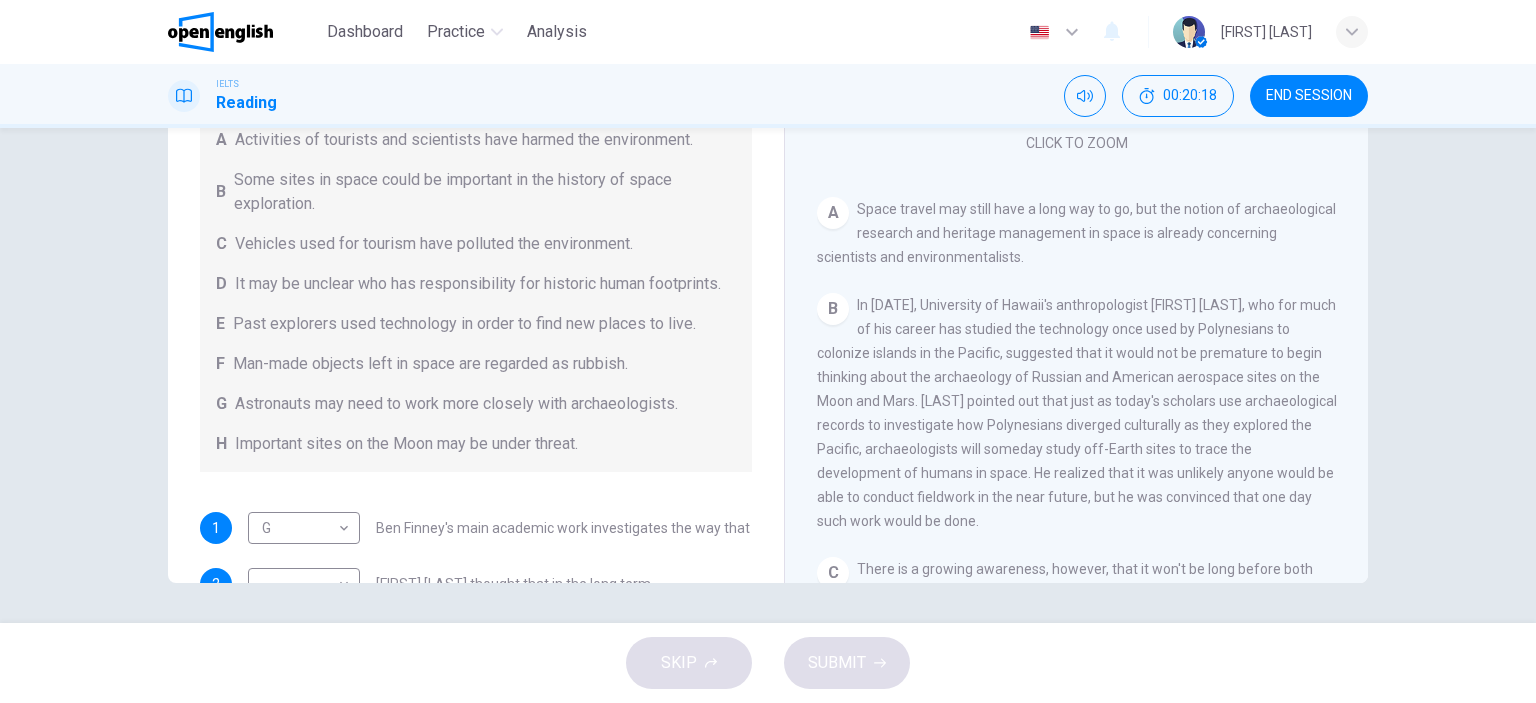 drag, startPoint x: 993, startPoint y: 212, endPoint x: 1144, endPoint y: 218, distance: 151.11916 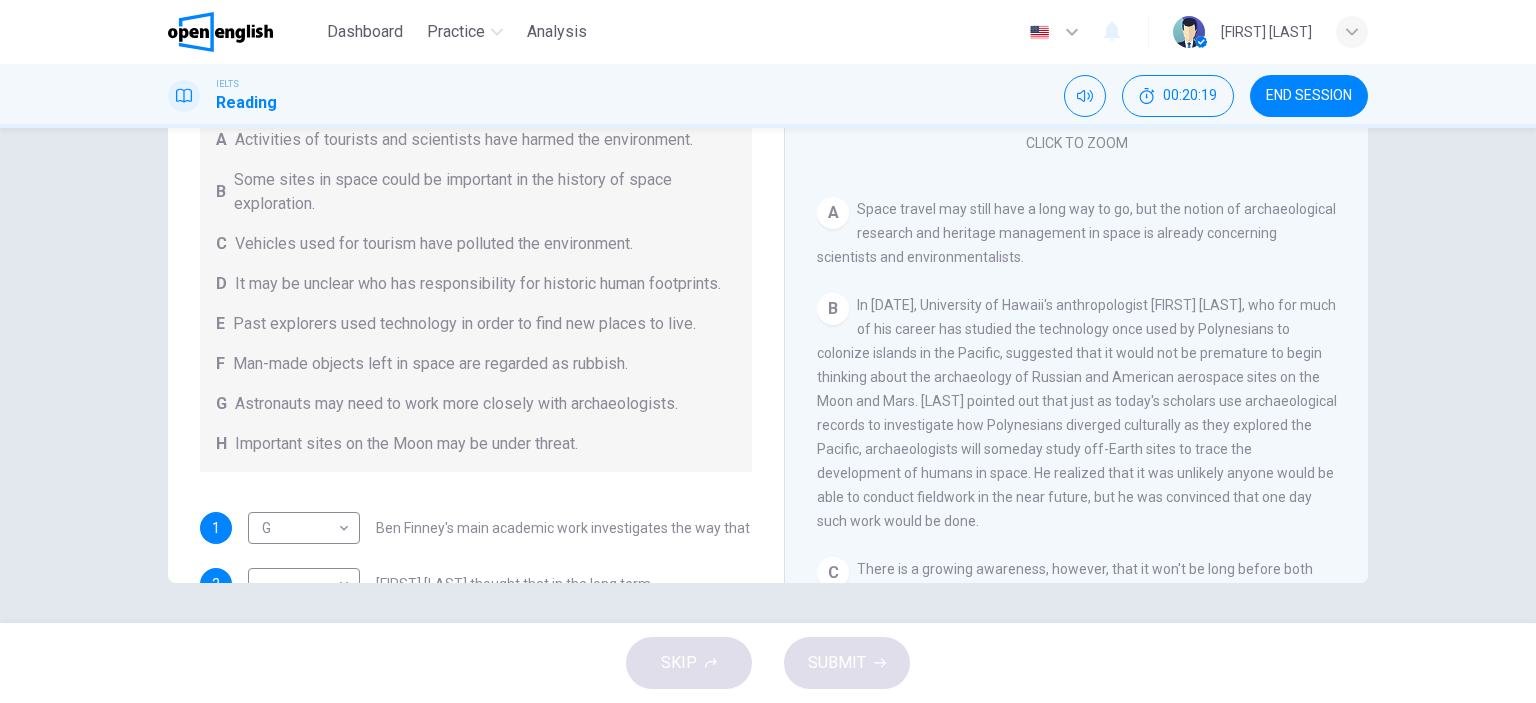 drag, startPoint x: 893, startPoint y: 244, endPoint x: 1007, endPoint y: 228, distance: 115.11733 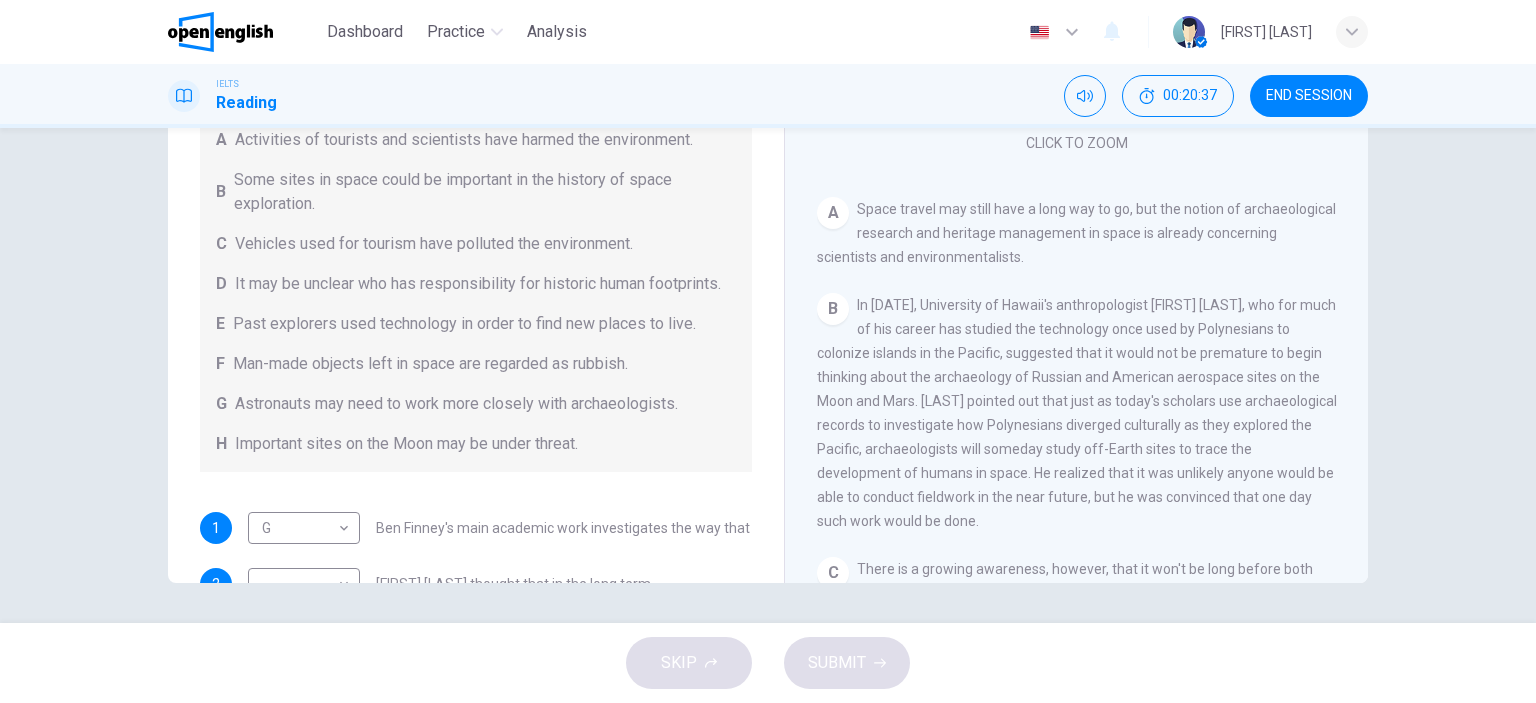 click on "In [DATE], University of Hawaii's anthropologist [FIRST] [LAST], who for much of his career has studied the technology once used by Polynesians to colonize islands in the Pacific, suggested that it would not be premature to begin thinking about the archaeology of Russian and American aerospace sites on the Moon and Mars. [LAST] pointed out that just as today's scholars use archaeological records to investigate how Polynesians diverged culturally as they explored the Pacific, archaeologists will someday study off-Earth sites to trace the development of humans in space. He realized that it was unlikely anyone would be able to conduct fieldwork in the near future, but he was convinced that one day such work would be done." at bounding box center (1077, 413) 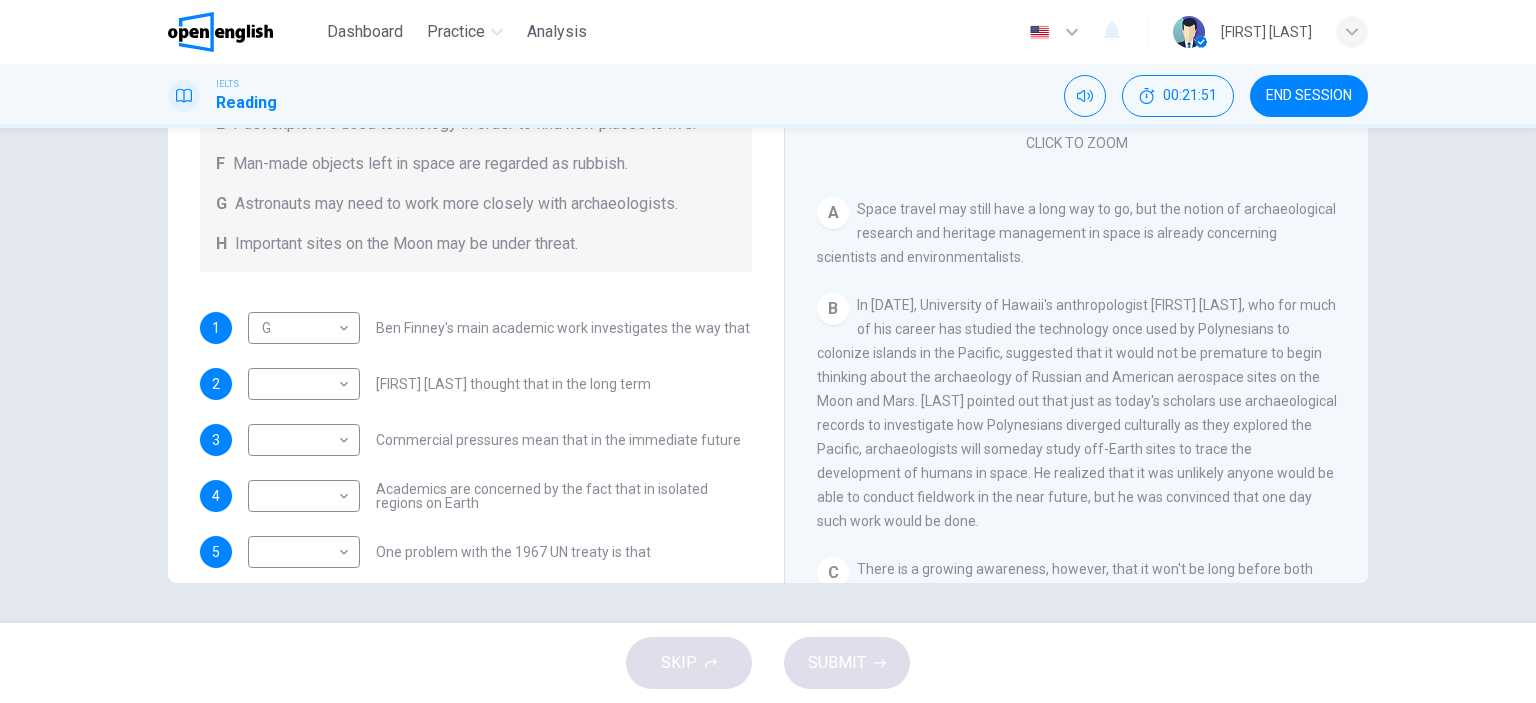 scroll, scrollTop: 304, scrollLeft: 0, axis: vertical 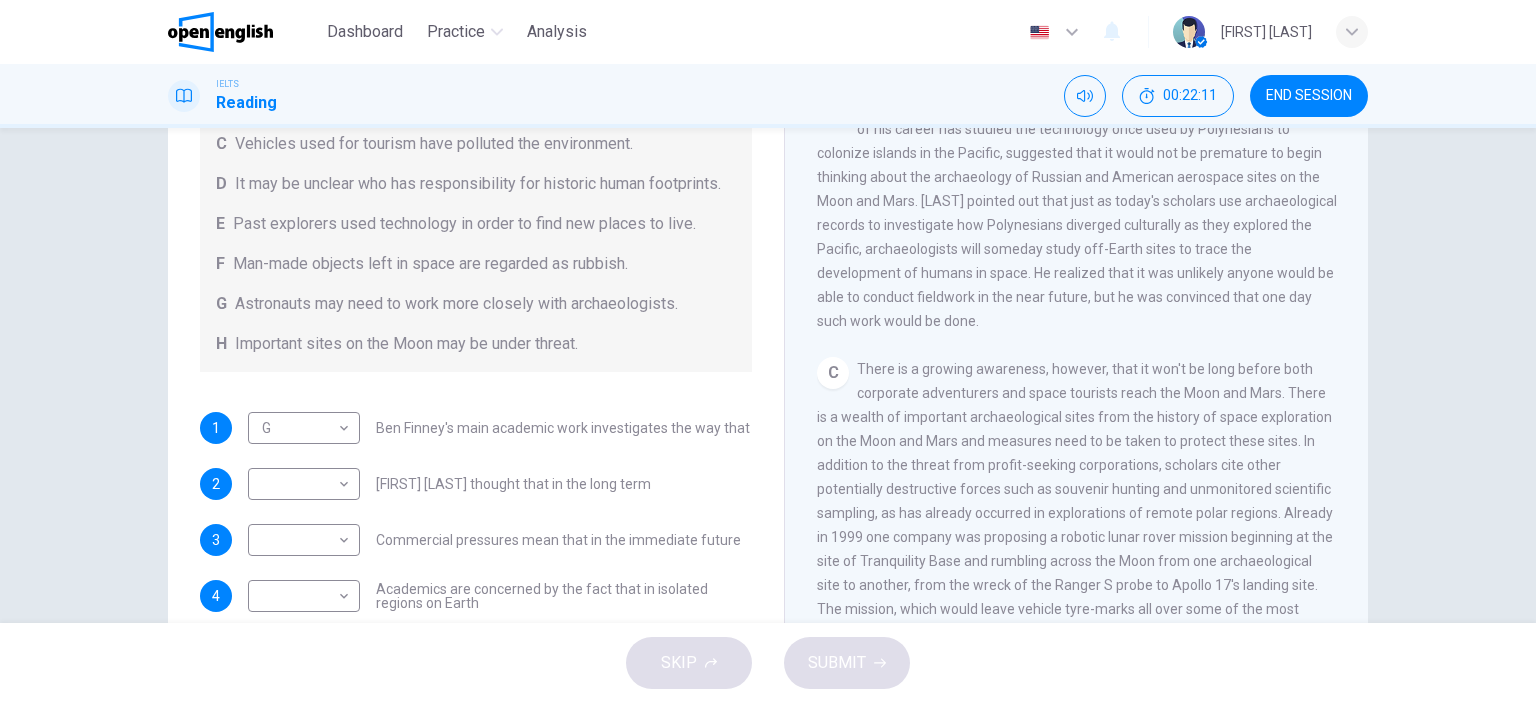 drag, startPoint x: 936, startPoint y: 261, endPoint x: 979, endPoint y: 253, distance: 43.737854 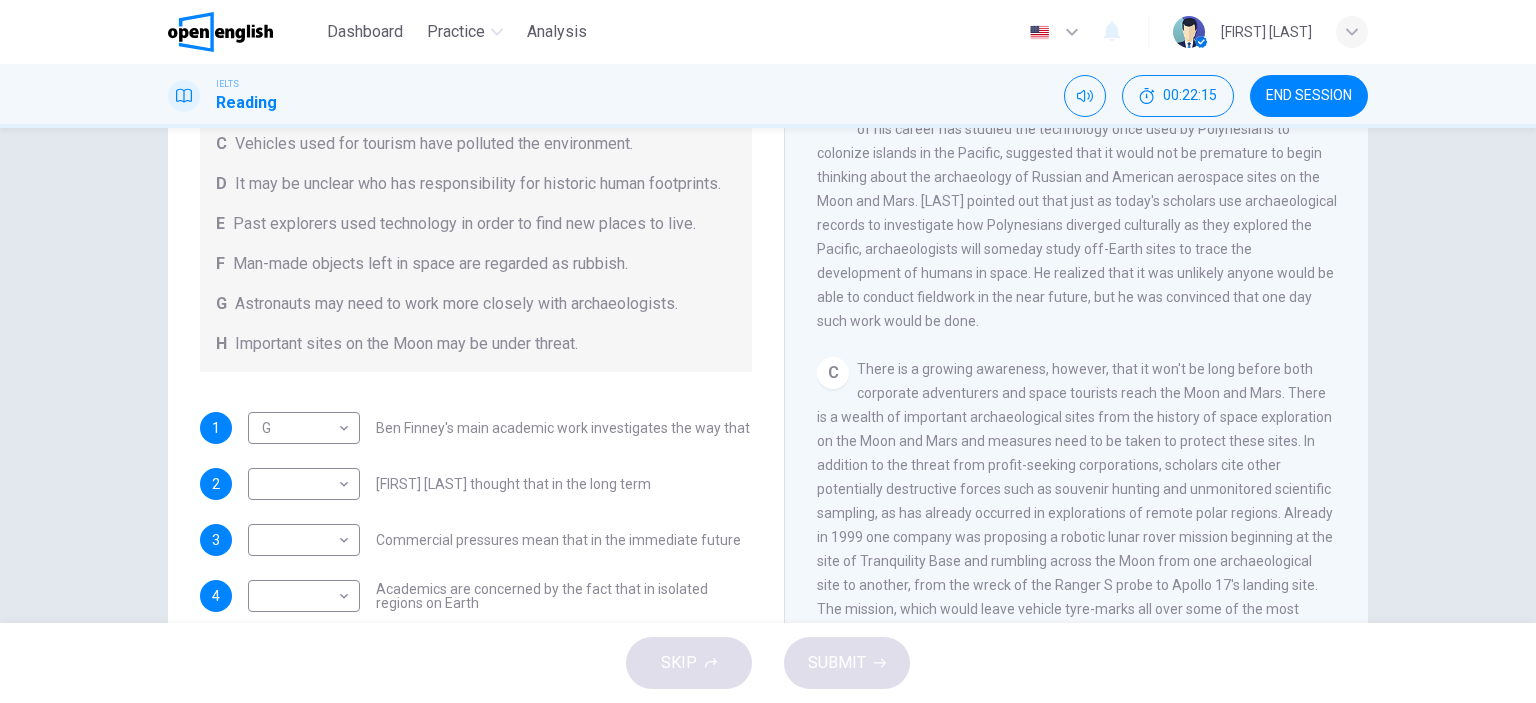 click on "B In [DATE], University of Hawaii's anthropologist [FIRST] [LAST], who for much of his career has studied the technology once used by Polynesians to colonize islands in the Pacific, suggested that it would not be premature to begin thinking about the archaeology of Russian and American aerospace sites on the Moon and Mars. [LAST] pointed out that just as today's scholars use archaeological records to investigate how Polynesians diverged culturally as they explored the Pacific, archaeologists will someday study off-Earth sites to trace the development of humans in space. He realized that it was unlikely anyone would be able to conduct fieldwork in the near future, but he was convinced that one day such work would be done." at bounding box center [1077, 213] 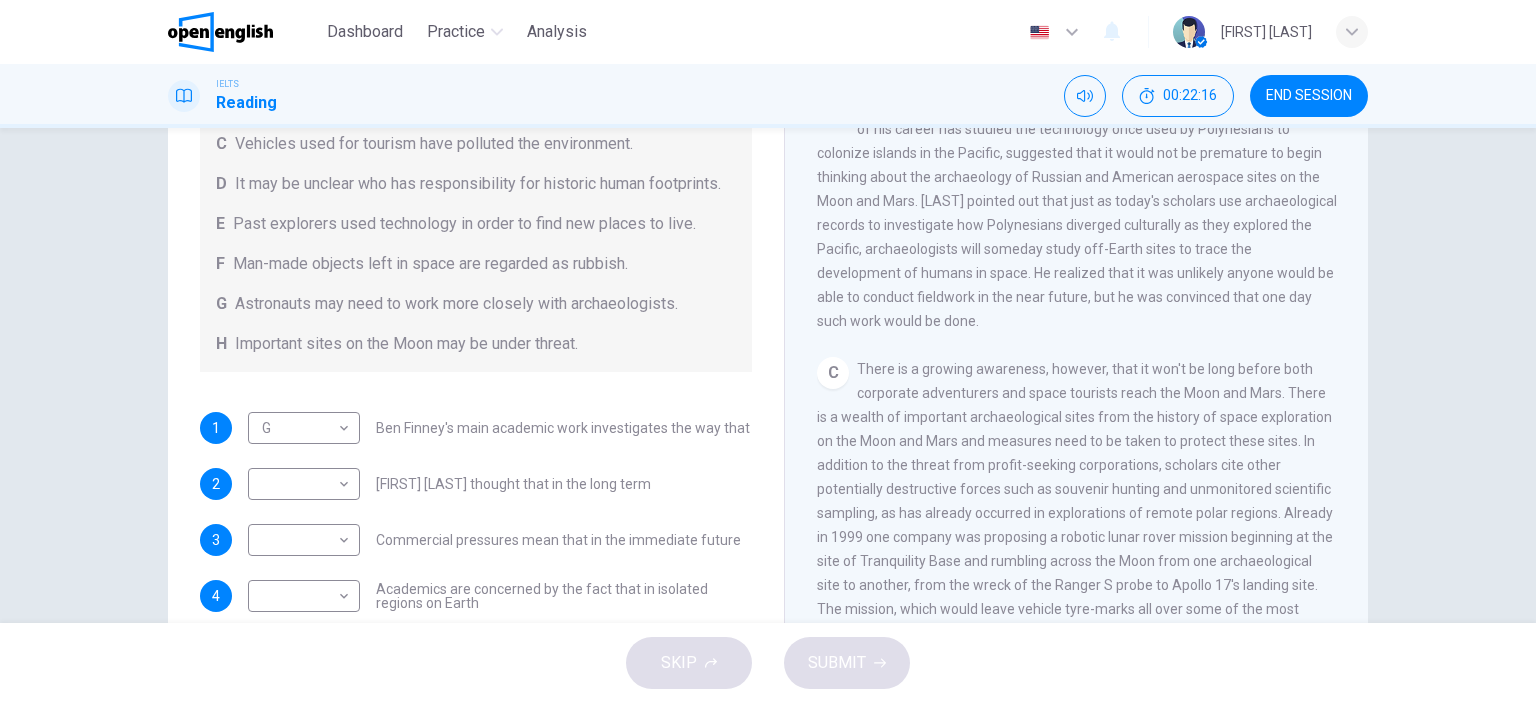 click on "B In [DATE], University of Hawaii's anthropologist [FIRST] [LAST], who for much of his career has studied the technology once used by Polynesians to colonize islands in the Pacific, suggested that it would not be premature to begin thinking about the archaeology of Russian and American aerospace sites on the Moon and Mars. [LAST] pointed out that just as today's scholars use archaeological records to investigate how Polynesians diverged culturally as they explored the Pacific, archaeologists will someday study off-Earth sites to trace the development of humans in space. He realized that it was unlikely anyone would be able to conduct fieldwork in the near future, but he was convinced that one day such work would be done." at bounding box center (1077, 213) 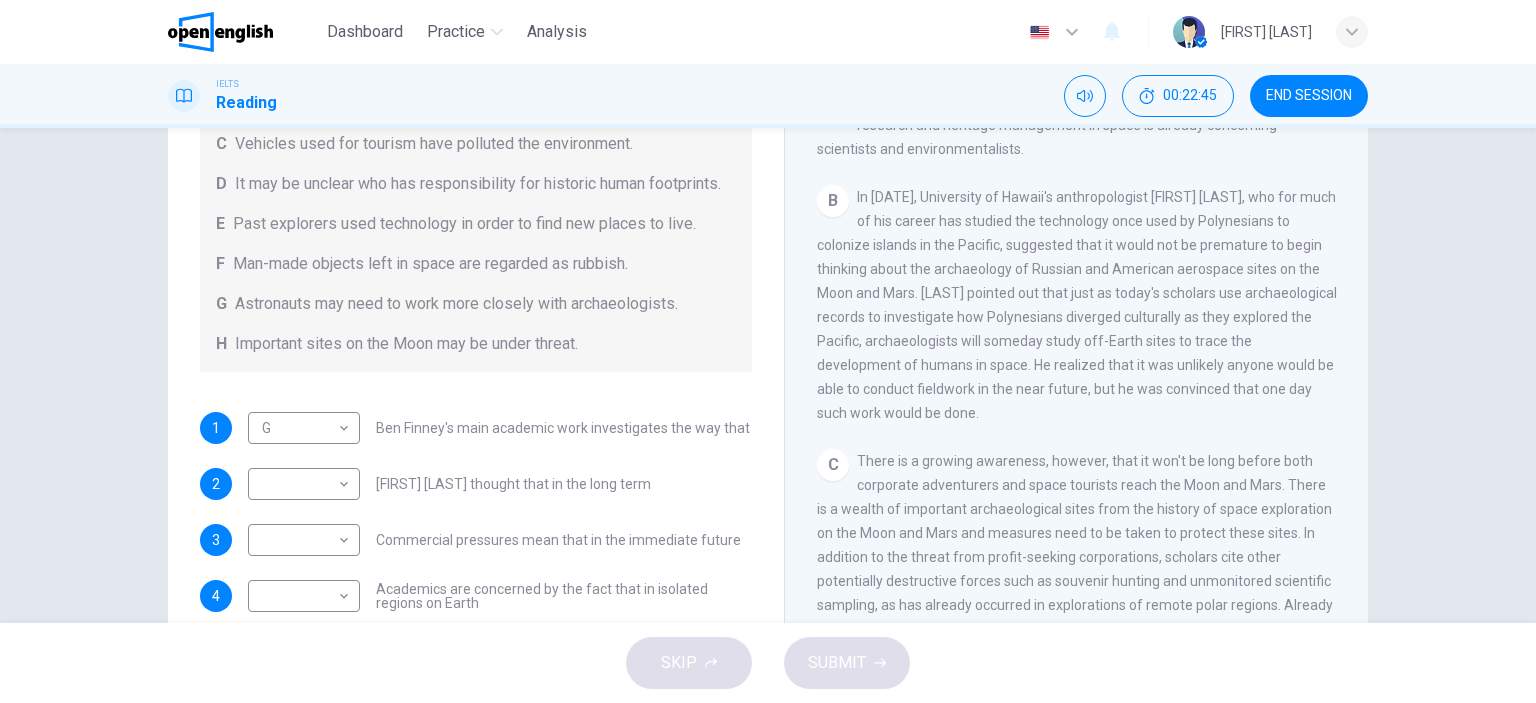 scroll, scrollTop: 300, scrollLeft: 0, axis: vertical 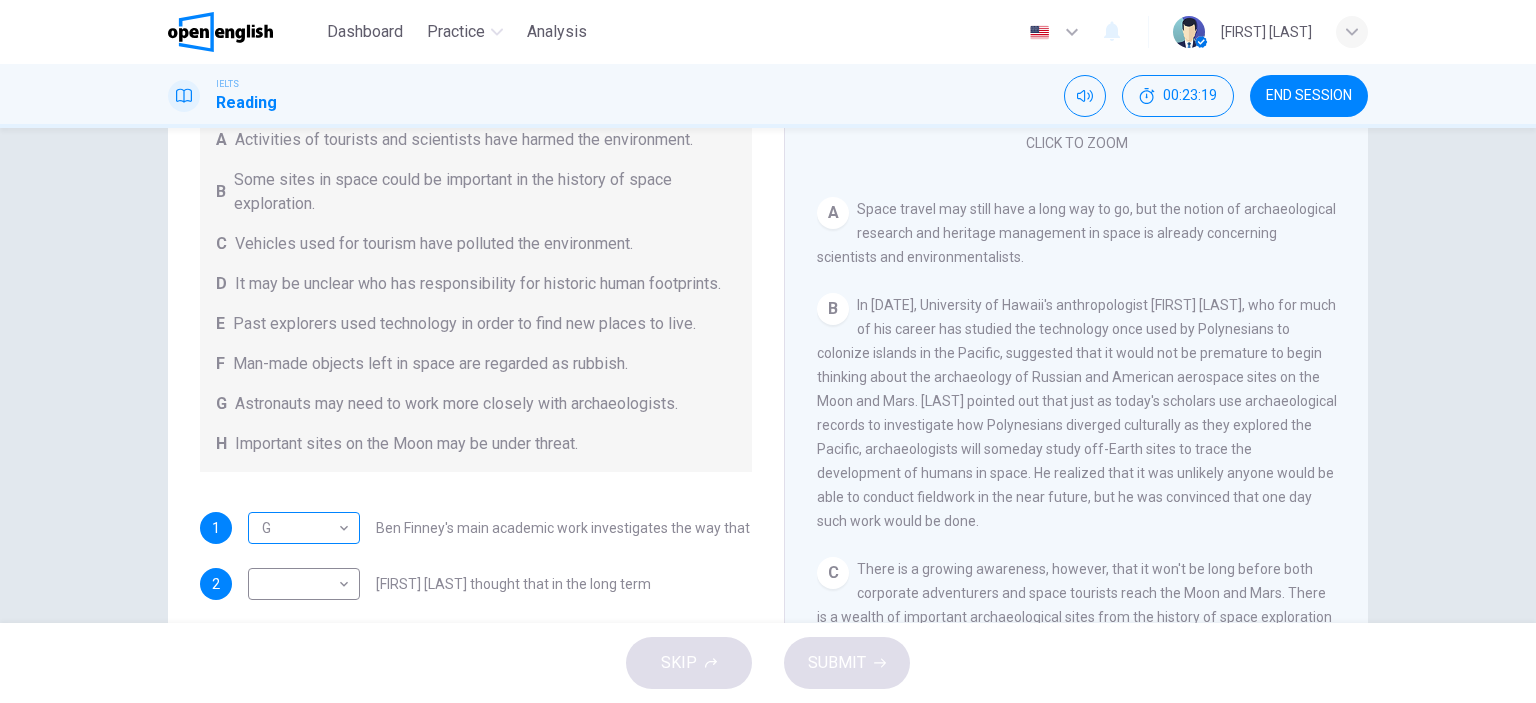 click on "This site uses cookies, as explained in our  Privacy Policy . If you agree to the use of cookies, please click the Accept button and continue to browse our site.   Privacy Policy Accept Dashboard Practice Analysis English ** ​ [FIRST] [LAST] IELTS Reading 00:23:19 END SESSION Questions 1 - 6 Complete each sentence with the correct ending  A-H  from the box below.
Write the correct letter  A-H  in the boxes below. A Activities of tourists and scientists have harmed the environment. B Some sites in space could be important in the history of space exploration. C Vehicles used for tourism have polluted the environment. D It may be unclear who has responsibility for historic human footprints. E Past explorers used technology in order to find new places to live. F Man-made objects left in space are regarded as rubbish. G Astronauts may need to work more closely with archaeologists. H Important sites on the Moon may be under threat. 1 G * ​ [FIRST] [LAST]'s main academic work investigates the way that 2 ​ ​ 3 ​ 4" at bounding box center (768, 351) 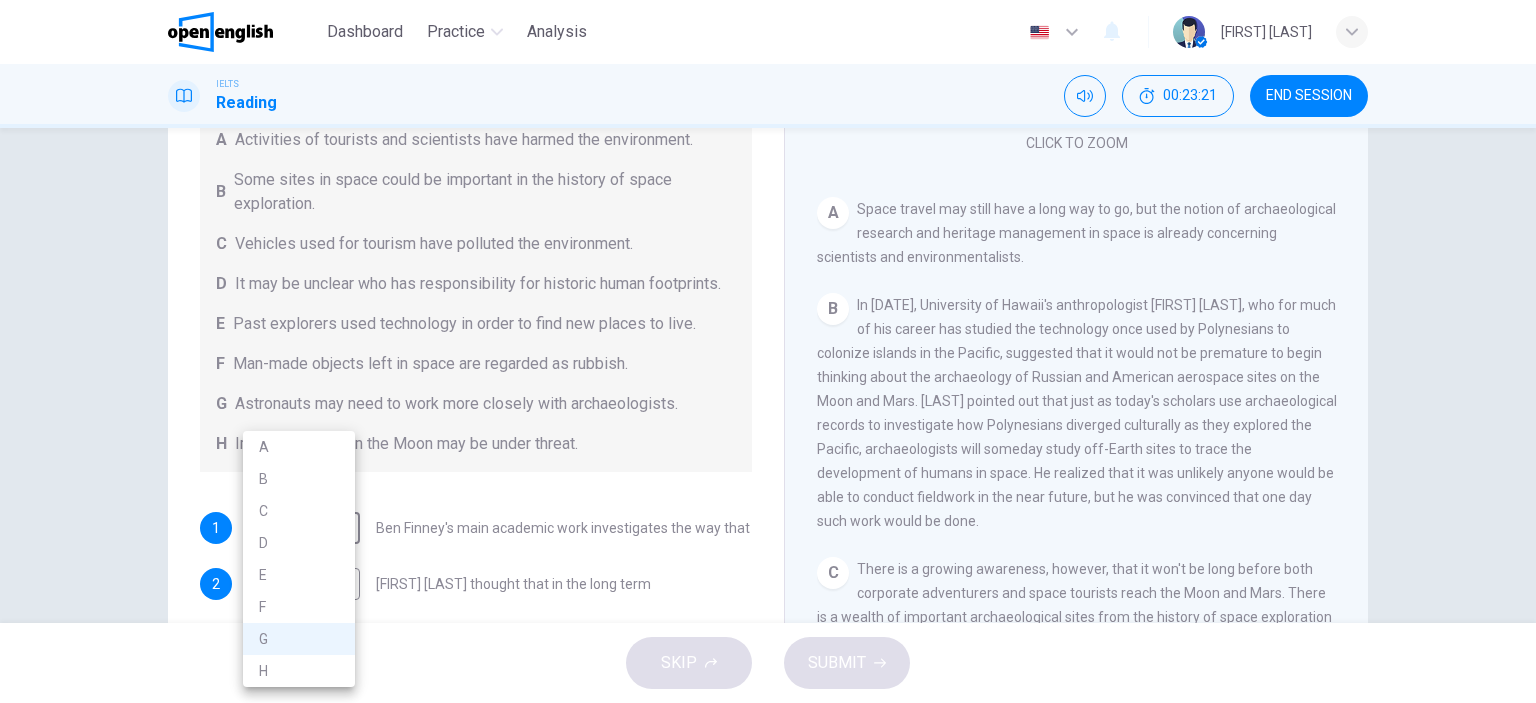 click on "E" at bounding box center (299, 575) 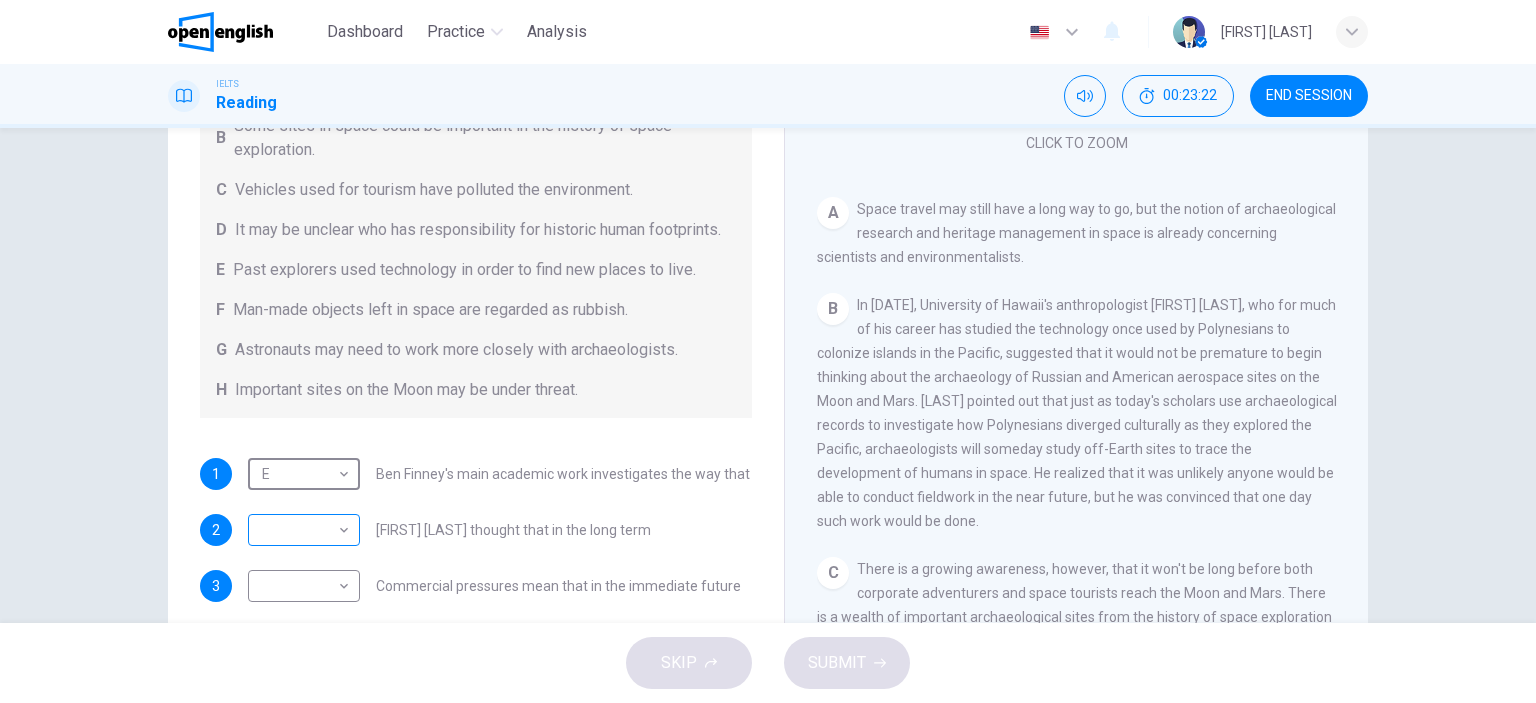 scroll, scrollTop: 200, scrollLeft: 0, axis: vertical 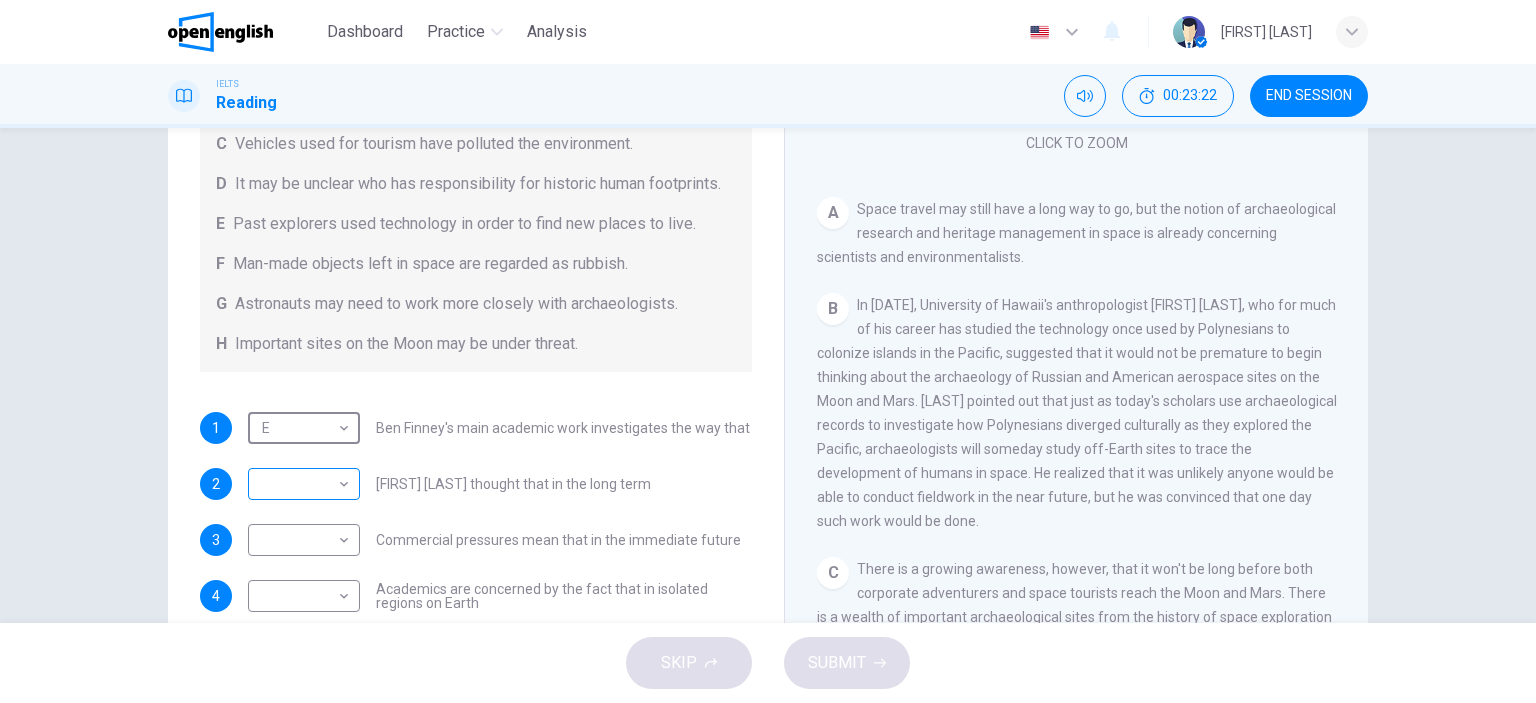 click on "This site uses cookies, as explained in our Privacy Policy . If you agree to the use of cookies, please click the Accept button and continue to browse our site. Privacy Policy Accept Dashboard Practice Analysis English ** ​ [FIRST] [LAST]. IELTS Reading 00:23:22 END SESSION Questions 1 - 6 Complete each sentence with the correct ending A-H from the box below. Write the correct letter A-H in the boxes below. A Activities of tourists and scientists have harmed the environment. B Some sites in space could be important in the history of space exploration. C Vehicles used for tourism have polluted the environment. D It may be unclear who has responsibility for historic human footprints. E Past explorers used technology in order to find new places to live. F Man-made objects left in space are regarded as rubbish. G Astronauts may need to work more closely with archaeologists. H Important sites on the Moon may be under threat. 1 E * ​ [FIRST] [LAST]'s main academic work investigates the way that 2 ​ ​ [FIRST] [LAST] thought that in the long term 3 ​ ​ Commercial pressures mean that in the immediate future 4 ​ ​ Academics are concerned by the fact that in isolated regions on Earth 5 ​ ​ One problem with the 1967 UN treaty is that 6 ​ ​ CLICK TO ZOOM Click to Zoom A B" at bounding box center (768, 351) 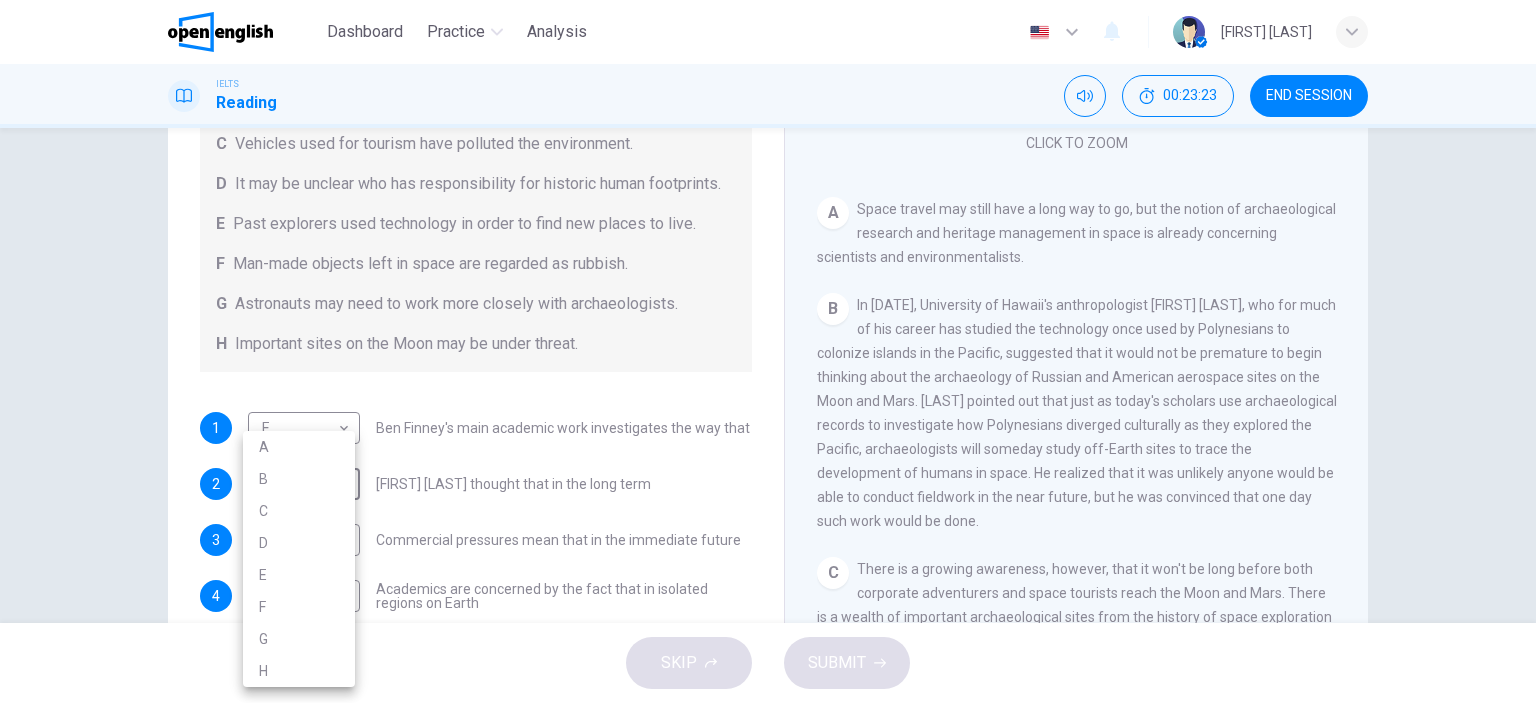 click on "G" at bounding box center [299, 639] 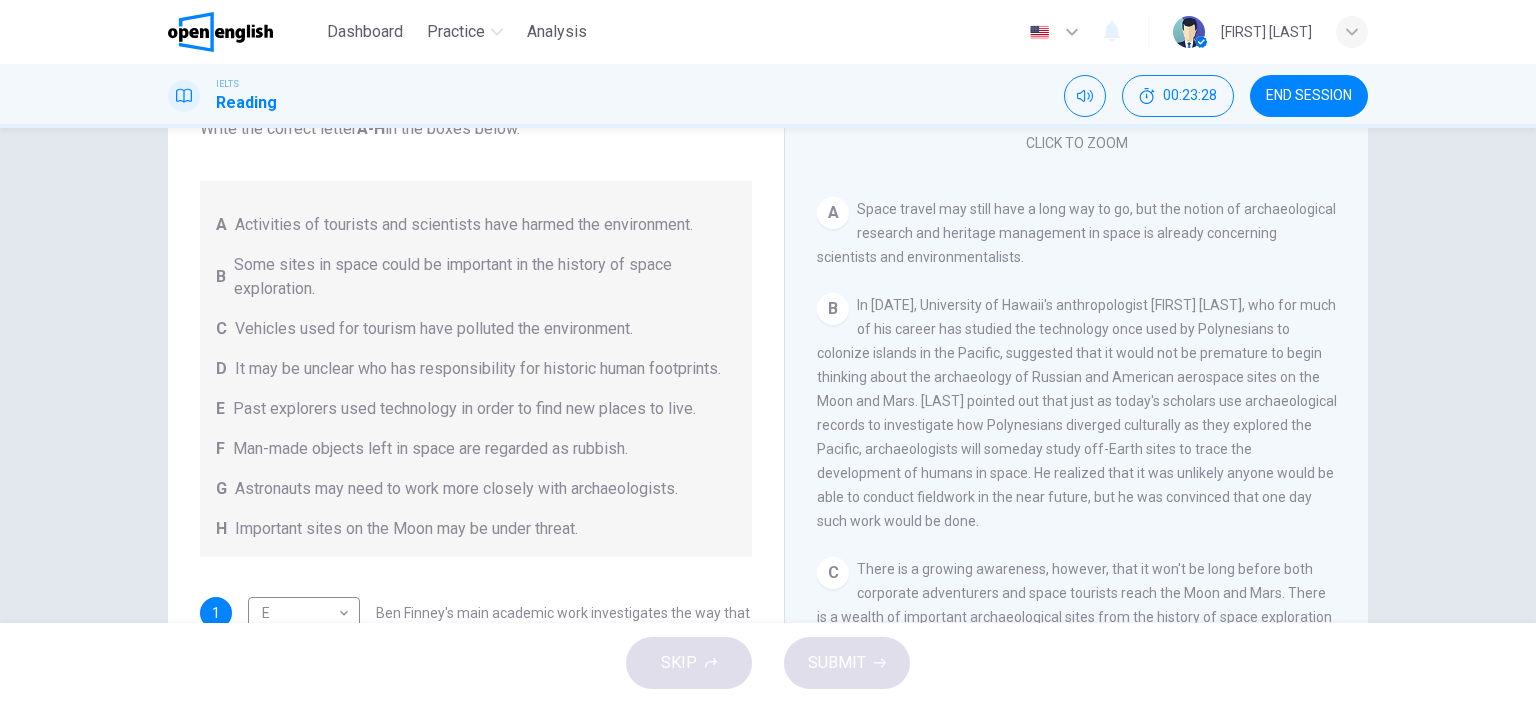 scroll, scrollTop: 4, scrollLeft: 0, axis: vertical 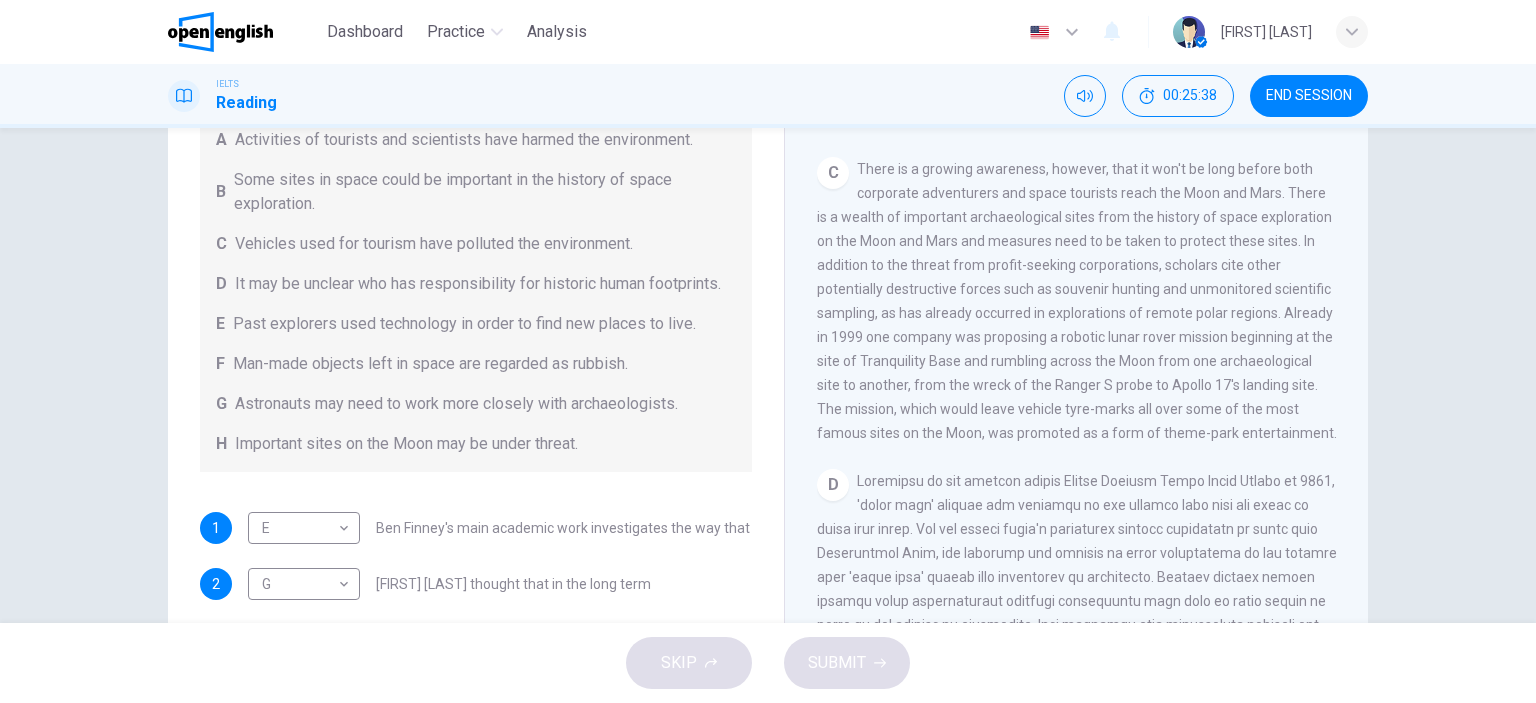 drag, startPoint x: 963, startPoint y: 179, endPoint x: 1031, endPoint y: 183, distance: 68.117546 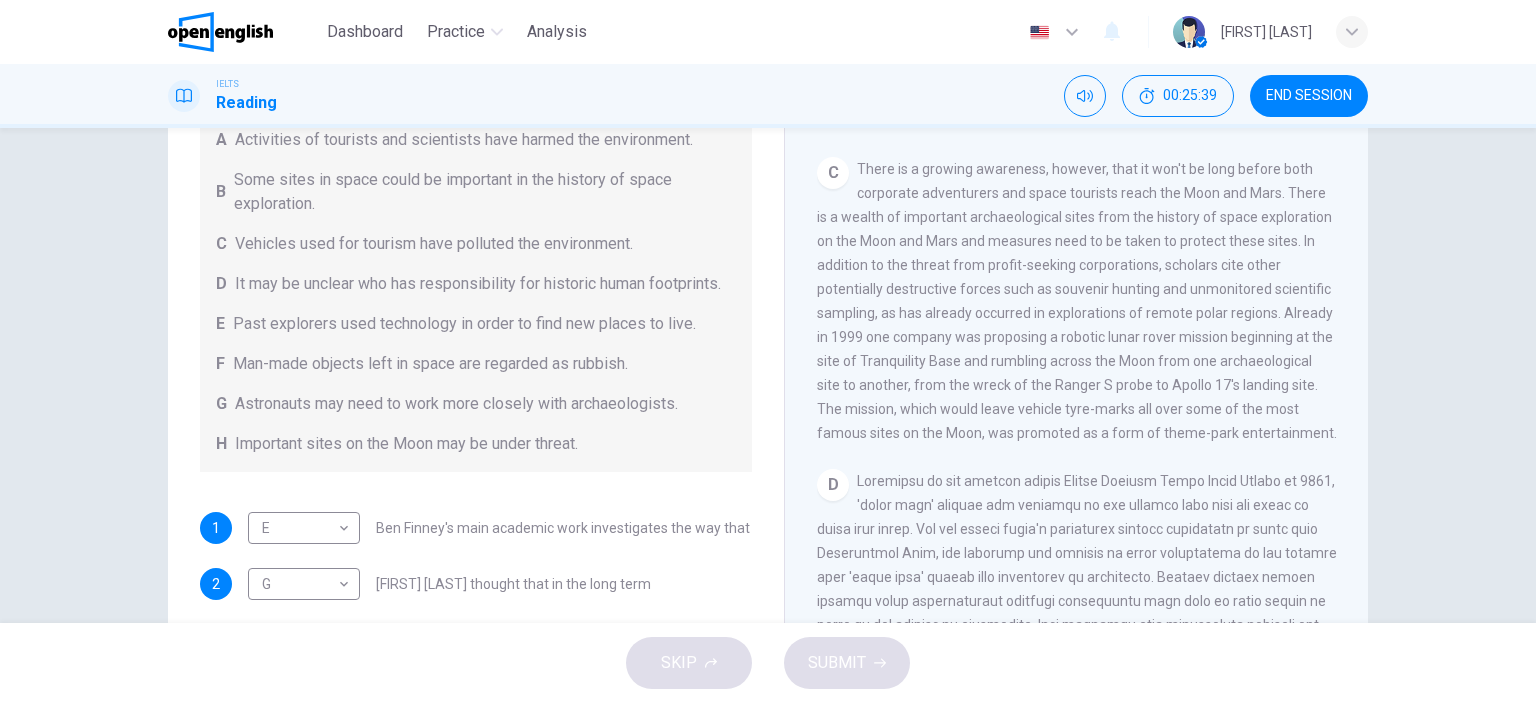 drag, startPoint x: 1217, startPoint y: 186, endPoint x: 1275, endPoint y: 186, distance: 58 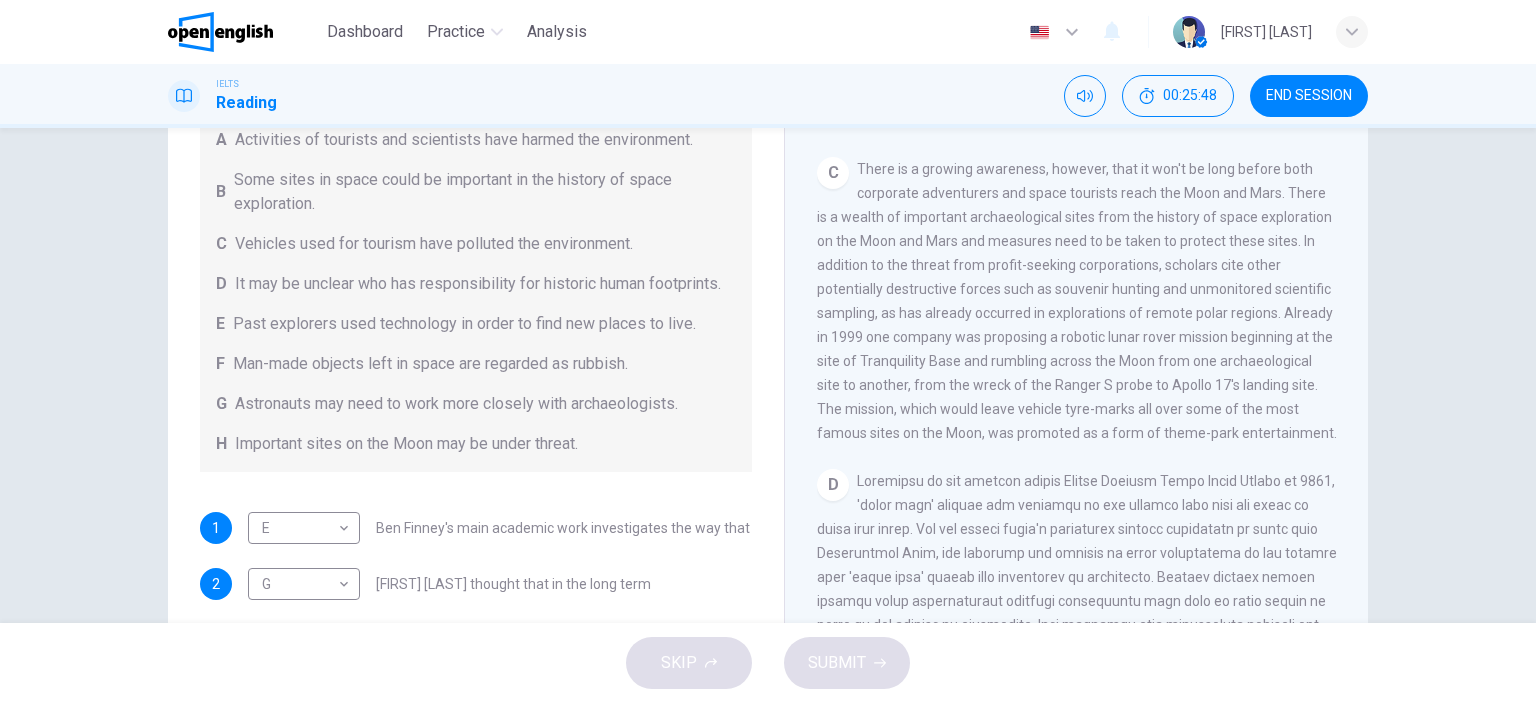 drag, startPoint x: 1065, startPoint y: 257, endPoint x: 1176, endPoint y: 263, distance: 111.16204 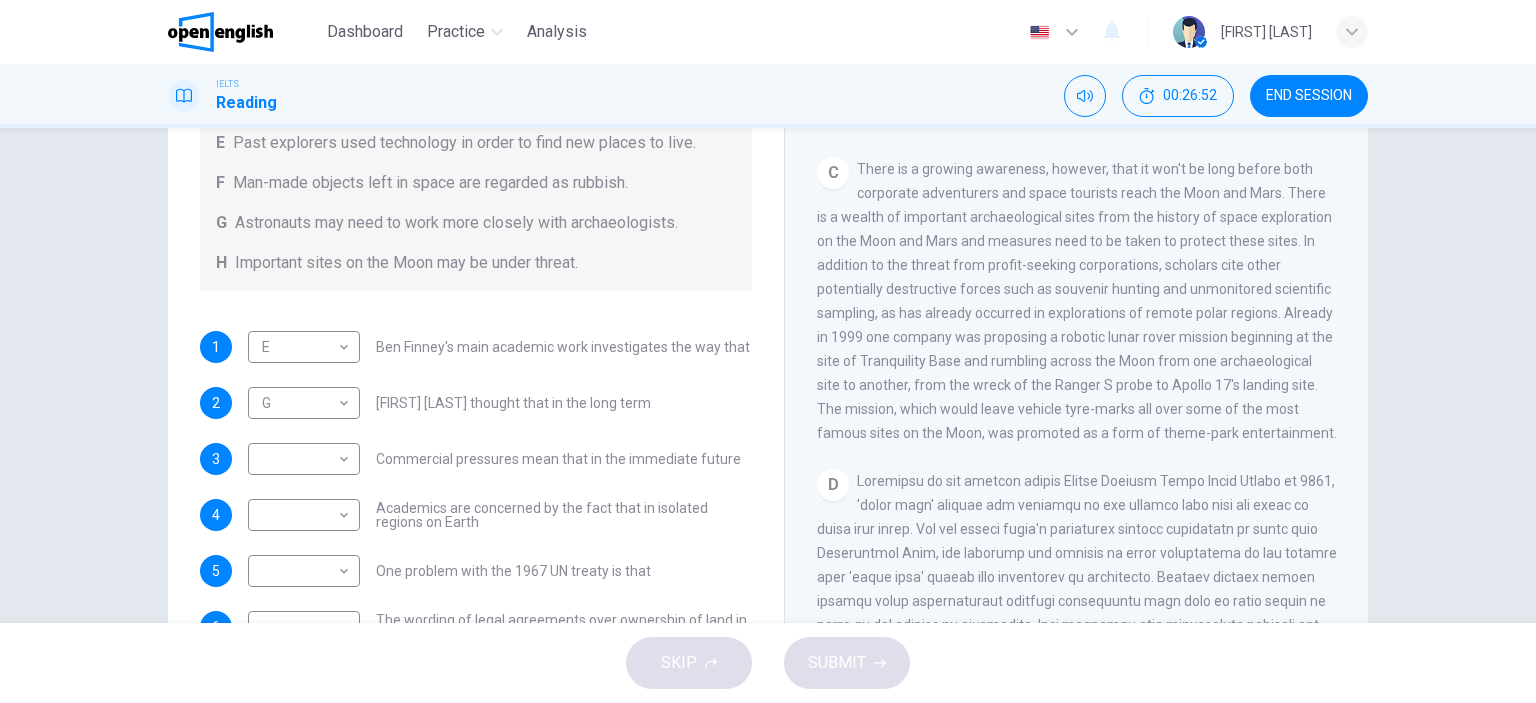 scroll, scrollTop: 304, scrollLeft: 0, axis: vertical 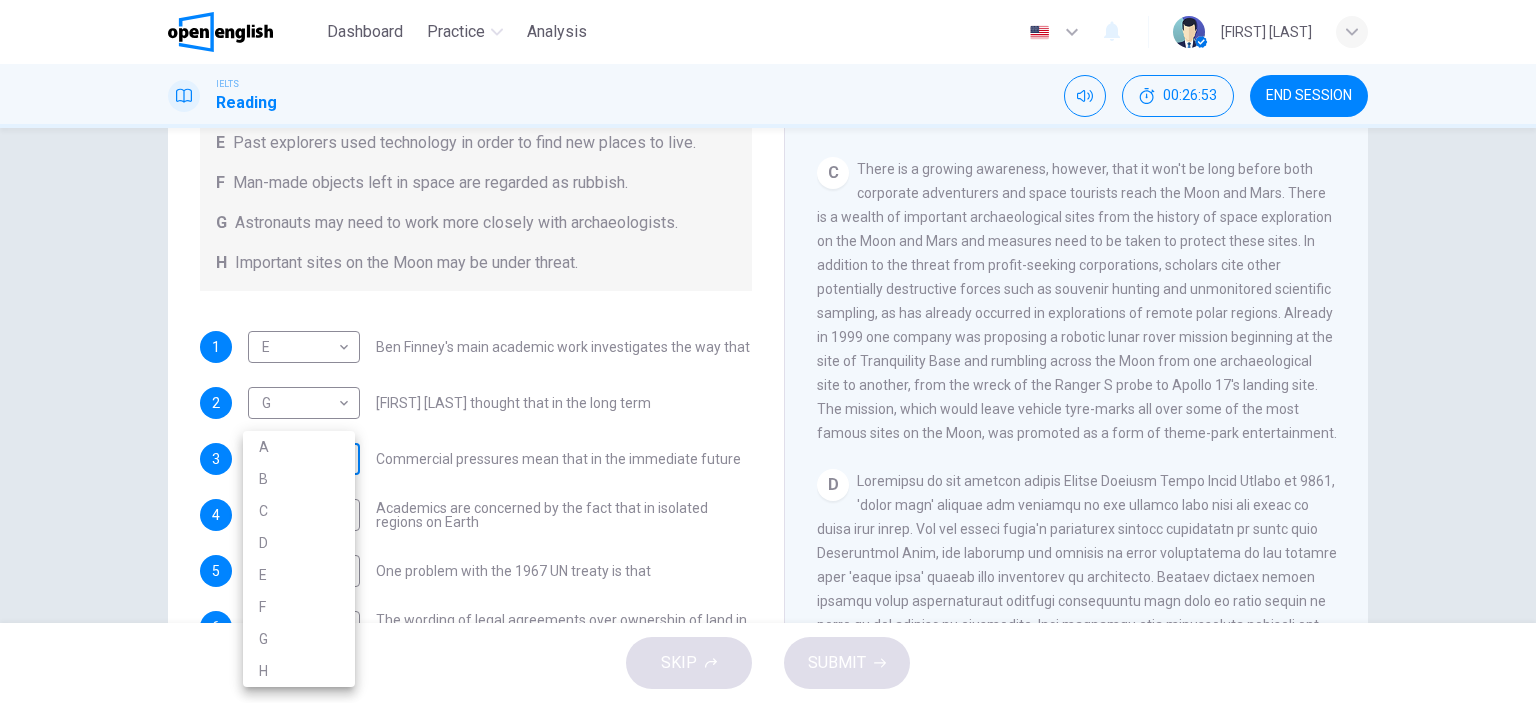 click on "This site uses cookies, as explained in our  Privacy Policy . If you agree to the use of cookies, please click the Accept button and continue to browse our site.   Privacy Policy Accept Dashboard Practice Analysis English ** ​ [FIRST] [LAST] IELTS Reading 00:26:53 END SESSION Questions 1 - 6 Complete each sentence with the correct ending  A-H  from the box below.
Write the correct letter  A-H  in the boxes below. A Activities of tourists and scientists have harmed the environment. B Some sites in space could be important in the history of space exploration. C Vehicles used for tourism have polluted the environment. D It may be unclear who has responsibility for historic human footprints. E Past explorers used technology in order to find new places to live. F Man-made objects left in space are regarded as rubbish. G Astronauts may need to work more closely with archaeologists. H Important sites on the Moon may be under threat. 1 E * ​ [FIRST] [LAST]'s main academic work investigates the way that 2 G * ​ 3 ​ 4" at bounding box center [768, 351] 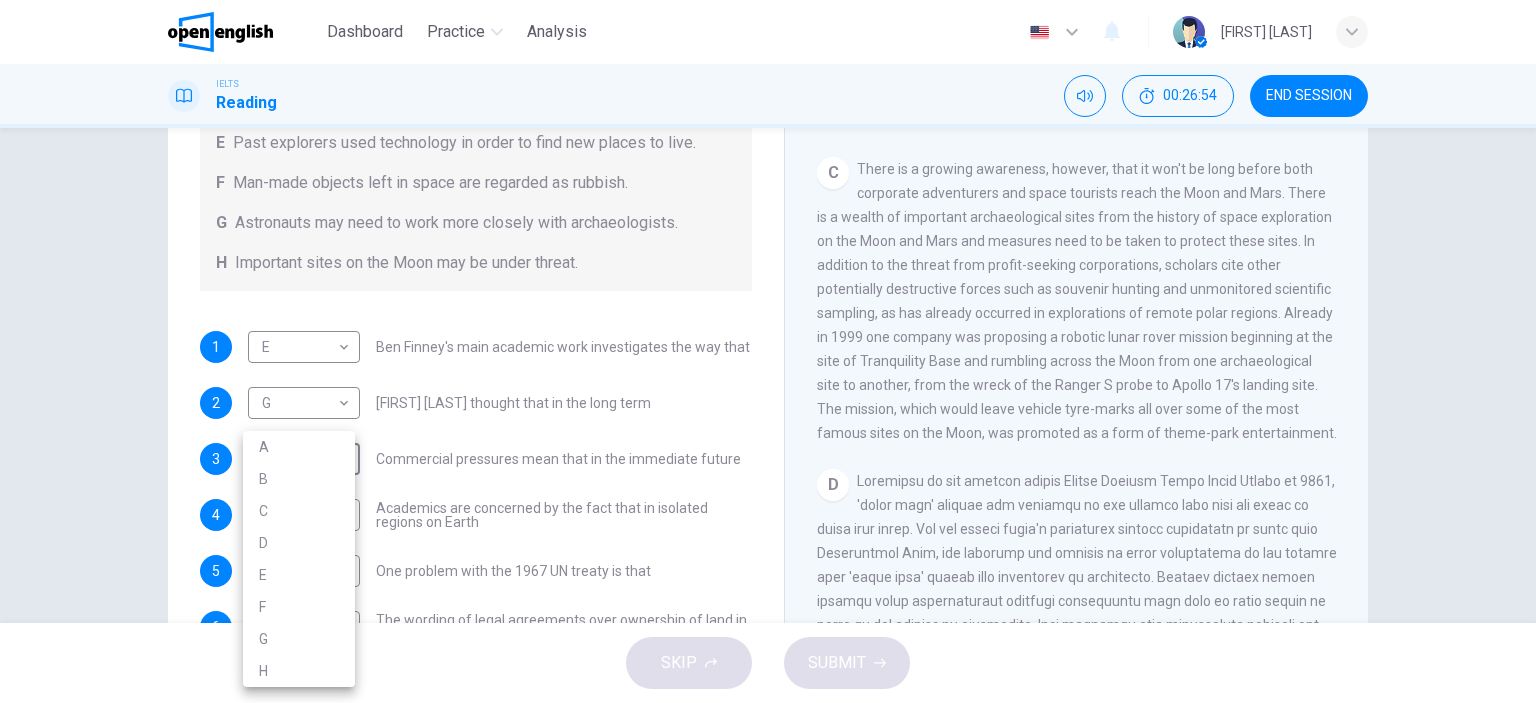 click on "A" at bounding box center (299, 447) 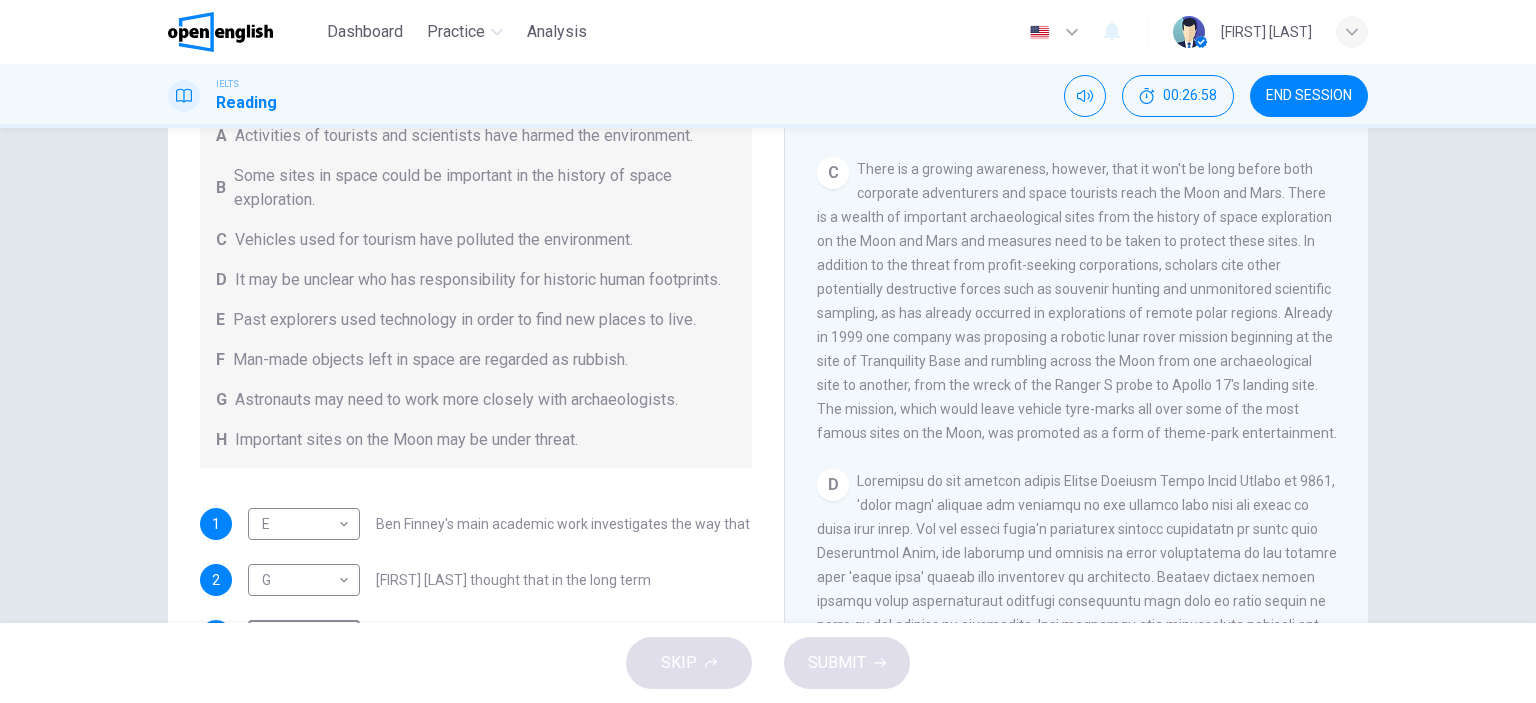 scroll, scrollTop: 304, scrollLeft: 0, axis: vertical 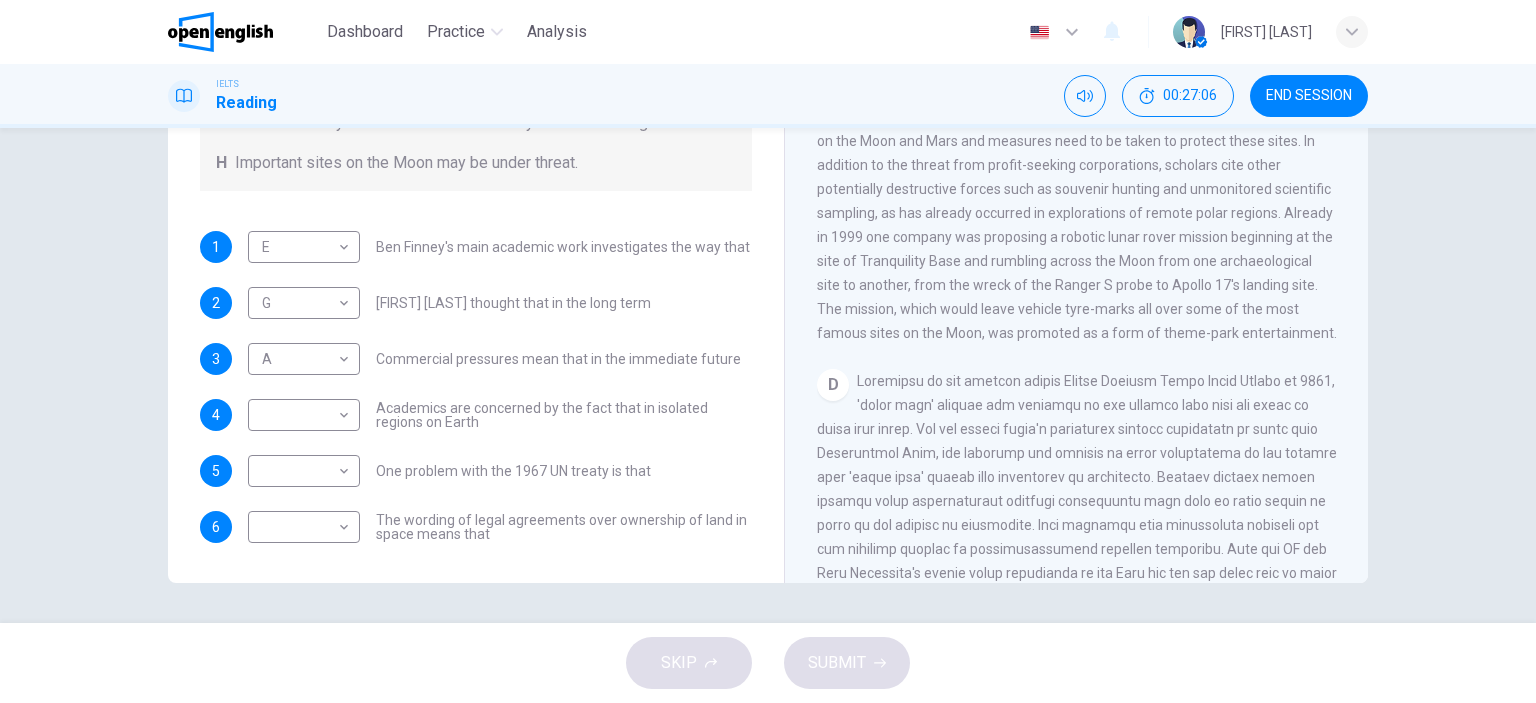 drag, startPoint x: 956, startPoint y: 284, endPoint x: 1164, endPoint y: 276, distance: 208.1538 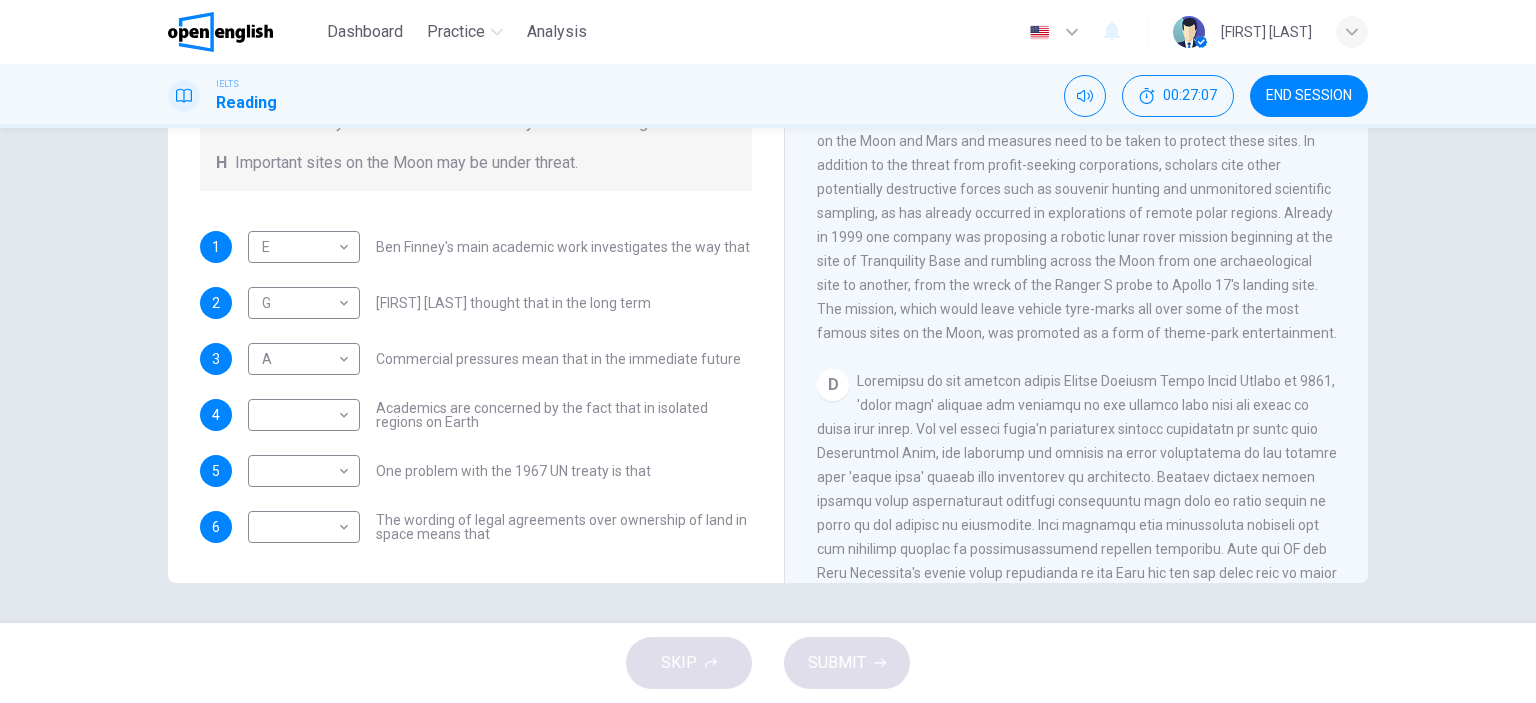 drag, startPoint x: 1111, startPoint y: 321, endPoint x: 1159, endPoint y: 314, distance: 48.507732 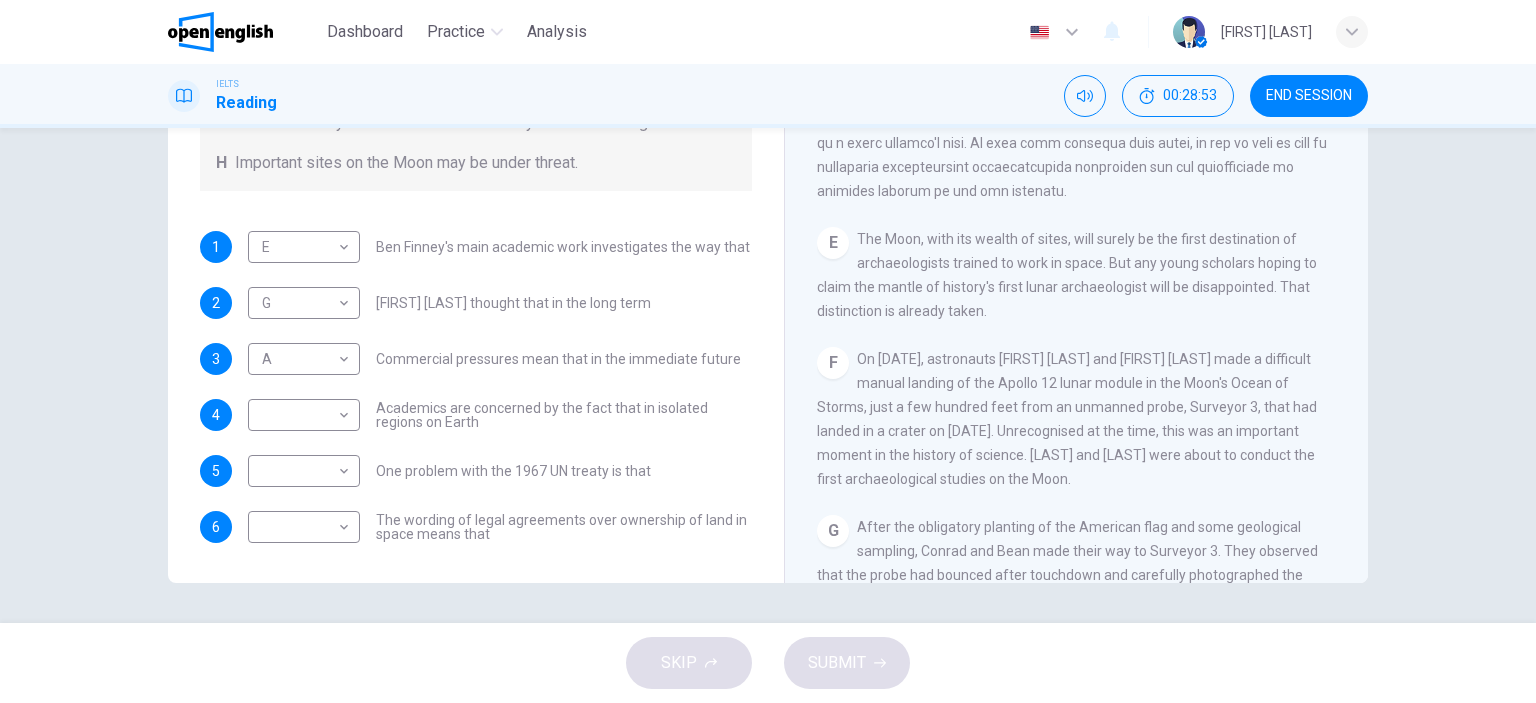 scroll, scrollTop: 1300, scrollLeft: 0, axis: vertical 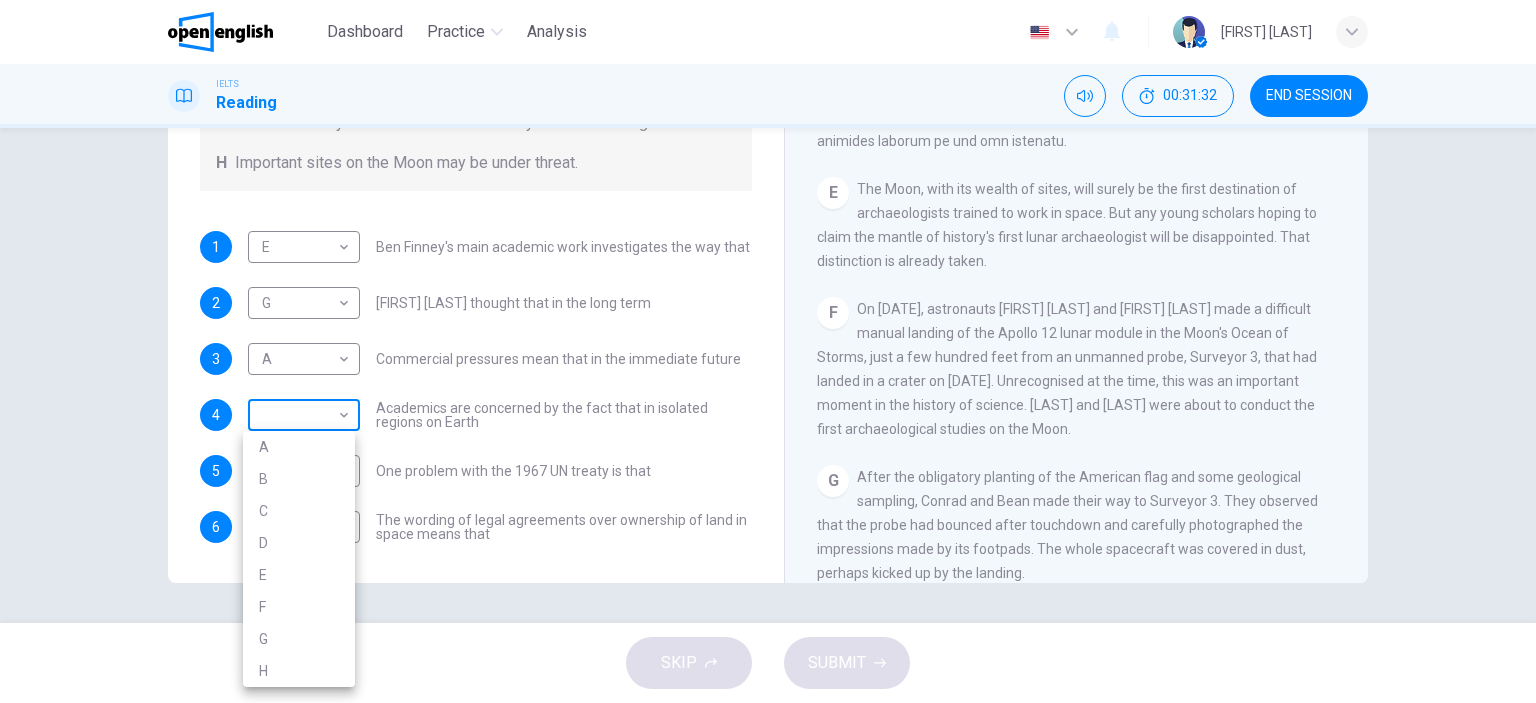 click on "This site uses cookies, as explained in our Privacy Policy . If you agree to the use of cookies, please click the Accept button and continue to browse our site. Privacy Policy Accept Dashboard Practice Analysis English ** ​ [FIRST] [LAST]. IELTS Reading 00:31:32 END SESSION Questions 1 - 6 Complete each sentence with the correct ending A-H from the box below. Write the correct letter A-H in the boxes below. A Activities of tourists and scientists have harmed the environment. B Some sites in space could be important in the history of space exploration. C Vehicles used for tourism have polluted the environment. D It may be unclear who has responsibility for historic human footprints. E Past explorers used technology in order to find new places to live. F Man-made objects left in space are regarded as rubbish. G Astronauts may need to work more closely with archaeologists. H Important sites on the Moon may be under threat. 1 E * ​ [FIRST] [LAST]'s main academic work investigates the way that 2 G * ​ 3 A *" at bounding box center (768, 351) 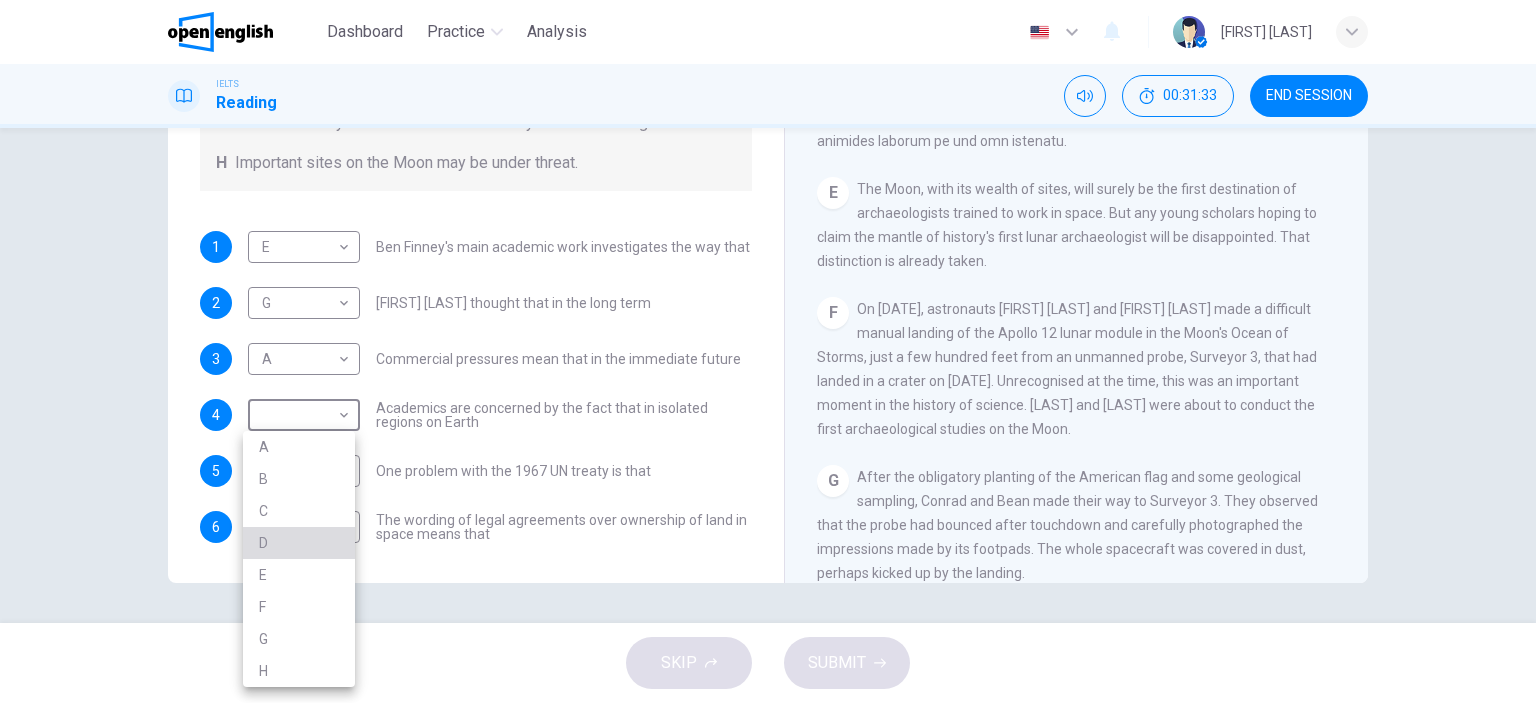click on "D" at bounding box center [299, 543] 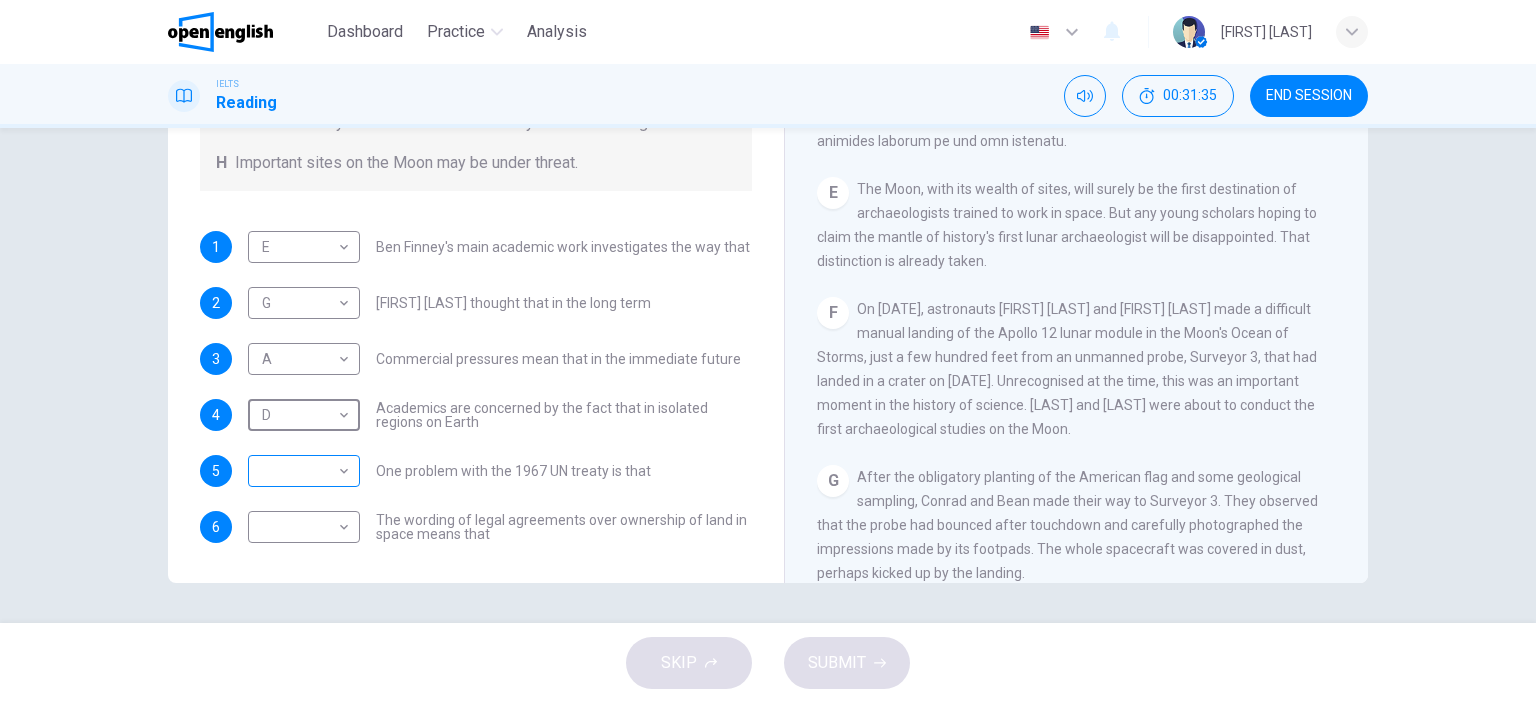 click on "This site uses cookies, as explained in our Privacy Policy . If you agree to the use of cookies, please click the Accept button and continue to browse our site. Privacy Policy Accept Dashboard Practice Analysis English ** ​ [FIRST] [LAST]. IELTS Reading 00:31:35 END SESSION Questions 1 - 6 Complete each sentence with the correct ending A-H from the box below. Write the correct letter A-H in the boxes below. A Activities of tourists and scientists have harmed the environment. B Some sites in space could be important in the history of space exploration. C Vehicles used for tourism have polluted the environment. D It may be unclear who has responsibility for historic human footprints. E Past explorers used technology in order to find new places to live. F Man-made objects left in space are regarded as rubbish. G Astronauts may need to work more closely with archaeologists. H Important sites on the Moon may be under threat. 1 E * ​ [FIRST] [LAST]'s main academic work investigates the way that 2 G * ​ 3 A *" at bounding box center [768, 351] 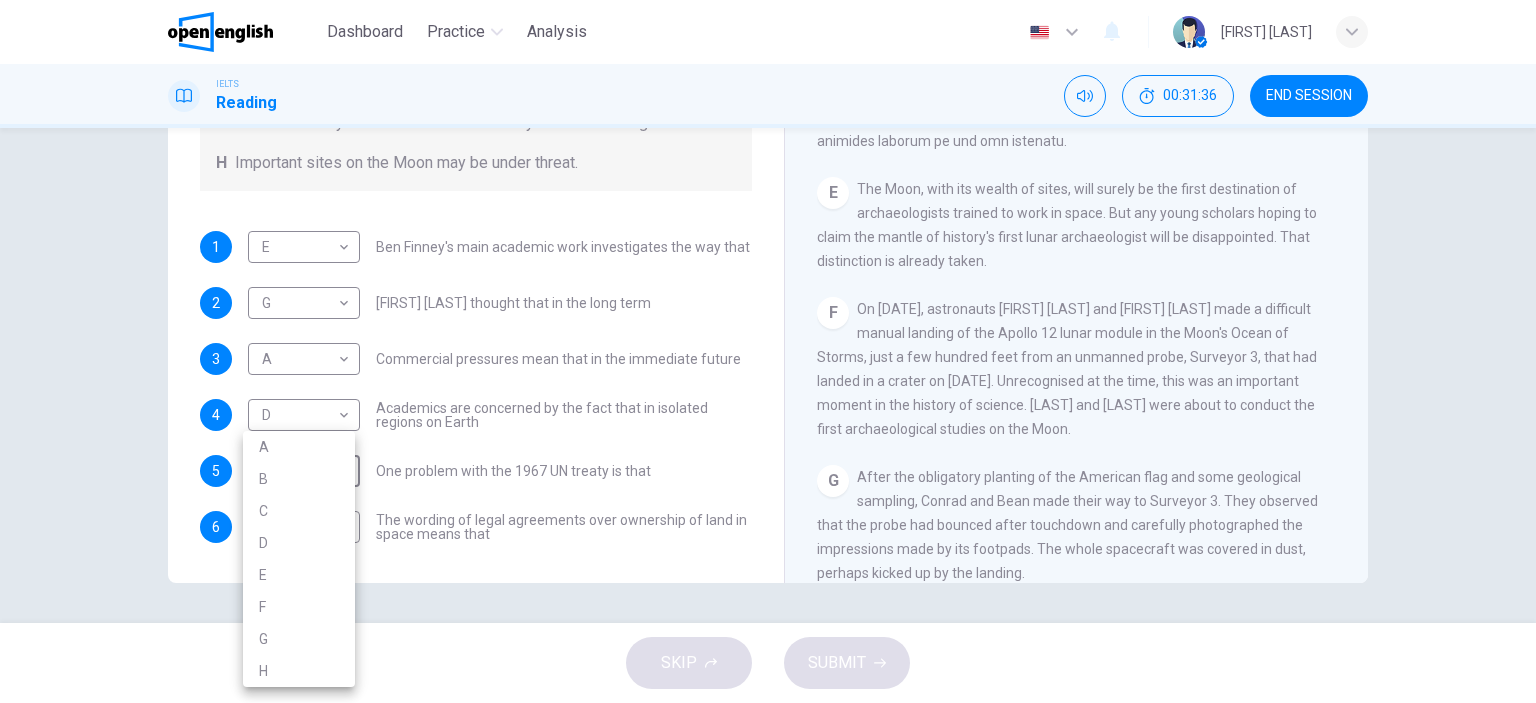 click on "D" at bounding box center [299, 543] 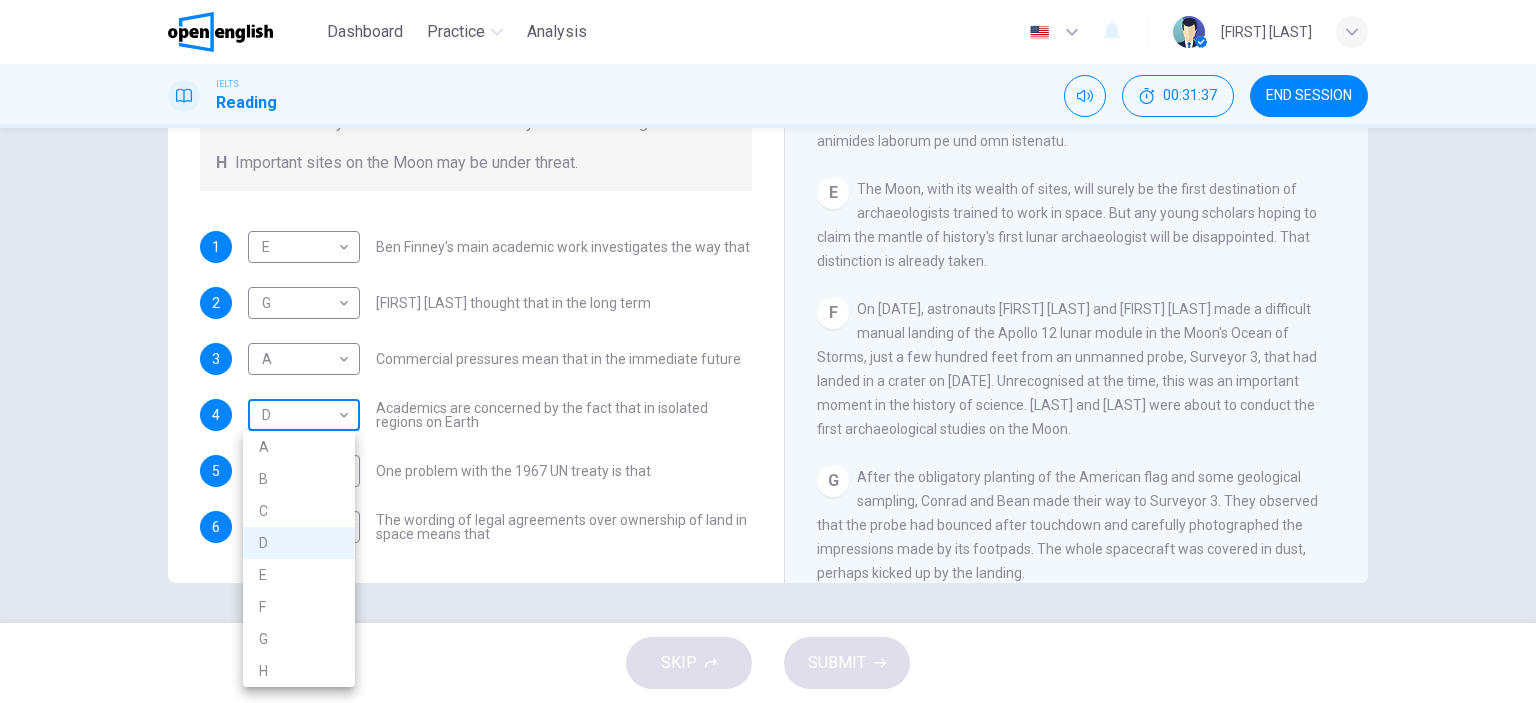 click on "This site uses cookies, as explained in our Privacy Policy . If you agree to the use of cookies, please click the Accept button and continue to browse our site. Privacy Policy Accept Dashboard Practice Analysis English ** ​ [FIRST] [LAST]. IELTS Reading 00:31:37 END SESSION Questions 1 - 6 Complete each sentence with the correct ending A-H from the box below. Write the correct letter A-H in the boxes below. A Activities of tourists and scientists have harmed the environment. B Some sites in space could be important in the history of space exploration. C Vehicles used for tourism have polluted the environment. D It may be unclear who has responsibility for historic human footprints. E Past explorers used technology in order to find new places to live. F Man-made objects left in space are regarded as rubbish. G Astronauts may need to work more closely with archaeologists. H Important sites on the Moon may be under threat. 1 E * ​ [FIRST] [LAST]'s main academic work investigates the way that 2 G * ​ 3 A *" at bounding box center [768, 351] 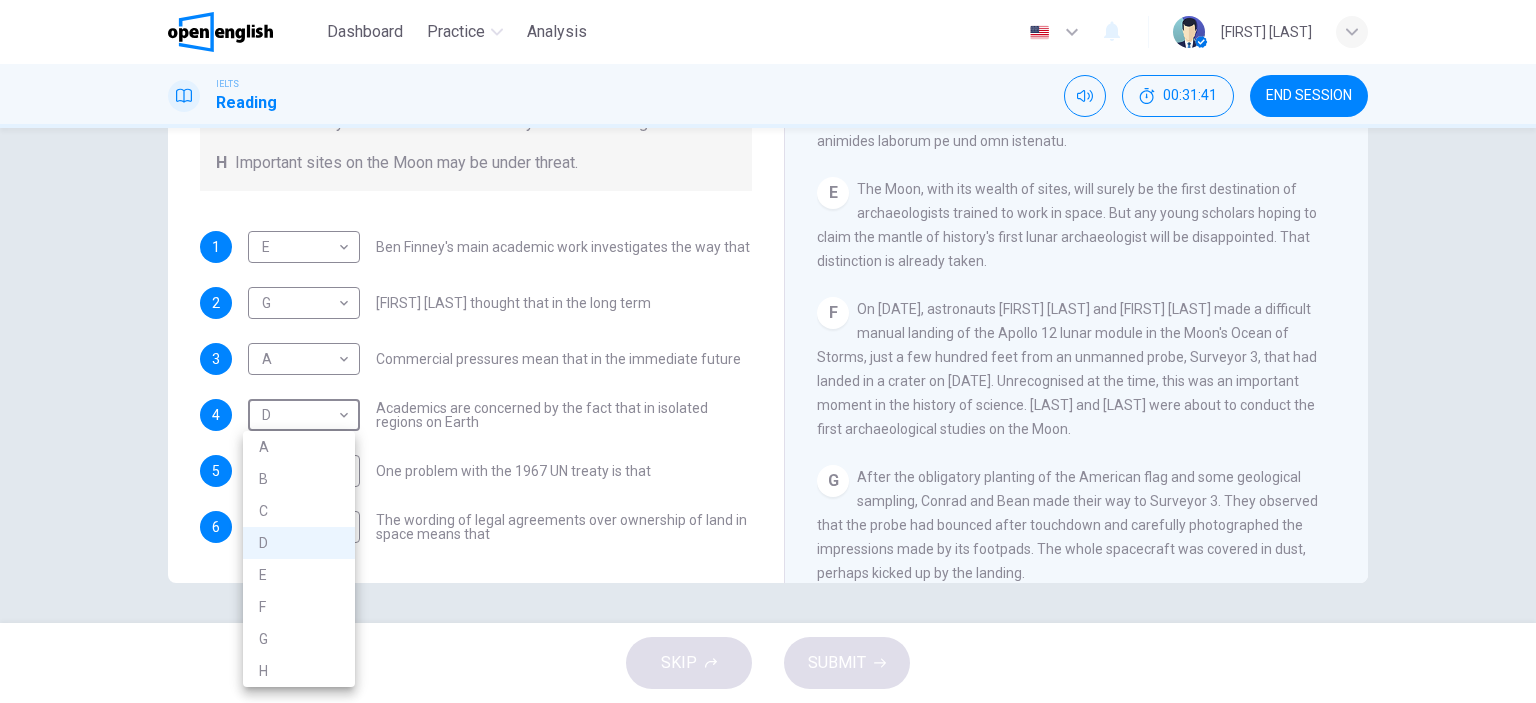 click on "H" at bounding box center (299, 671) 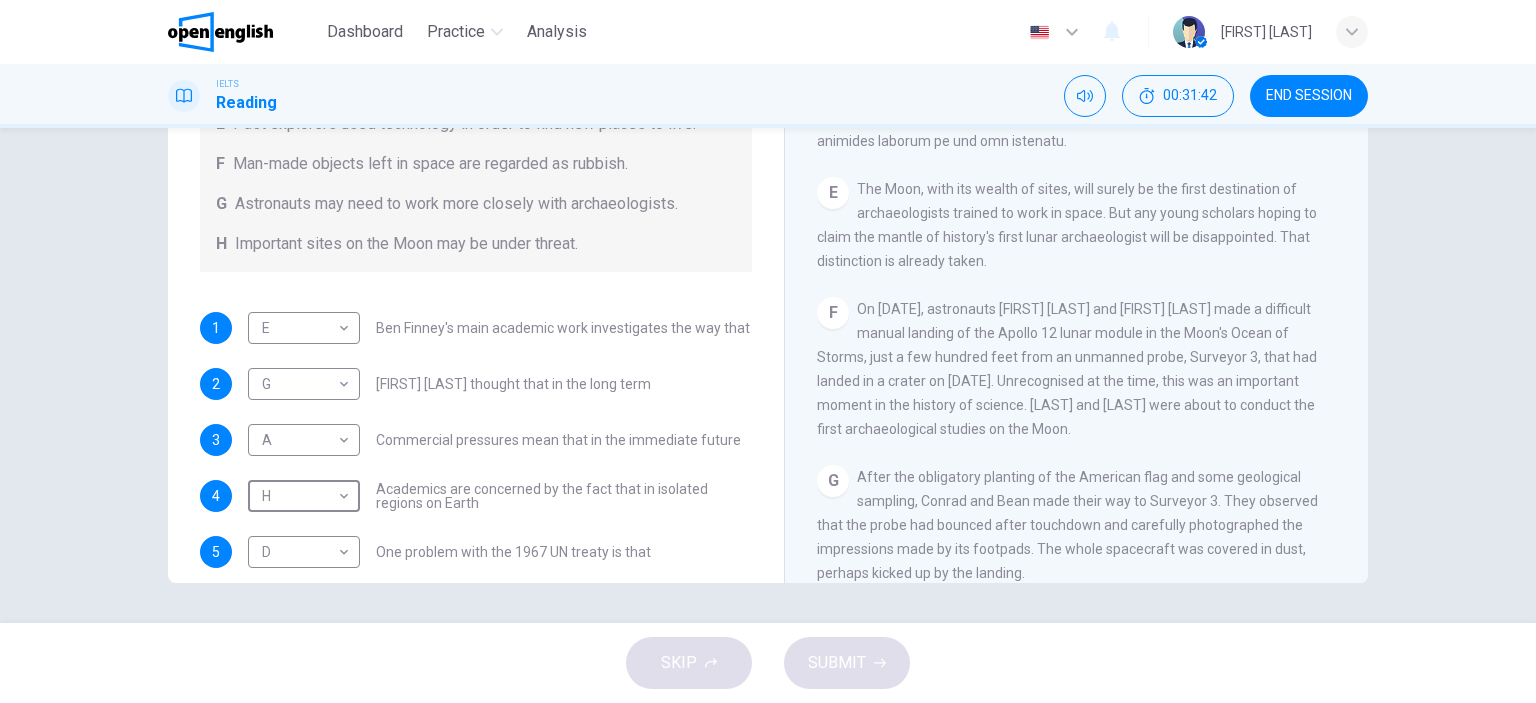 scroll, scrollTop: 100, scrollLeft: 0, axis: vertical 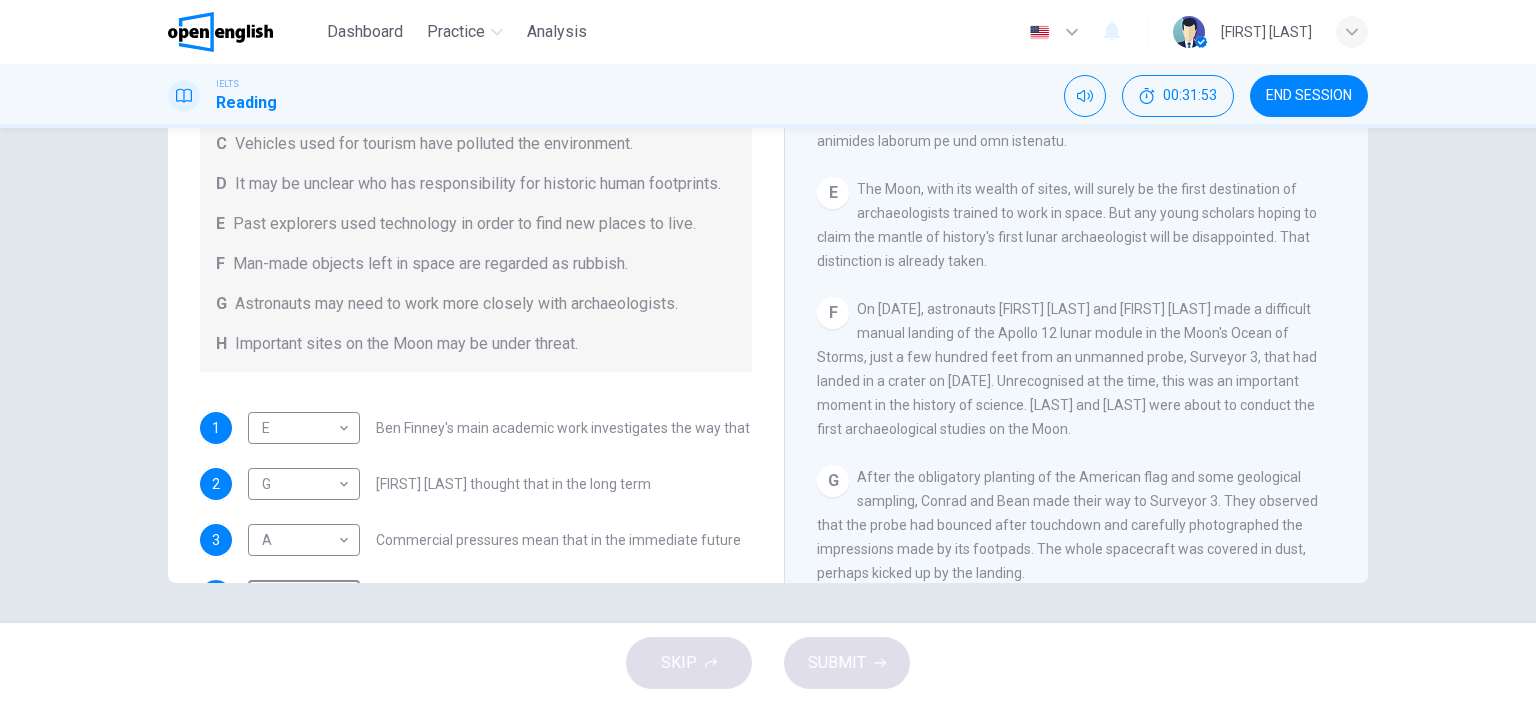 click on "The Moon, with its wealth of sites, will surely be the first destination of archaeologists trained to work in space. But any young scholars hoping to claim the mantle of history's first lunar archaeologist will be disappointed. That distinction is already taken." at bounding box center (1067, 225) 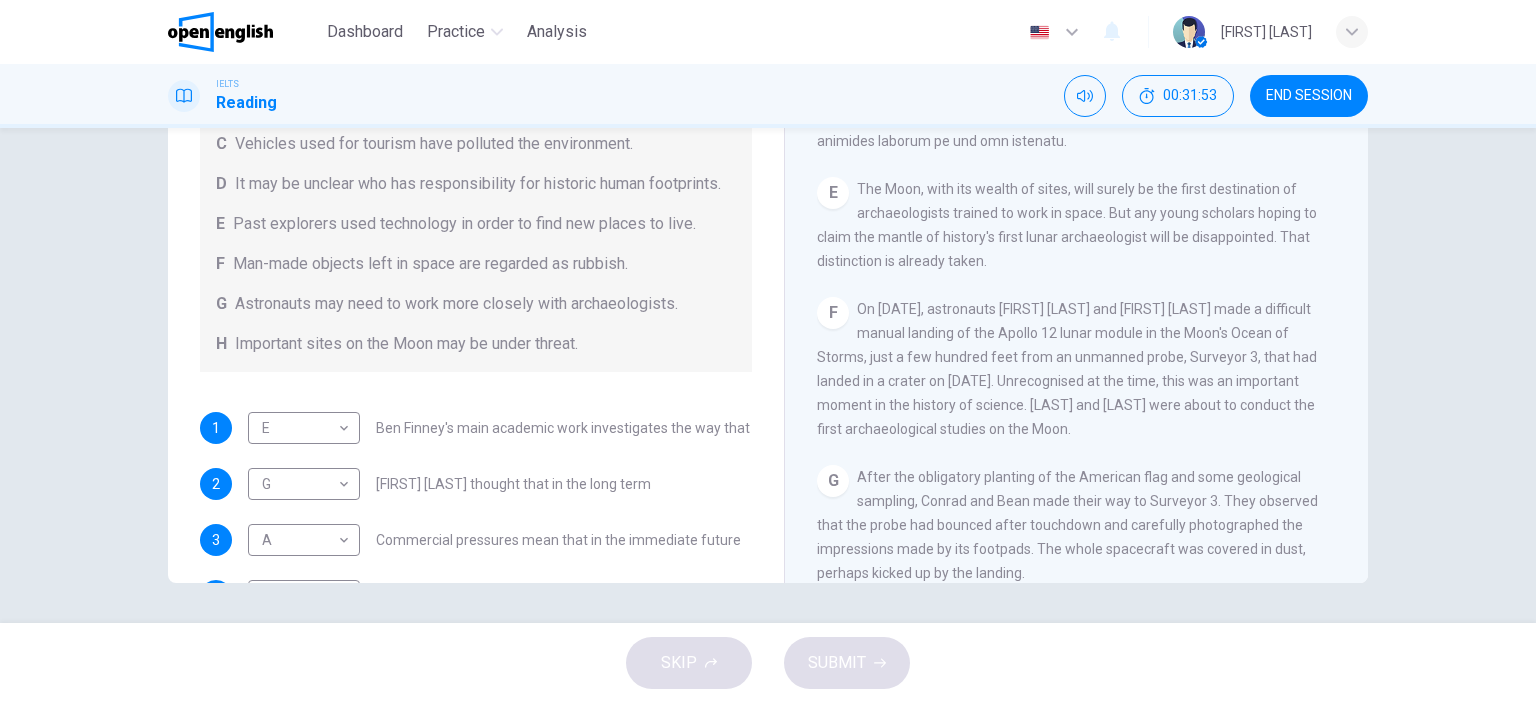click on "The Moon, with its wealth of sites, will surely be the first destination of archaeologists trained to work in space. But any young scholars hoping to claim the mantle of history's first lunar archaeologist will be disappointed. That distinction is already taken." at bounding box center (1067, 225) 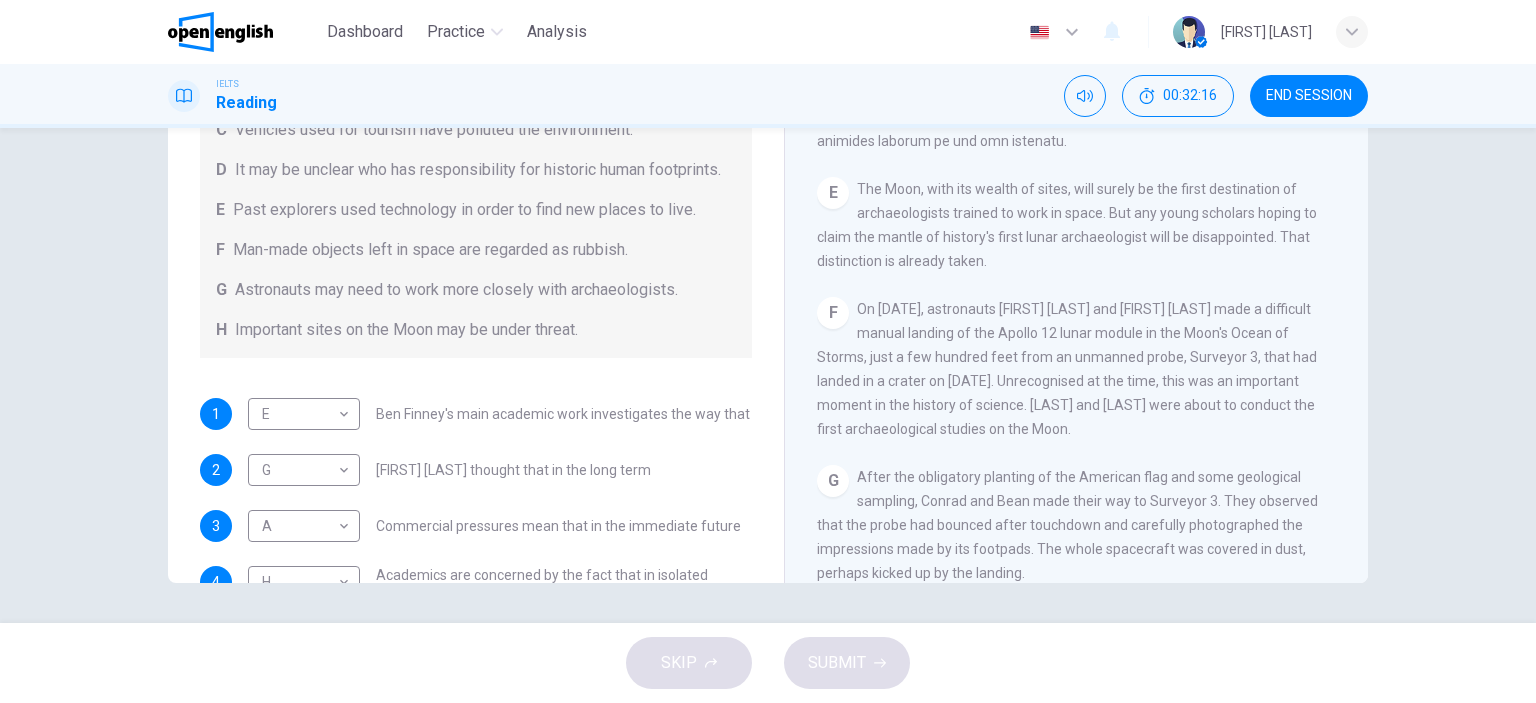 scroll, scrollTop: 0, scrollLeft: 0, axis: both 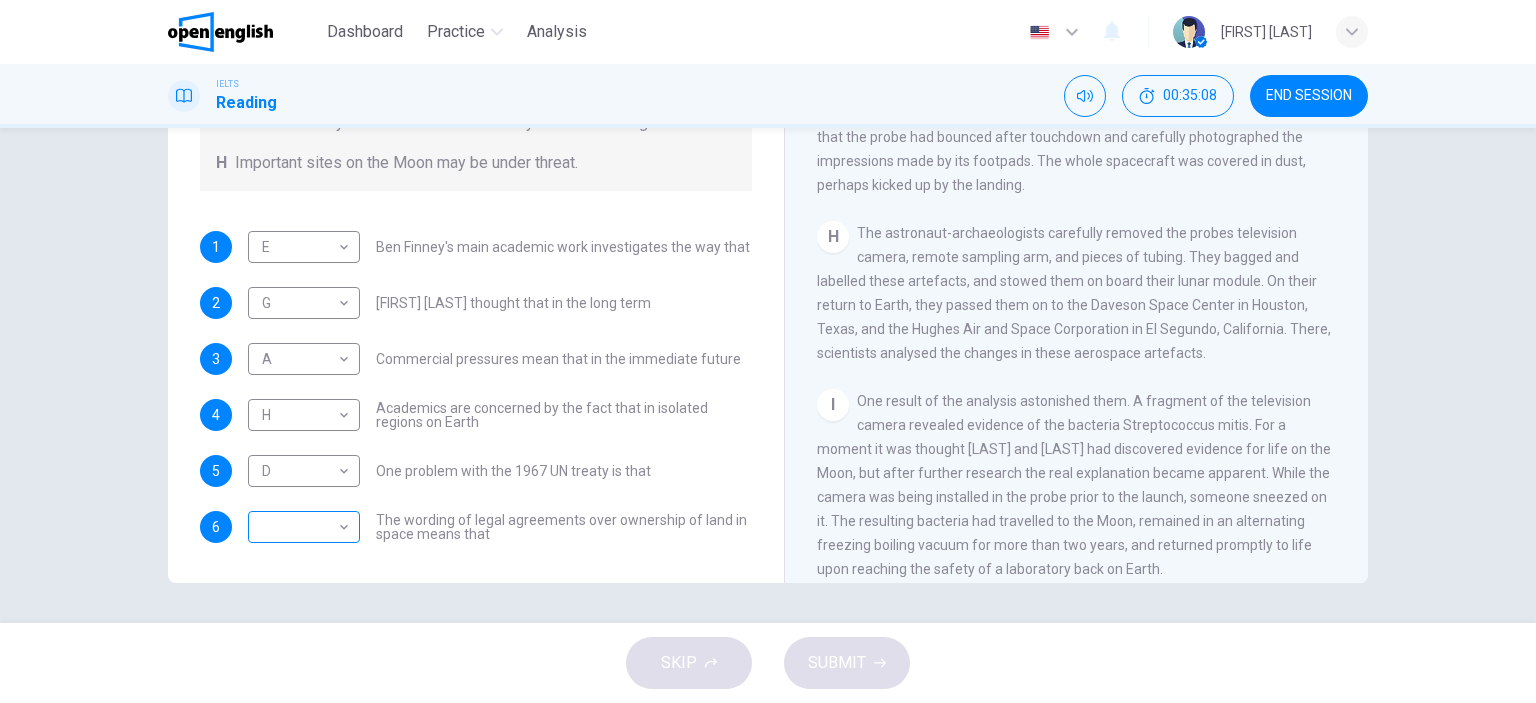 click on "This site uses cookies, as explained in our Privacy Policy . If you agree to the use of cookies, please click the Accept button and continue to browse our site. Privacy Policy Accept Dashboard Practice Analysis English ** ​ [FIRST] [LAST]. IELTS Reading 00:35:08 END SESSION Questions 1 - 6 Complete each sentence with the correct ending A-H from the box below. Write the correct letter A-H in the boxes below. A Activities of tourists and scientists have harmed the environment. B Some sites in space could be important in the history of space exploration. C Vehicles used for tourism have polluted the environment. D It may be unclear who has responsibility for historic human footprints. E Past explorers used technology in order to find new places to live. F Man-made objects left in space are regarded as rubbish. G Astronauts may need to work more closely with archaeologists. H Important sites on the Moon may be under threat. 1 E * ​ [FIRST] [LAST]'s main academic work investigates the way that 2 G * ​ 3 A *" at bounding box center [768, 351] 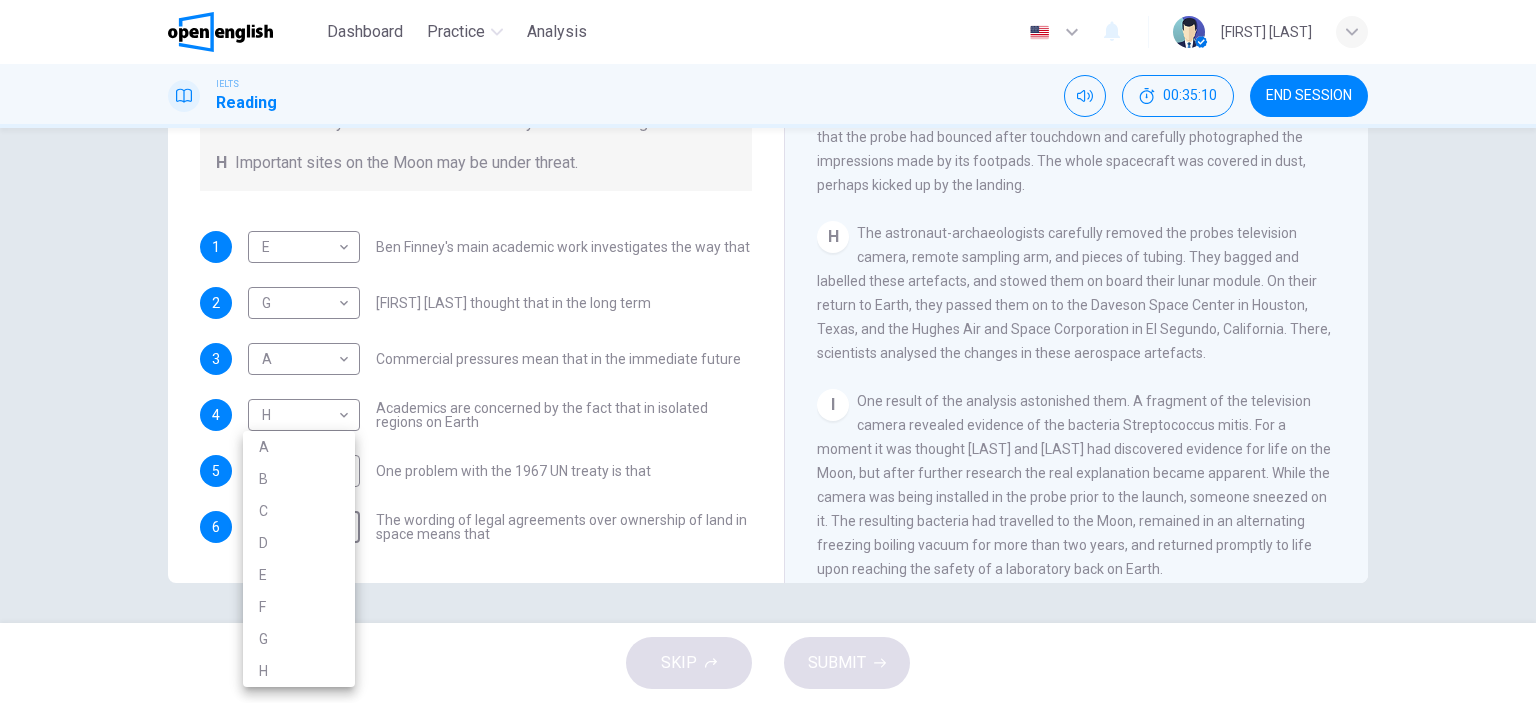 click on "F" at bounding box center [299, 607] 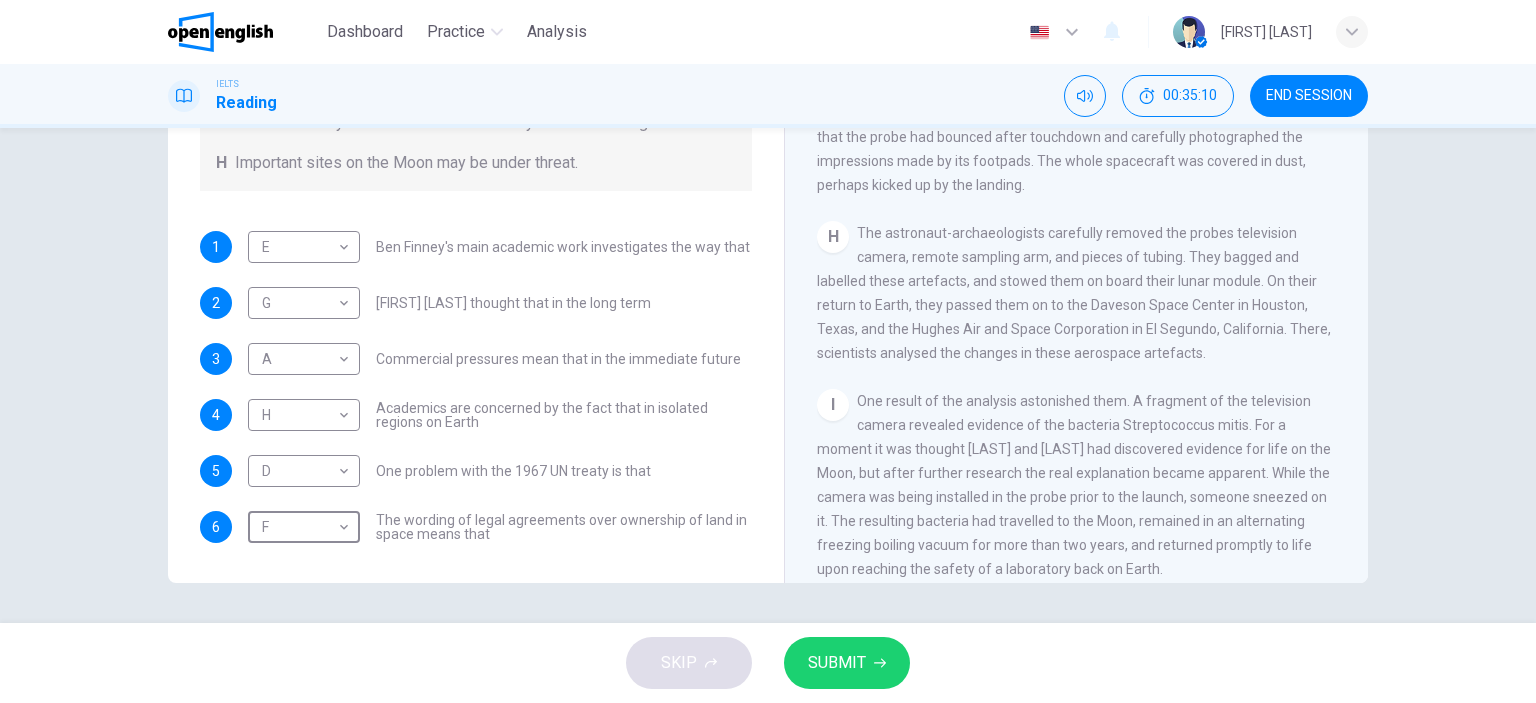 click on "SUBMIT" at bounding box center (847, 663) 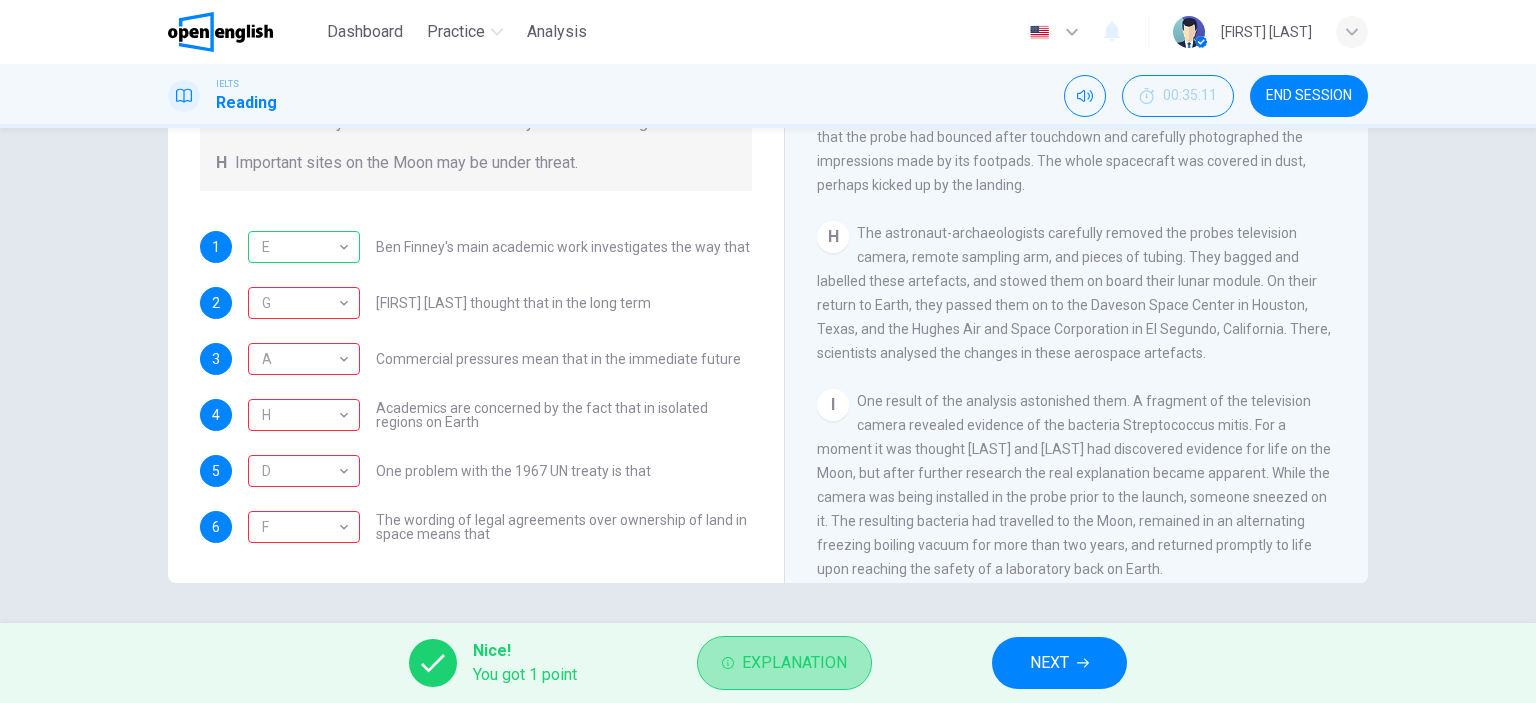 click on "Explanation" at bounding box center [794, 663] 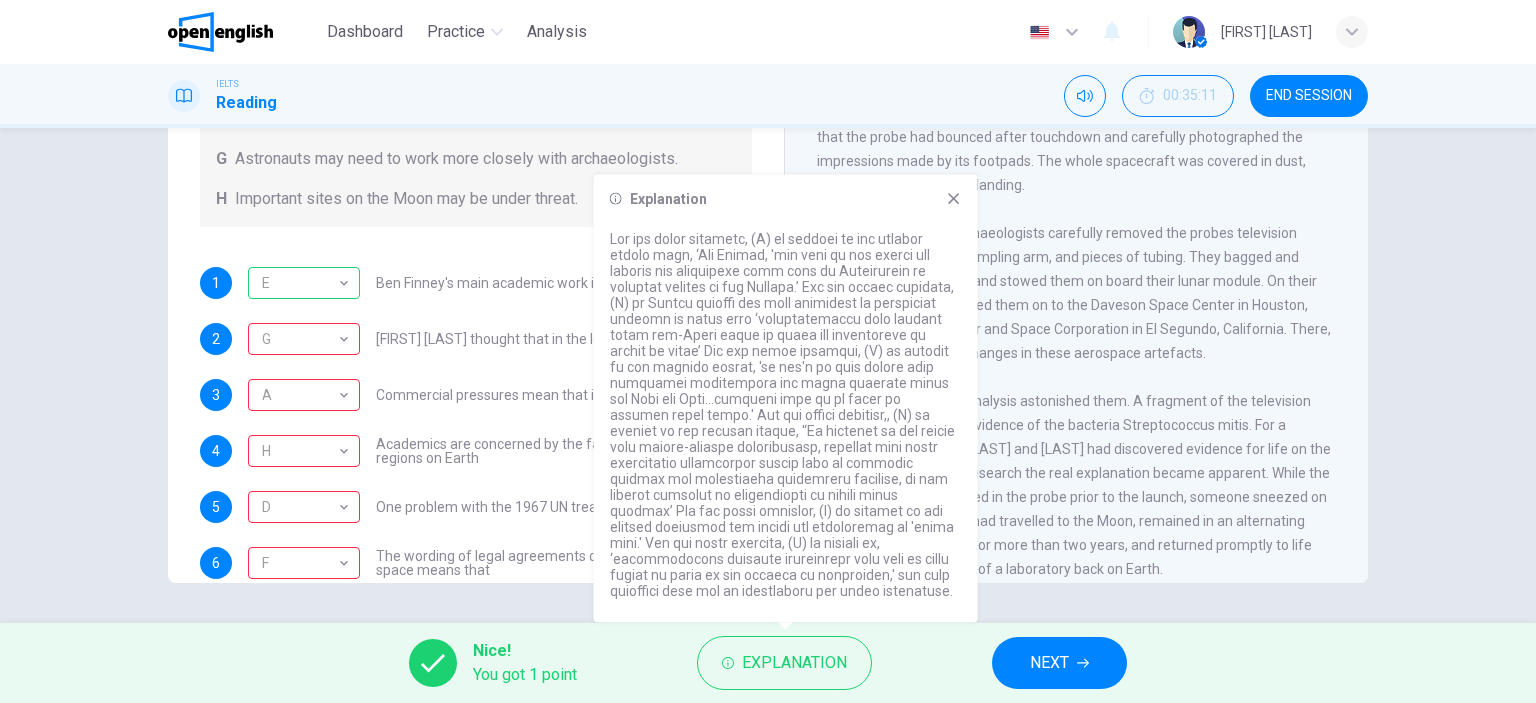 scroll, scrollTop: 304, scrollLeft: 0, axis: vertical 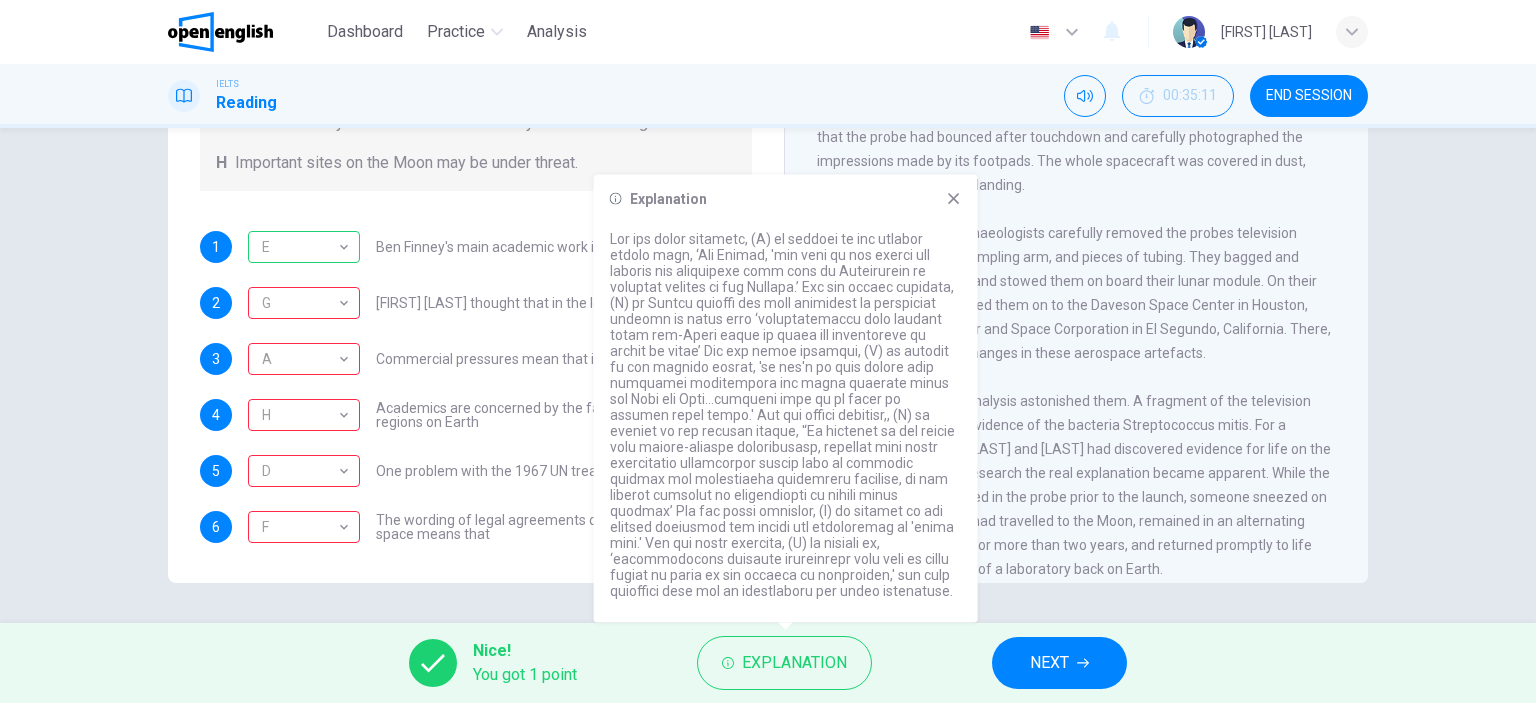 drag, startPoint x: 697, startPoint y: 246, endPoint x: 722, endPoint y: 310, distance: 68.70953 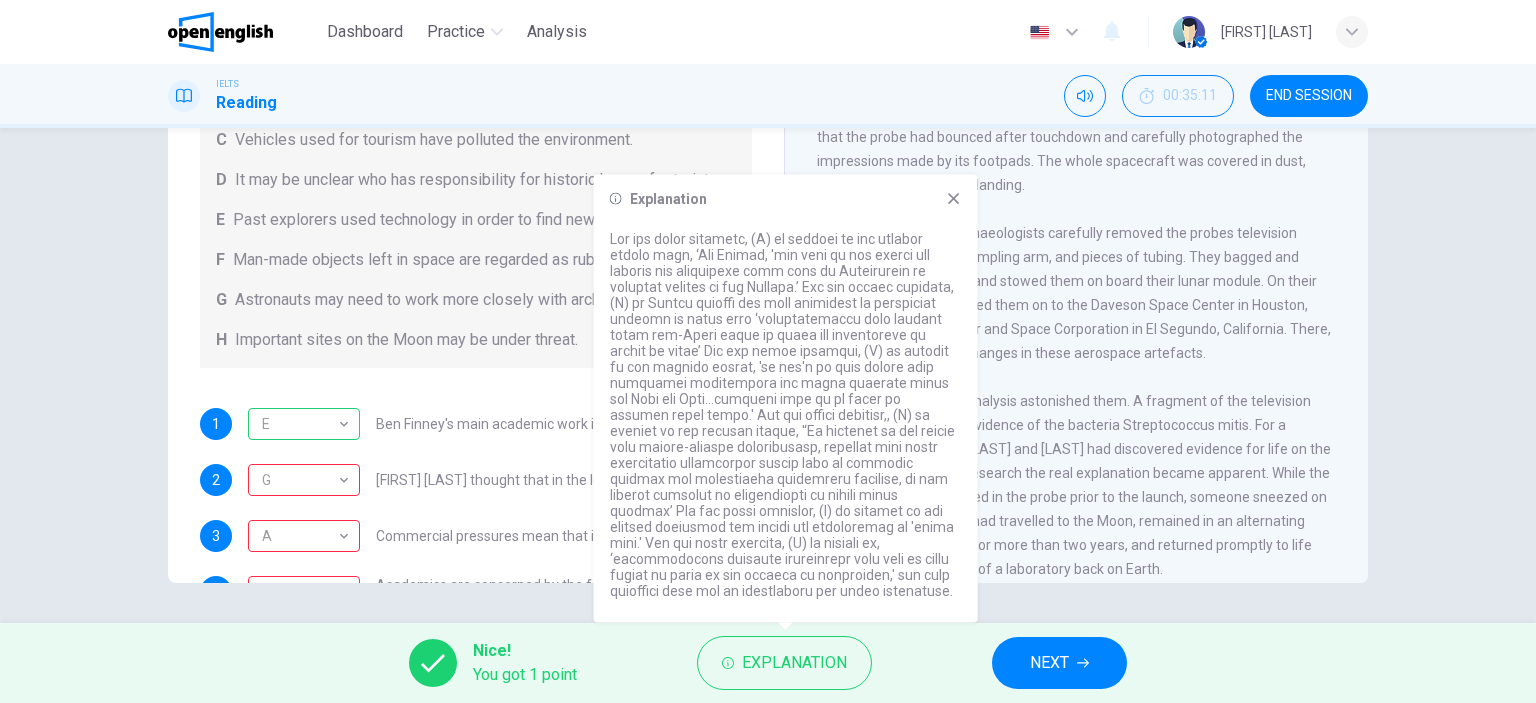 scroll, scrollTop: 0, scrollLeft: 0, axis: both 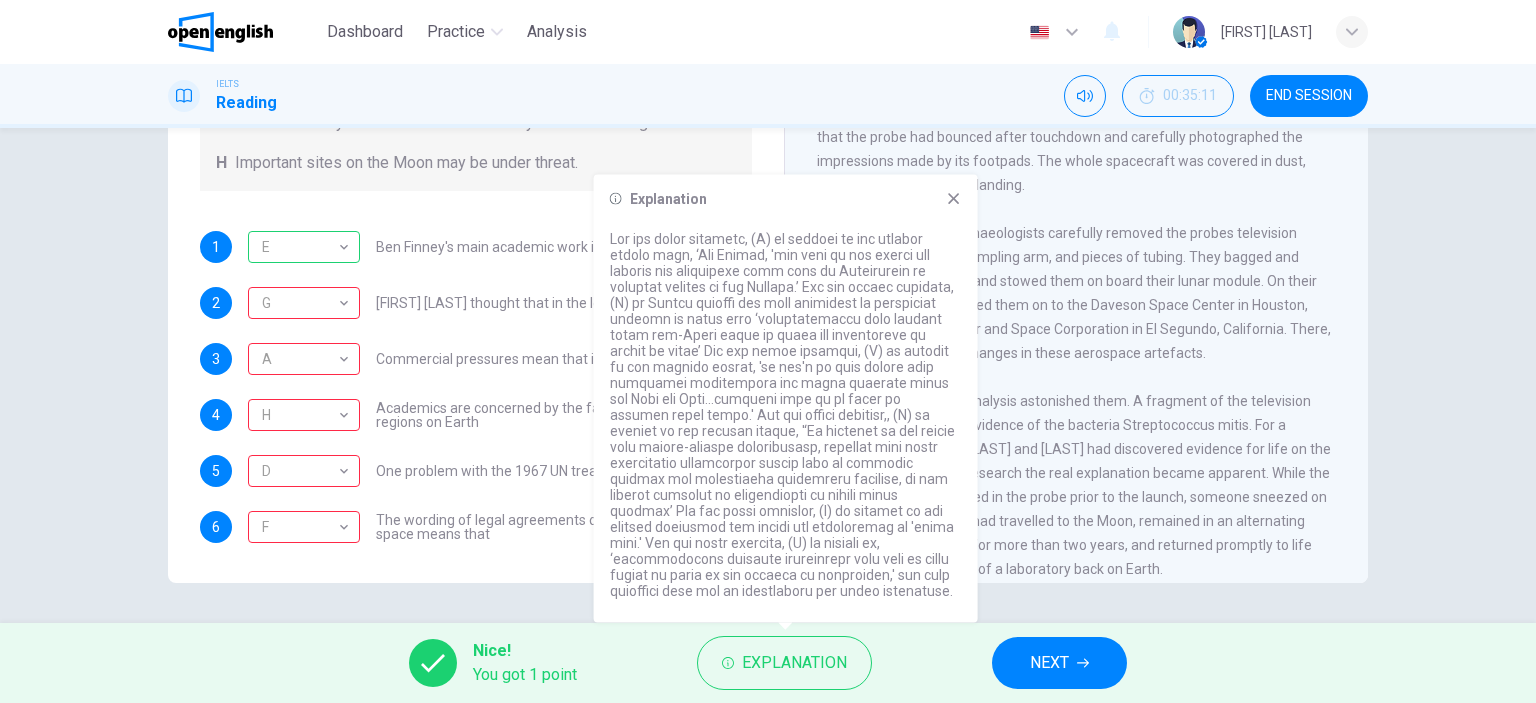 click 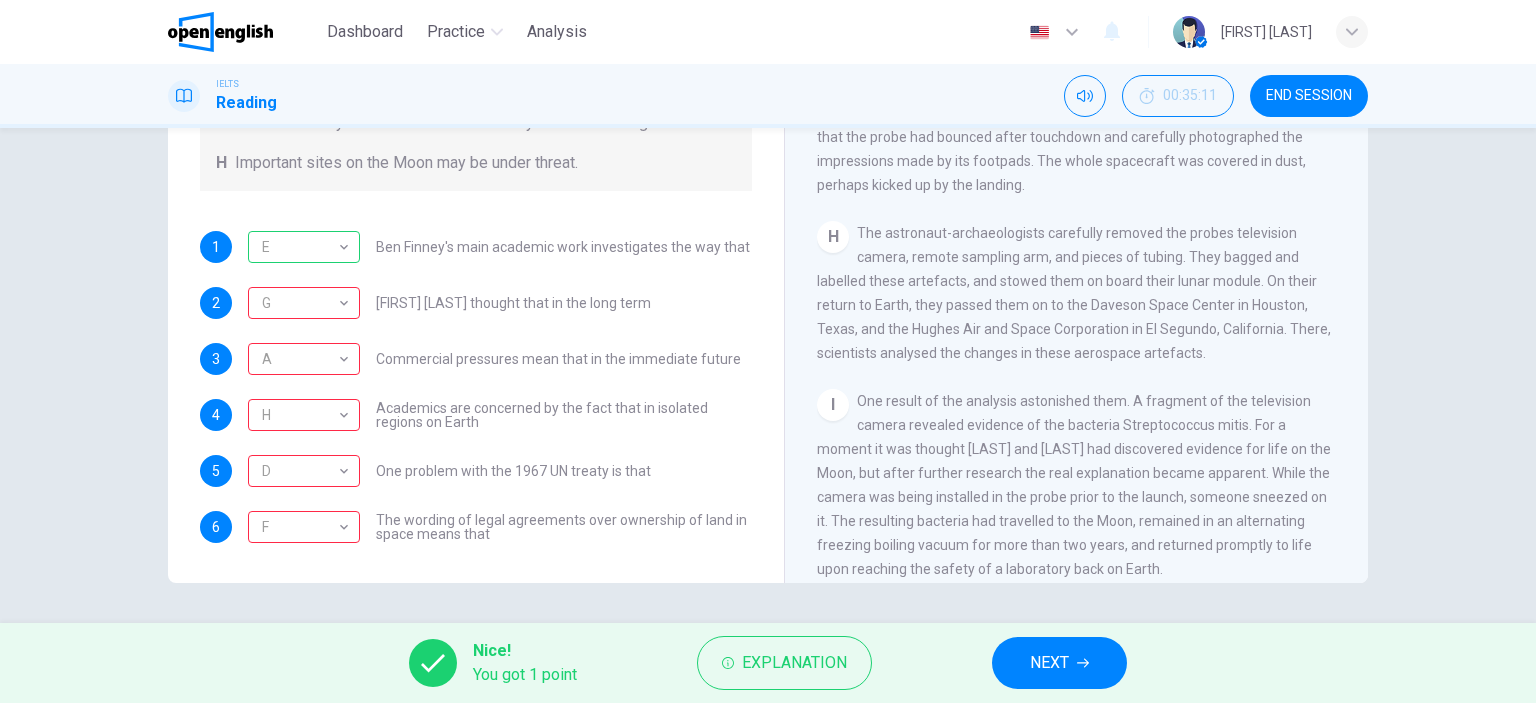 click on "NEXT" at bounding box center [1059, 663] 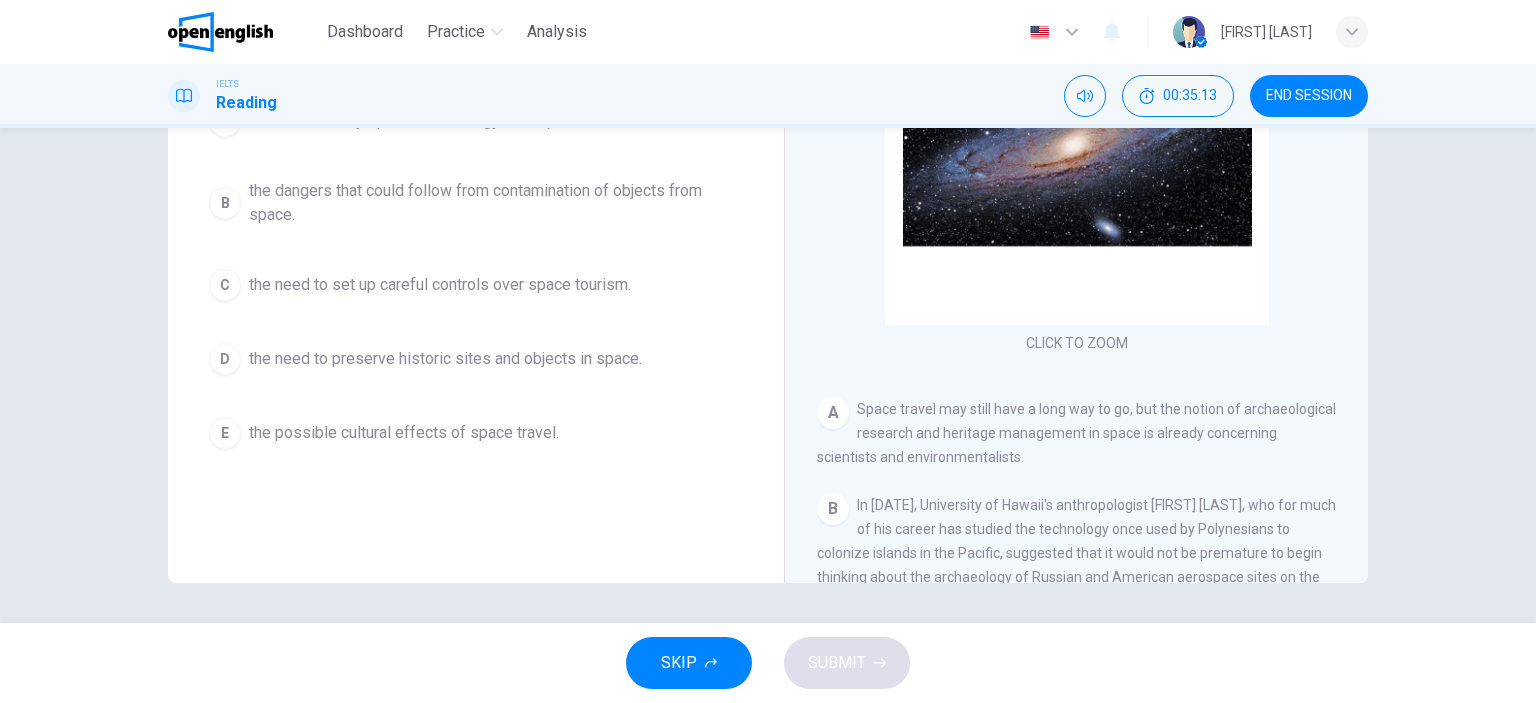 scroll, scrollTop: 0, scrollLeft: 0, axis: both 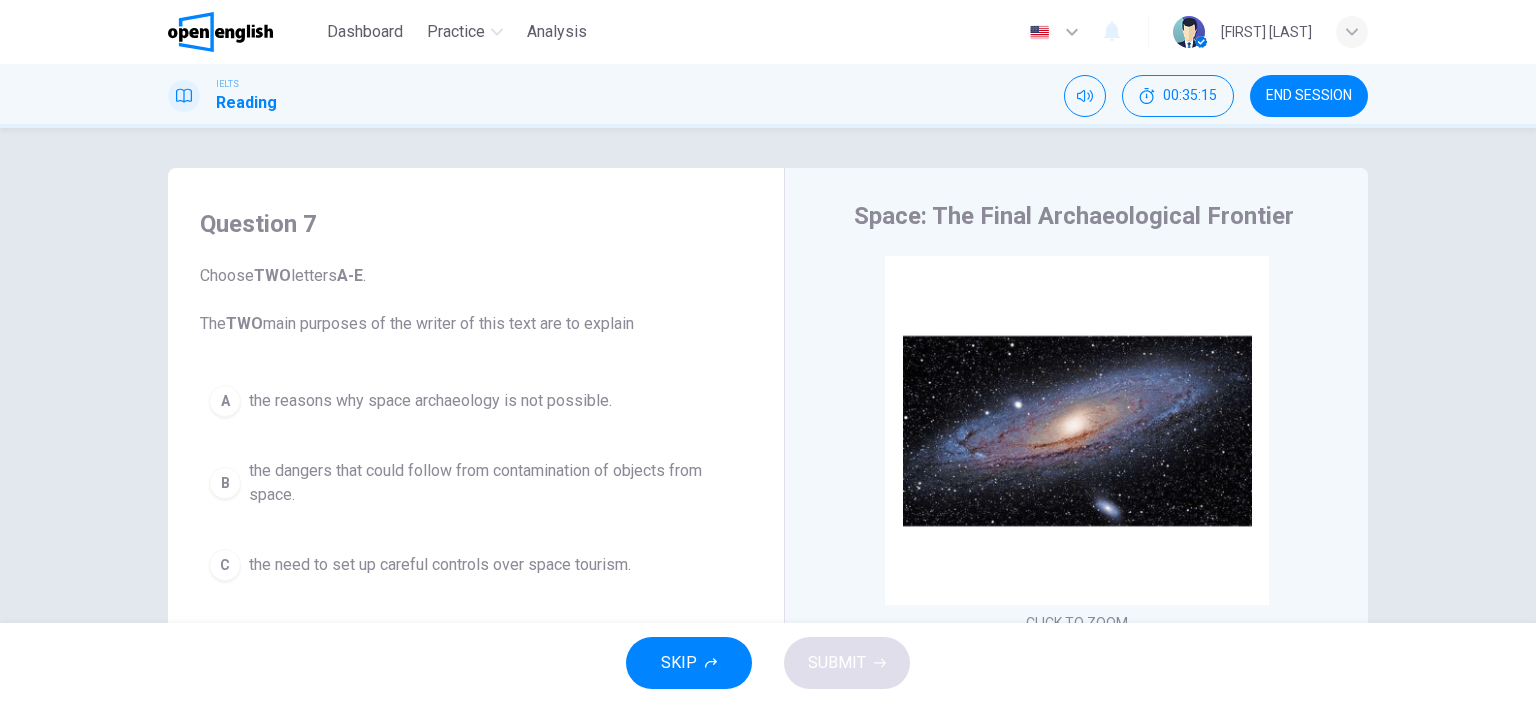 drag, startPoint x: 270, startPoint y: 321, endPoint x: 575, endPoint y: 323, distance: 305.00656 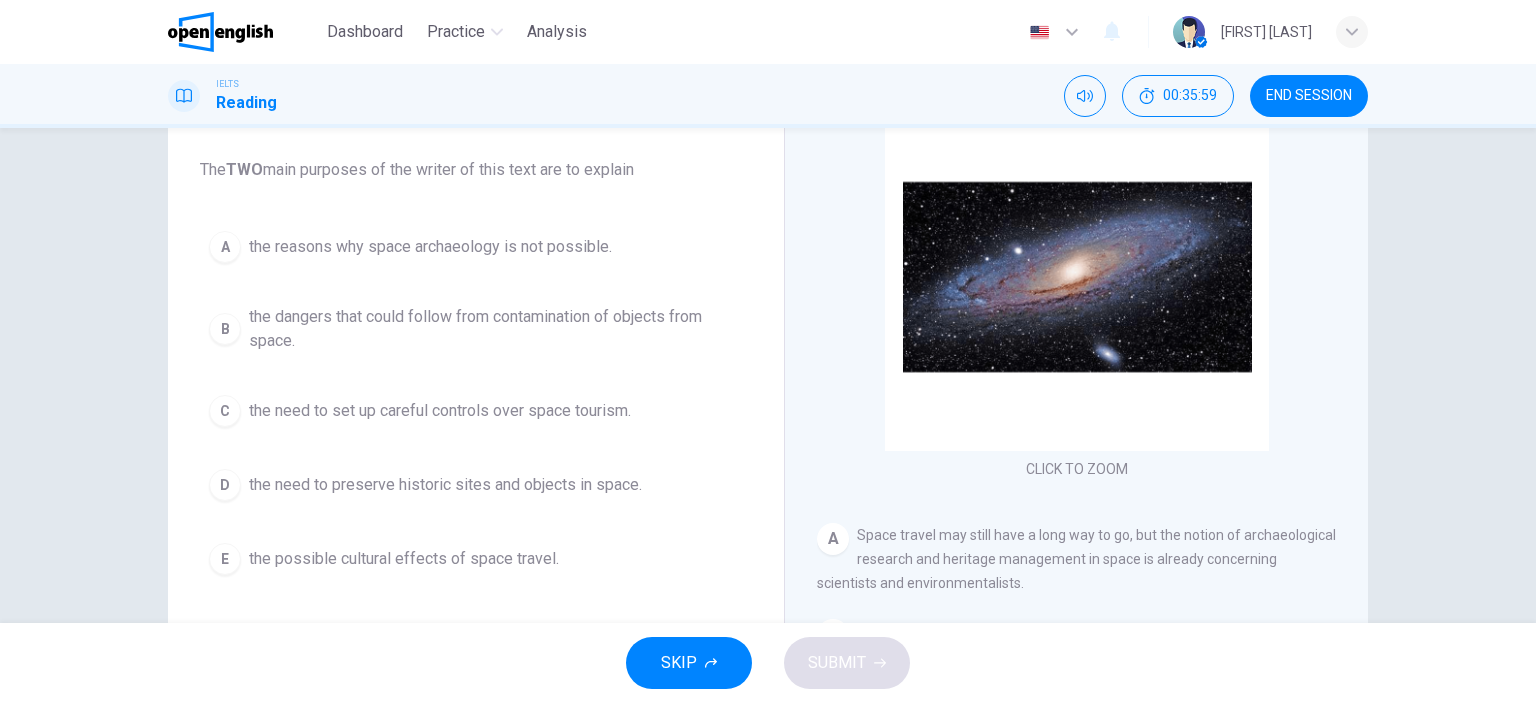 scroll, scrollTop: 200, scrollLeft: 0, axis: vertical 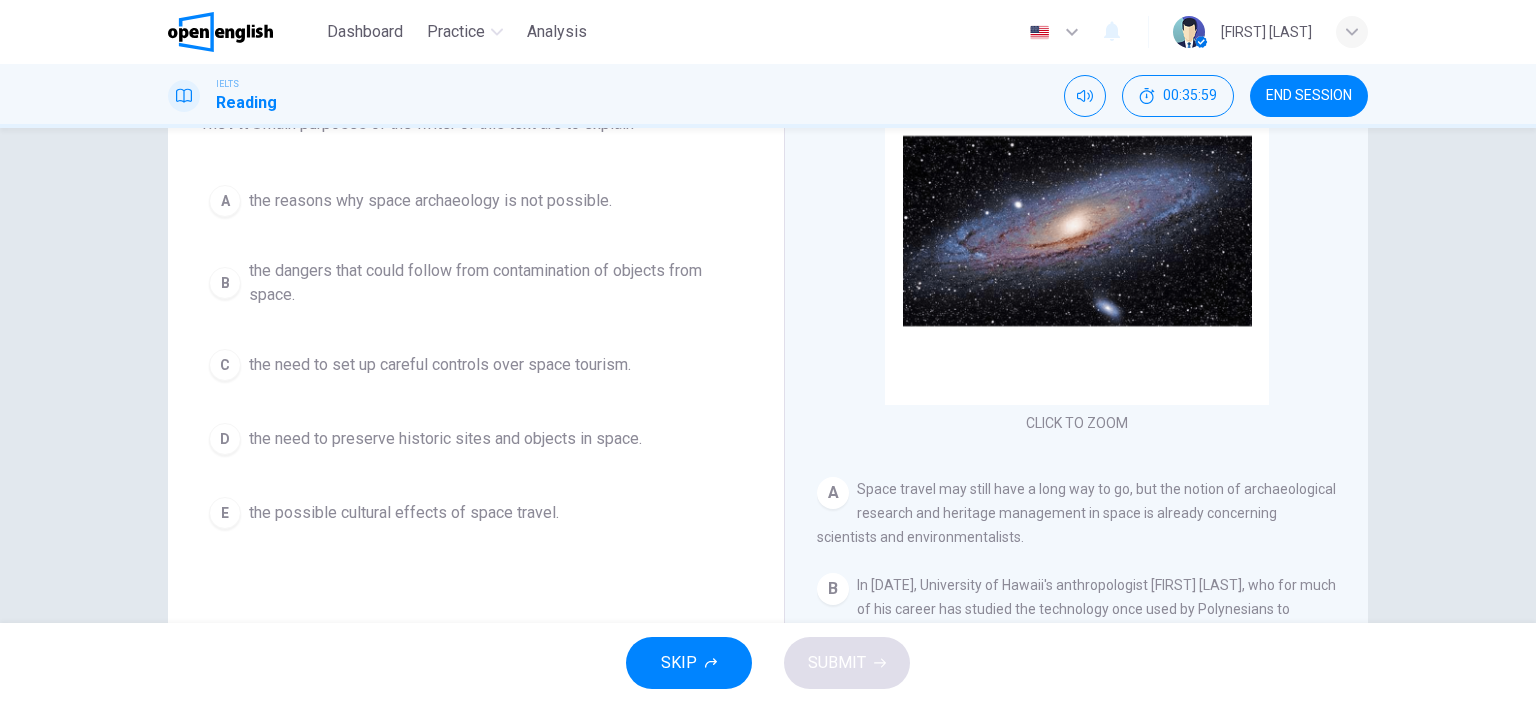 click on "the need to set up careful controls over space tourism." at bounding box center [440, 365] 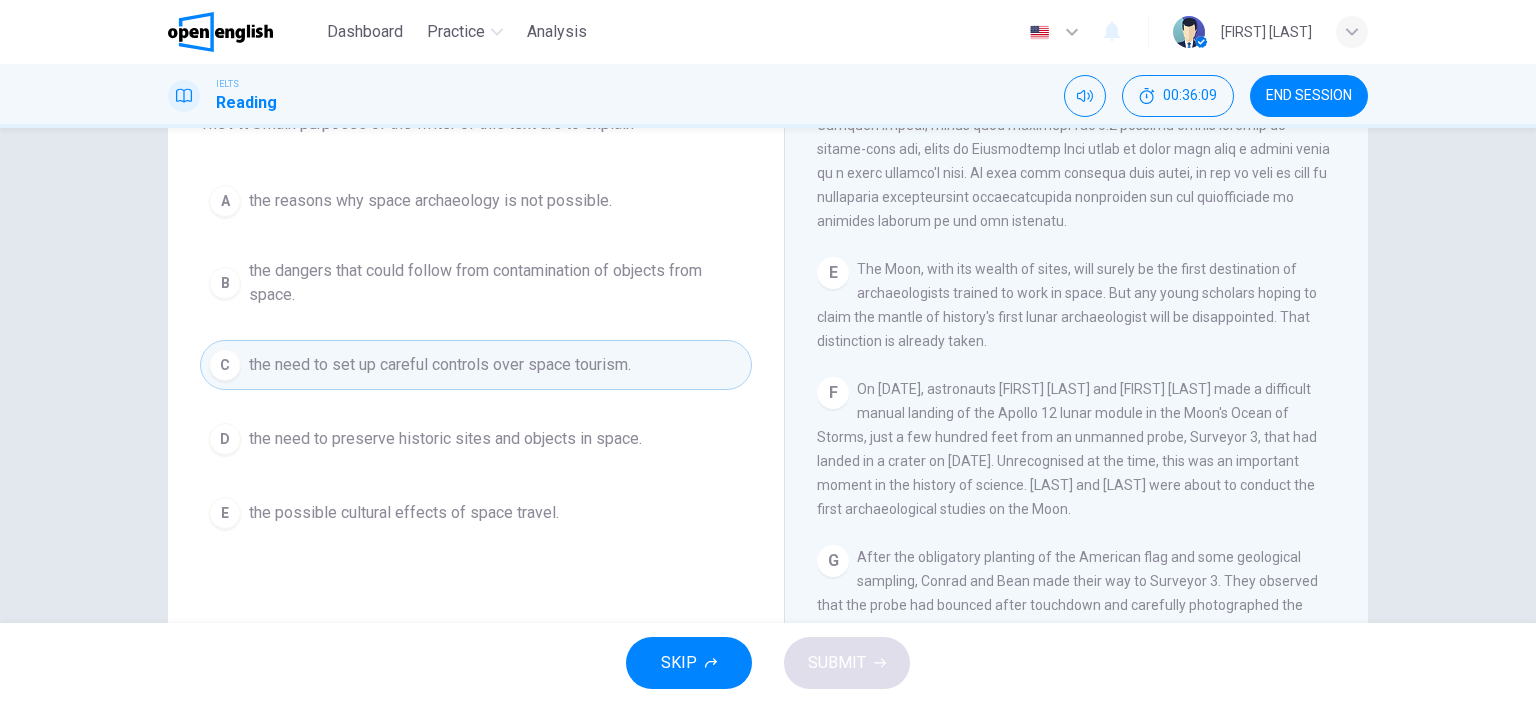scroll, scrollTop: 1988, scrollLeft: 0, axis: vertical 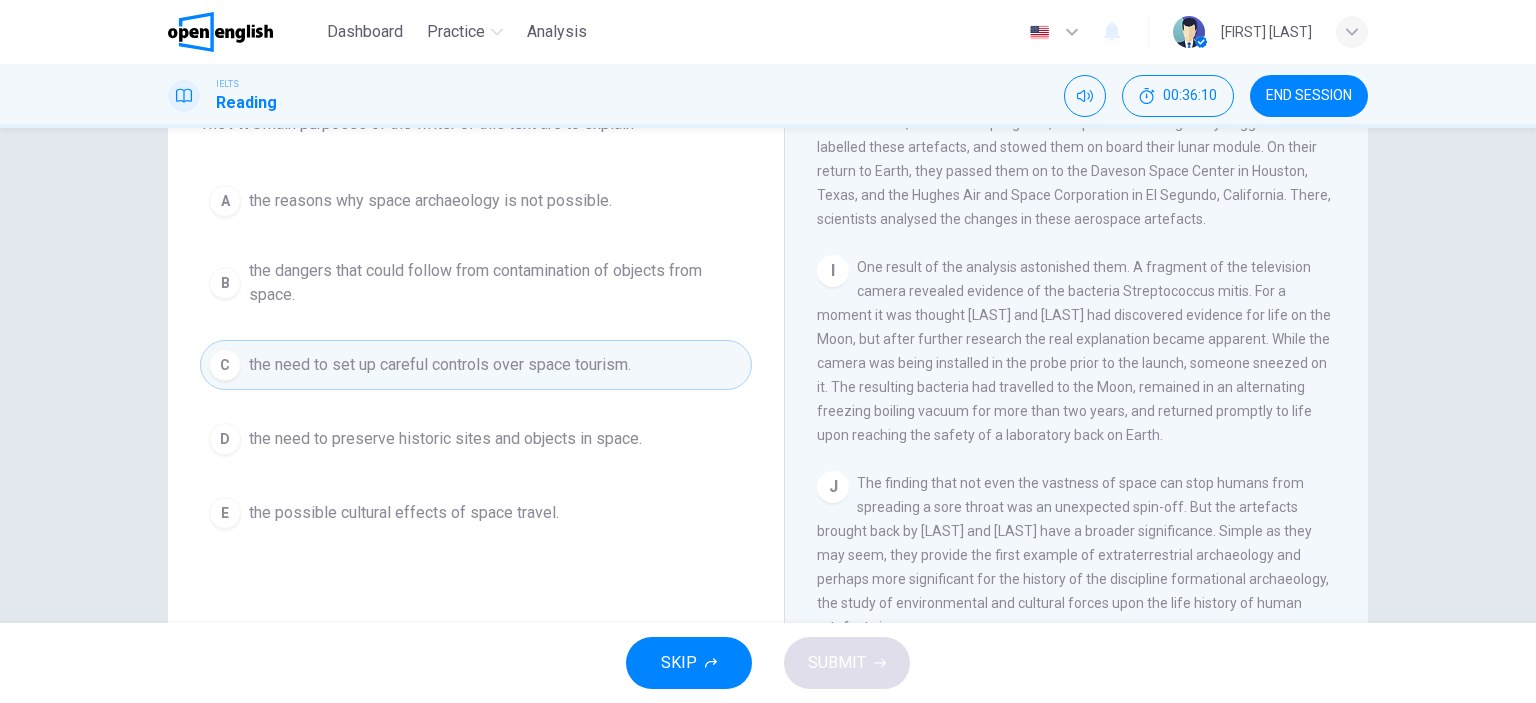 click on "the need to preserve historic sites and objects in space." at bounding box center (445, 439) 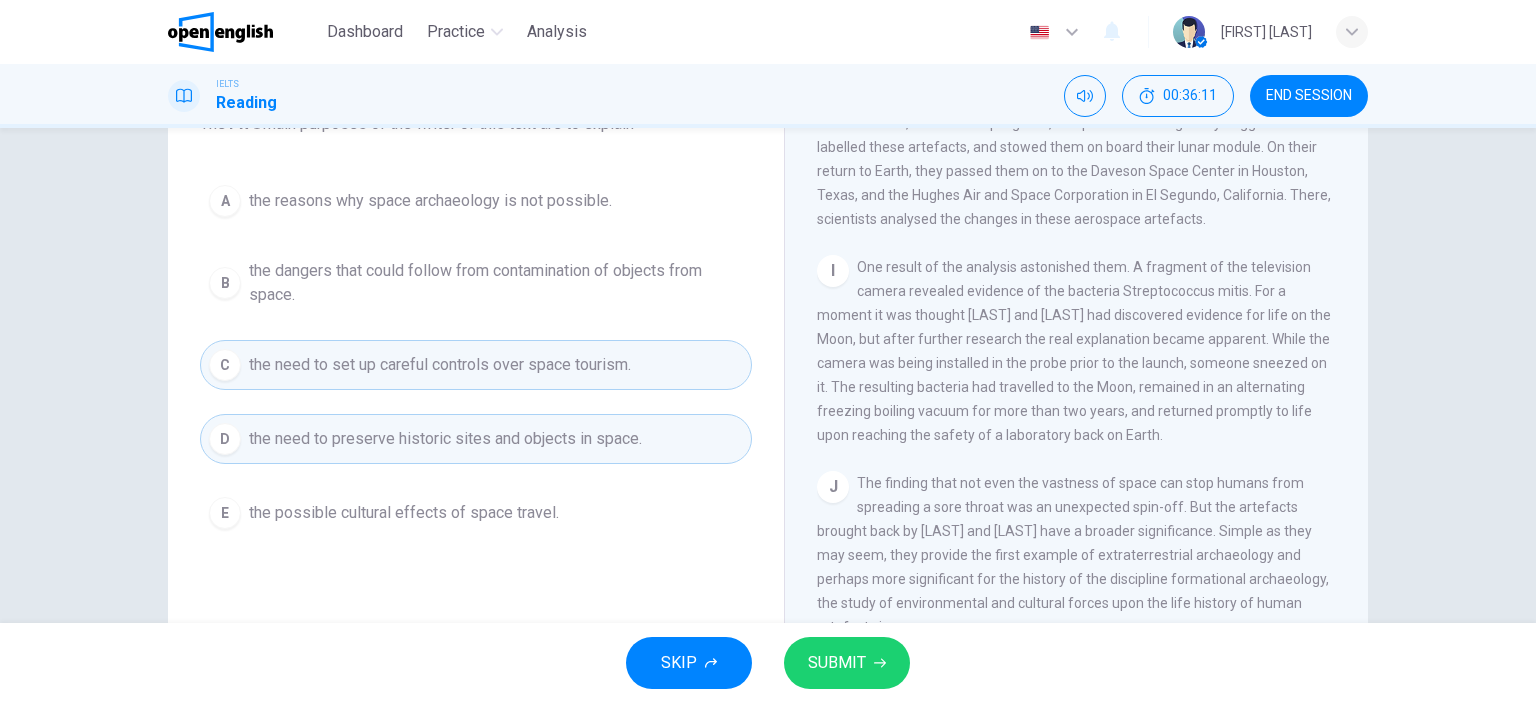 click on "SUBMIT" at bounding box center [837, 663] 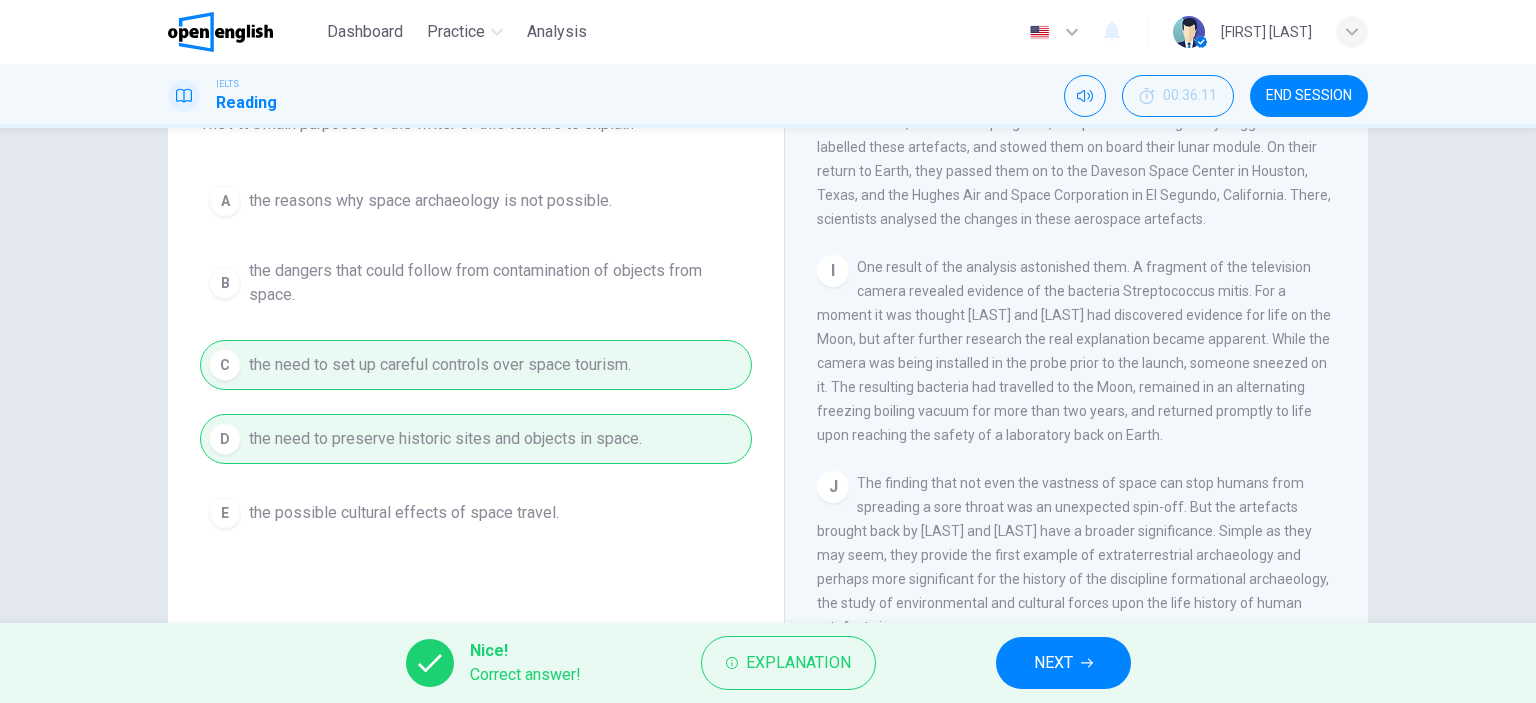 click on "NEXT" at bounding box center (1053, 663) 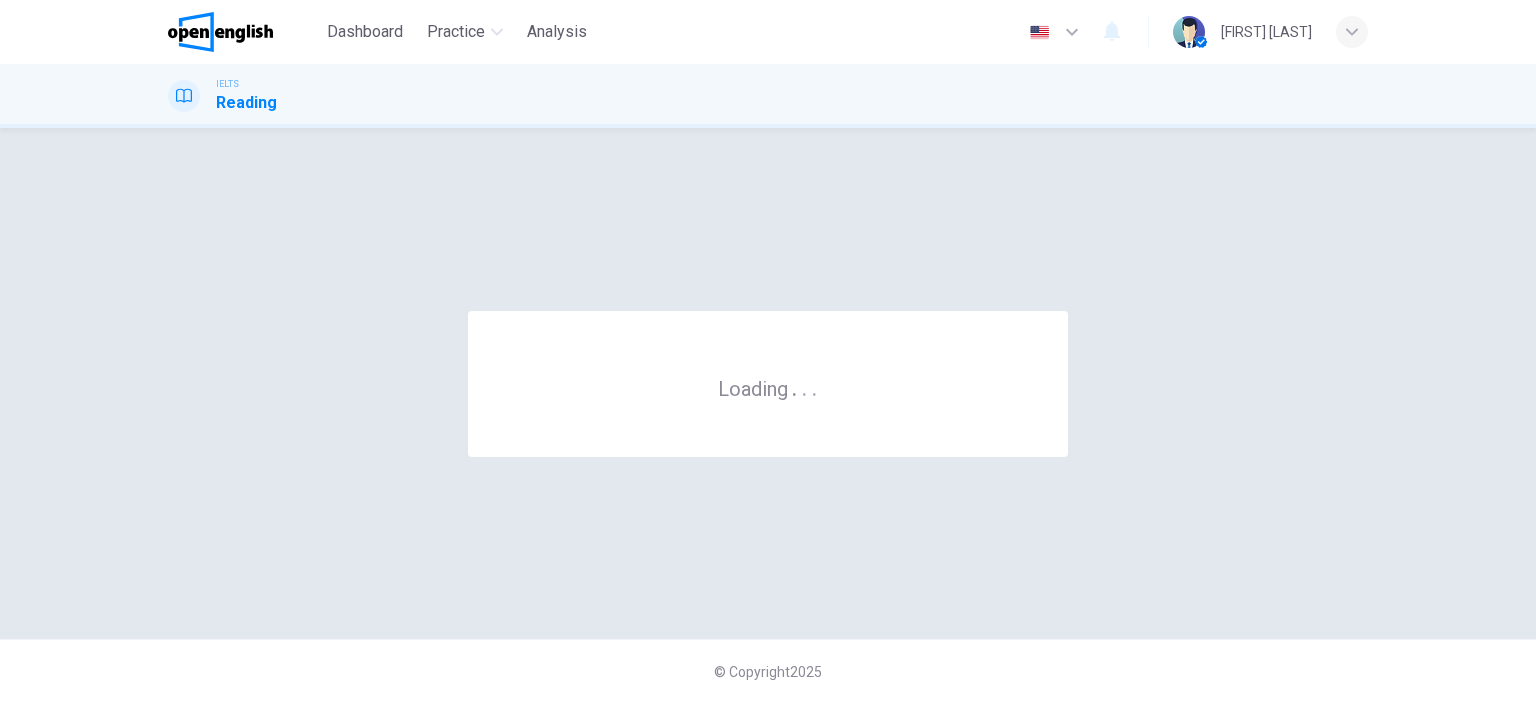 scroll, scrollTop: 0, scrollLeft: 0, axis: both 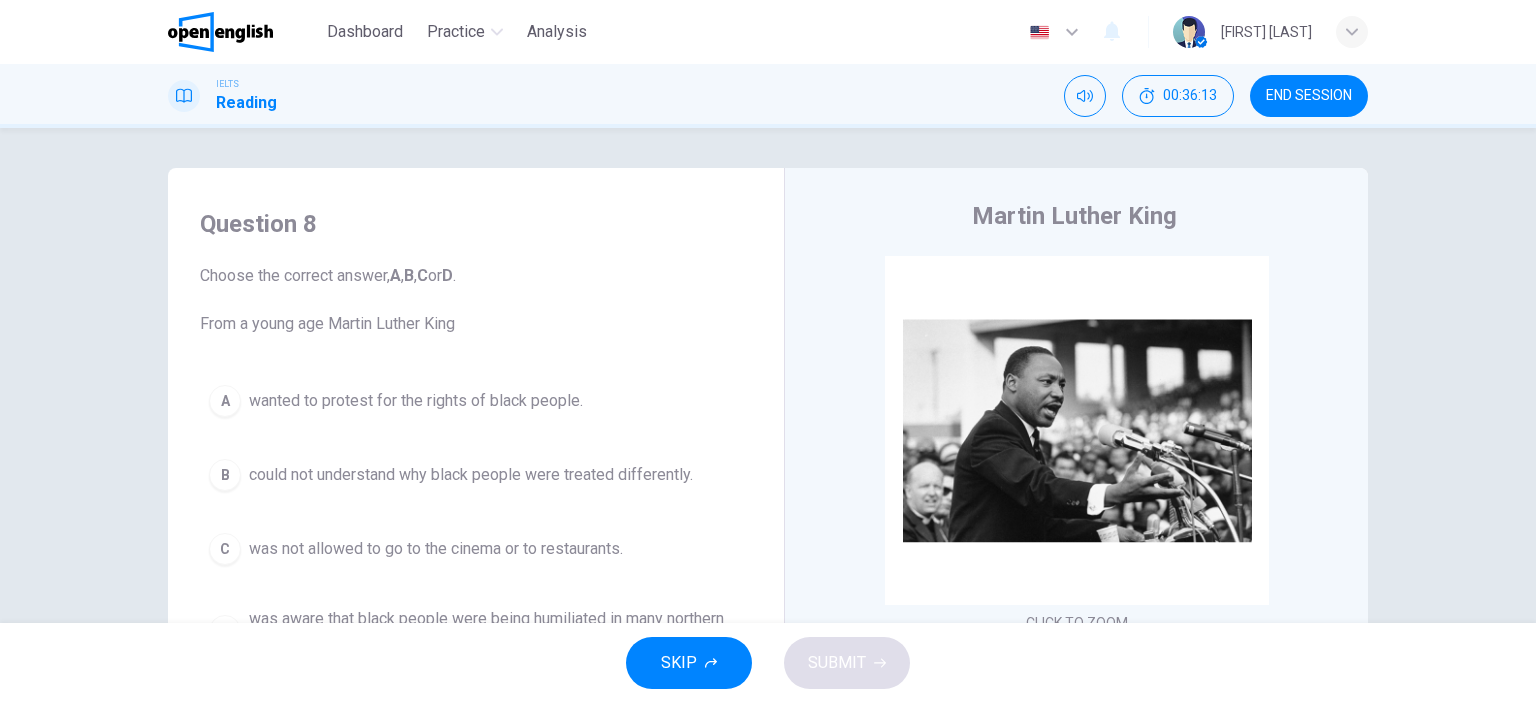 click on "IELTS Reading 00:36:13 END SESSION" at bounding box center (768, 96) 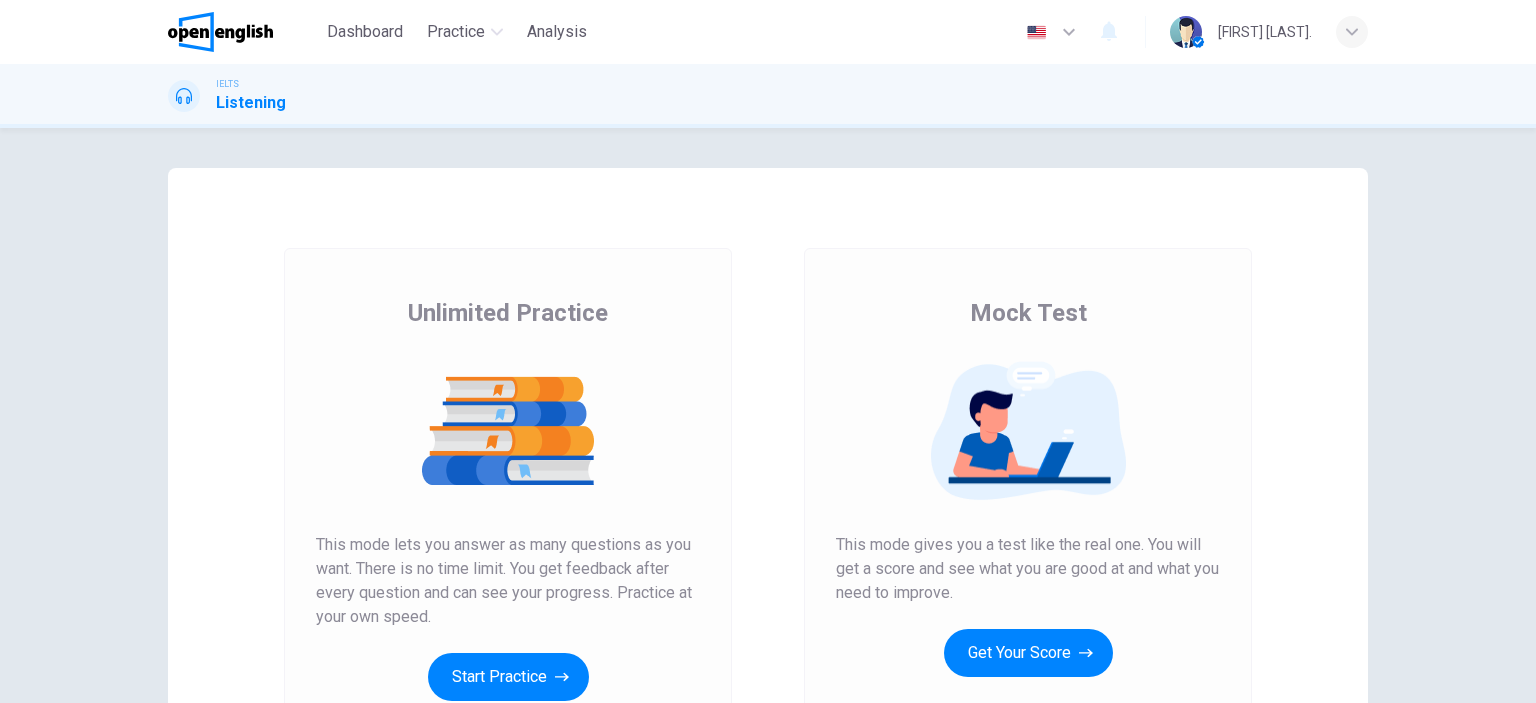 scroll, scrollTop: 0, scrollLeft: 0, axis: both 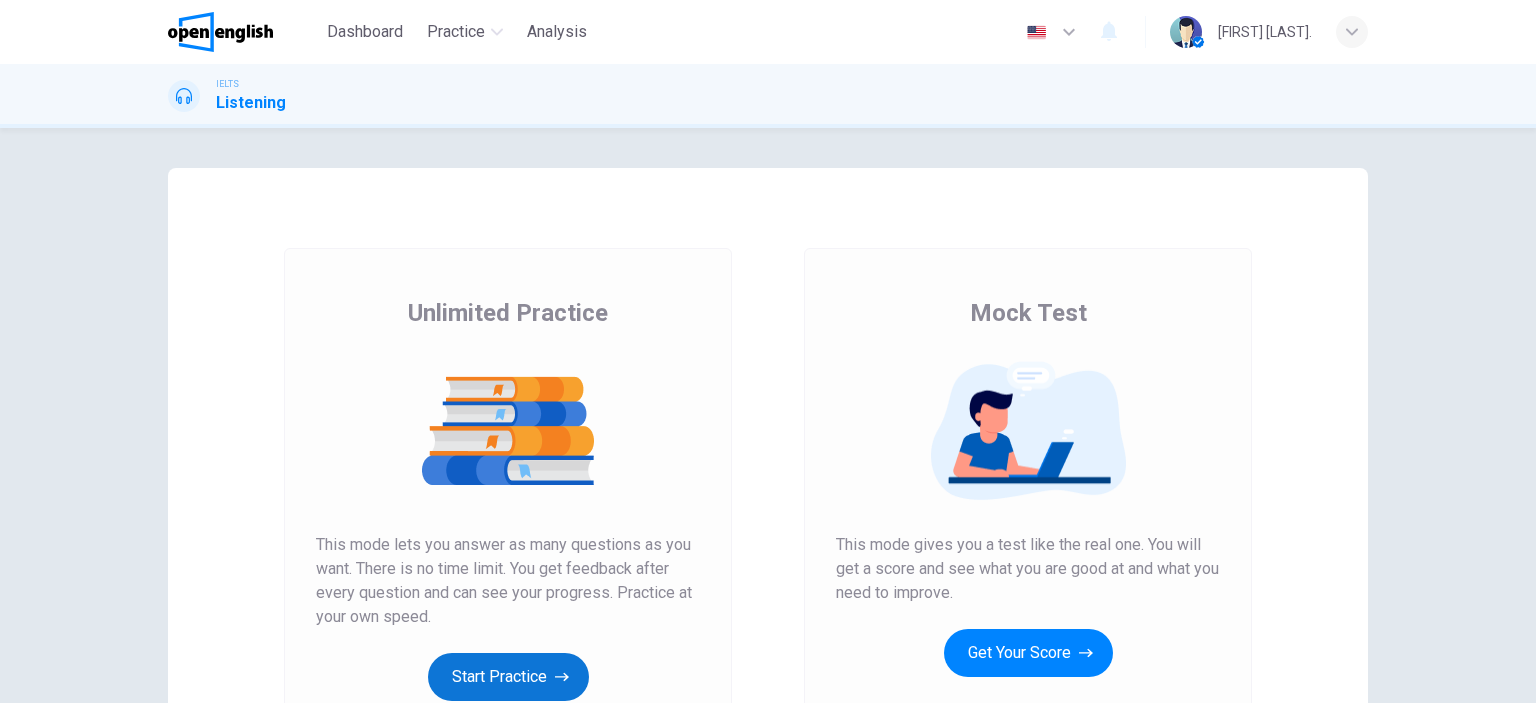 click on "Start Practice" at bounding box center (508, 677) 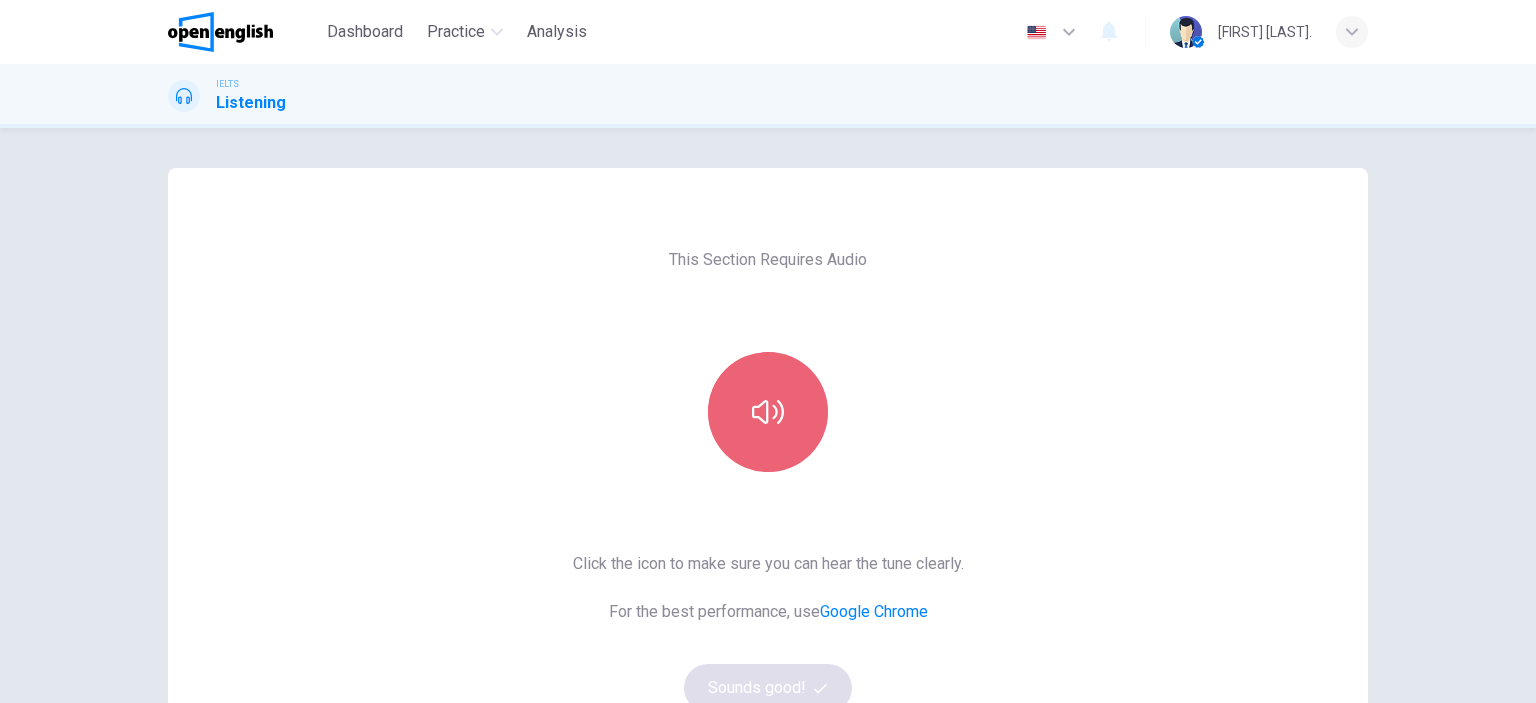 click at bounding box center [768, 412] 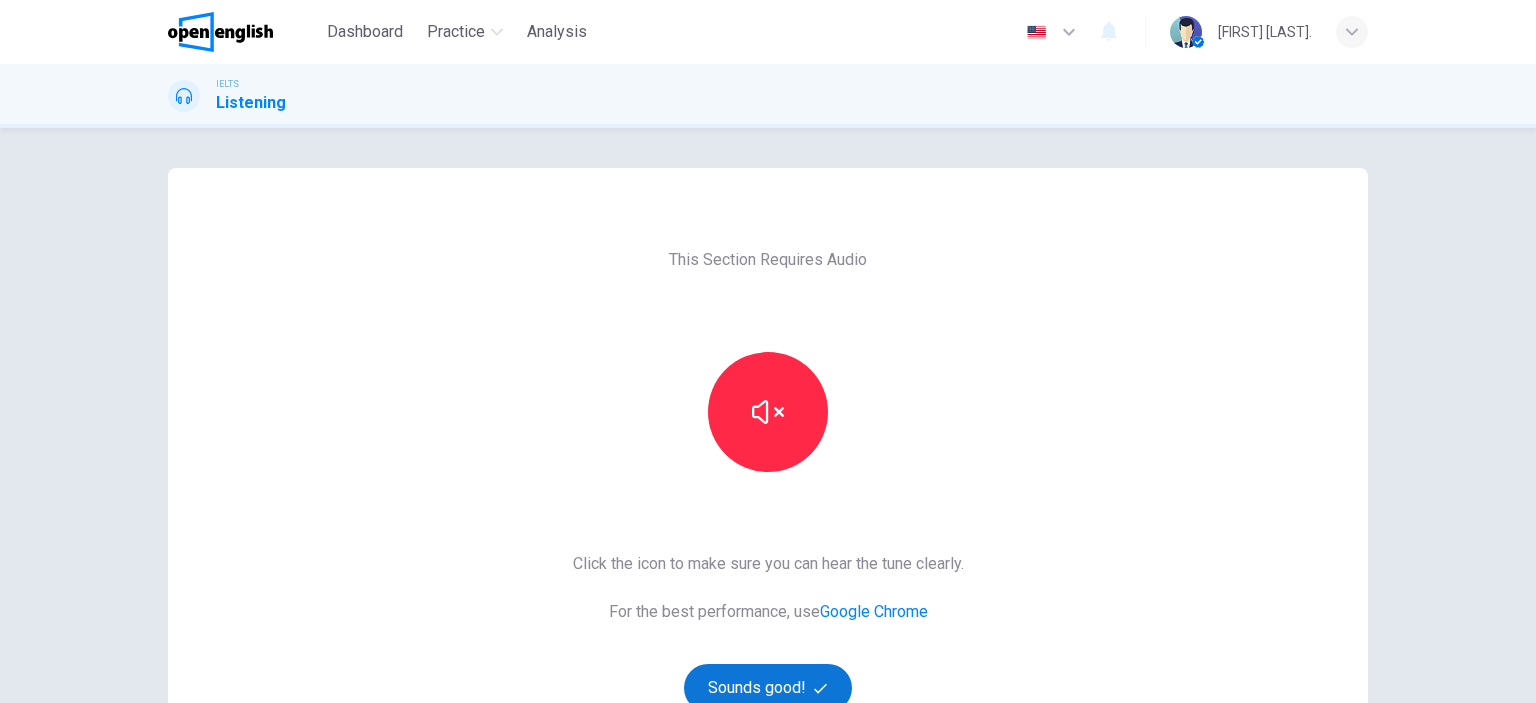 click on "Sounds good!" at bounding box center (768, 688) 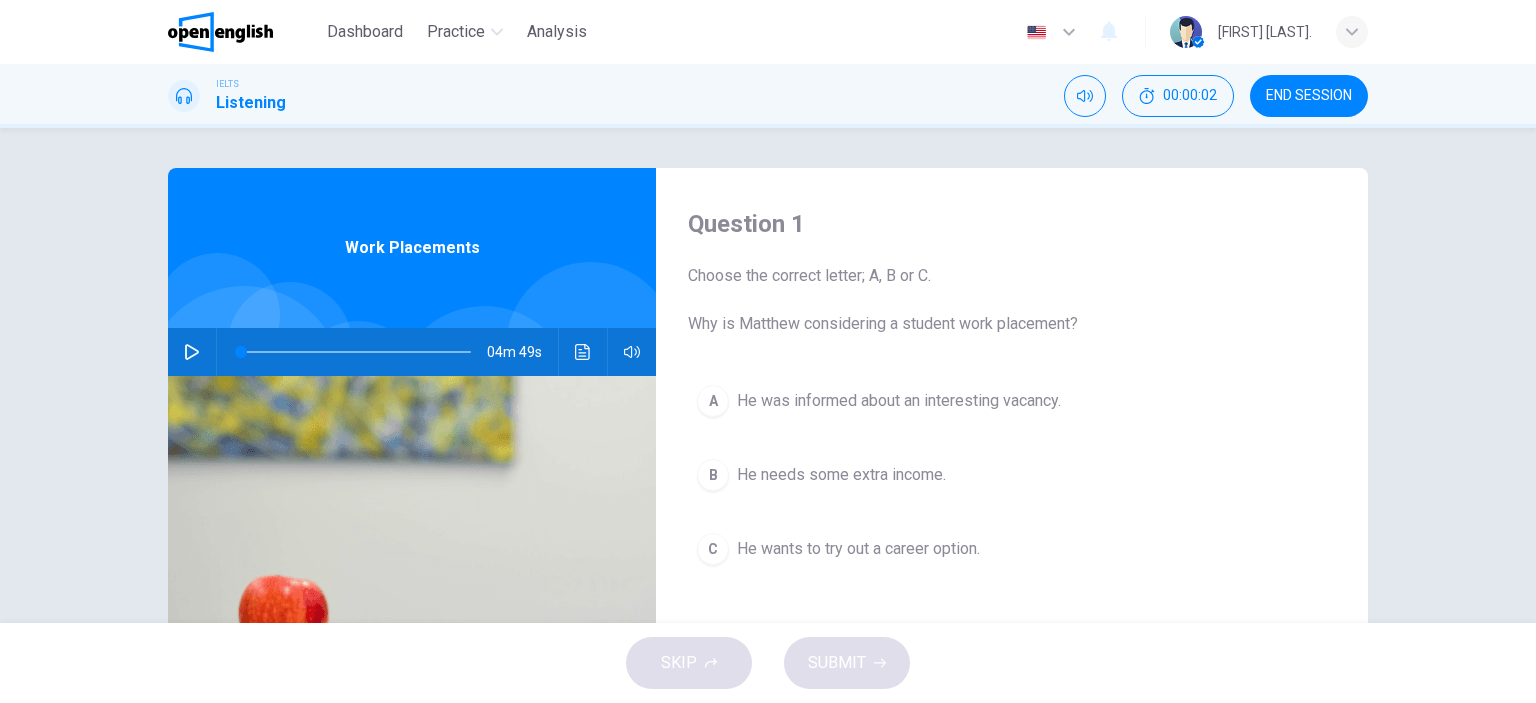 click 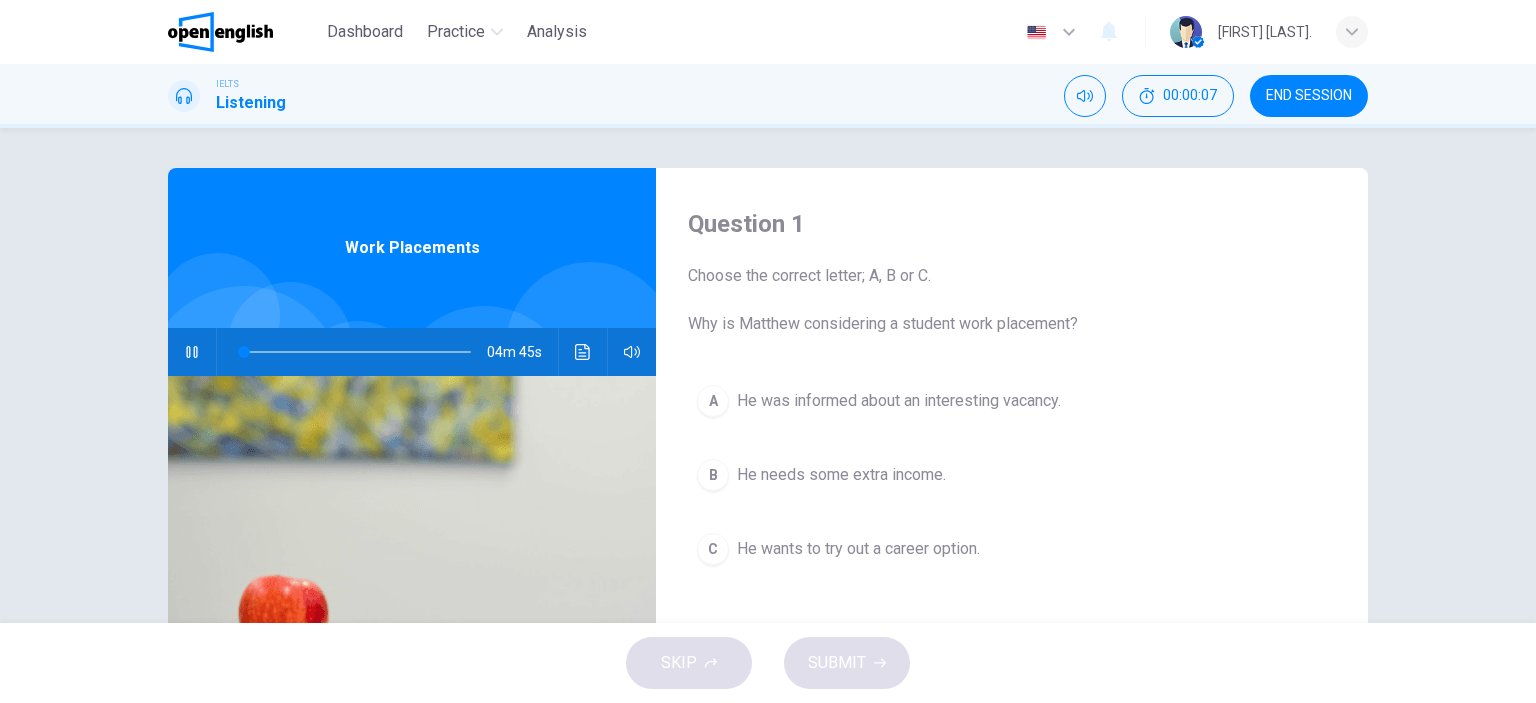 click at bounding box center [192, 352] 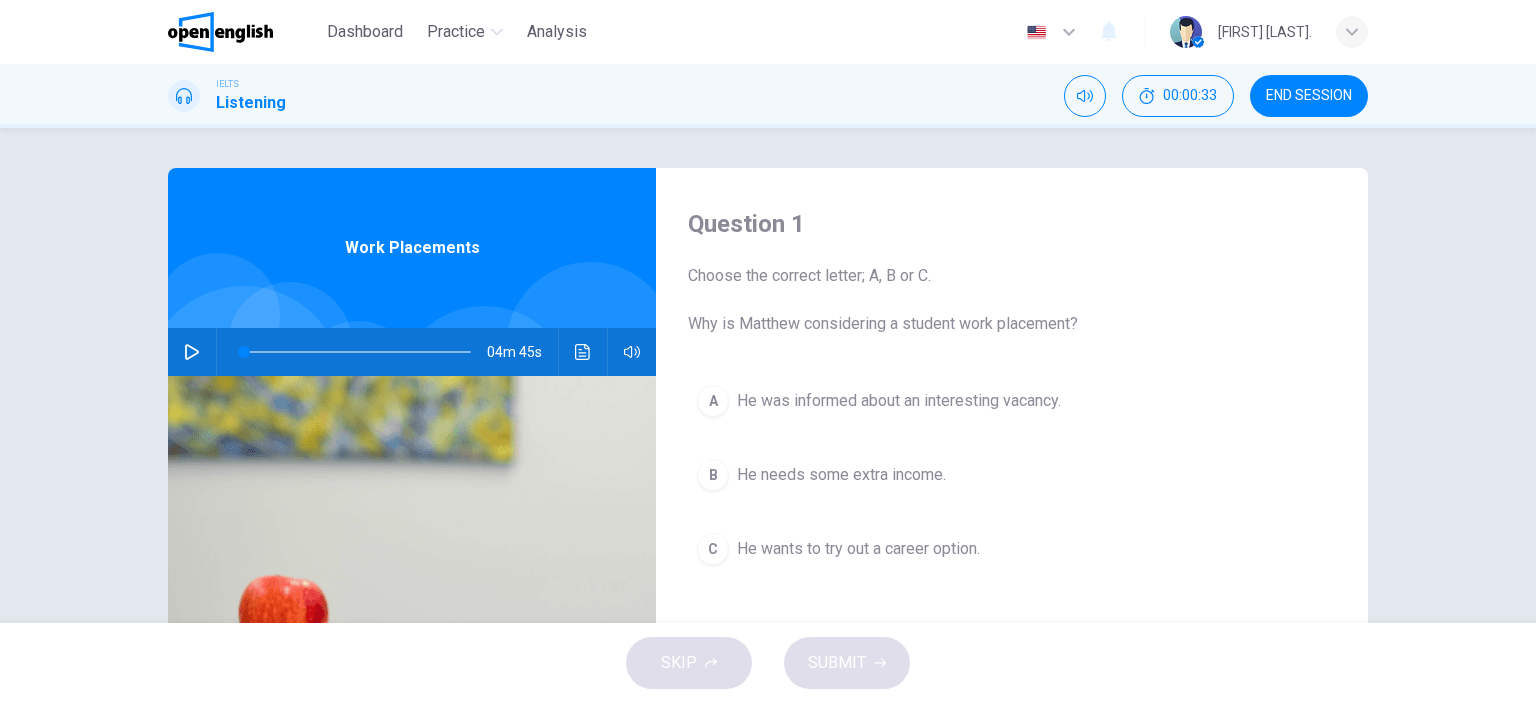 click 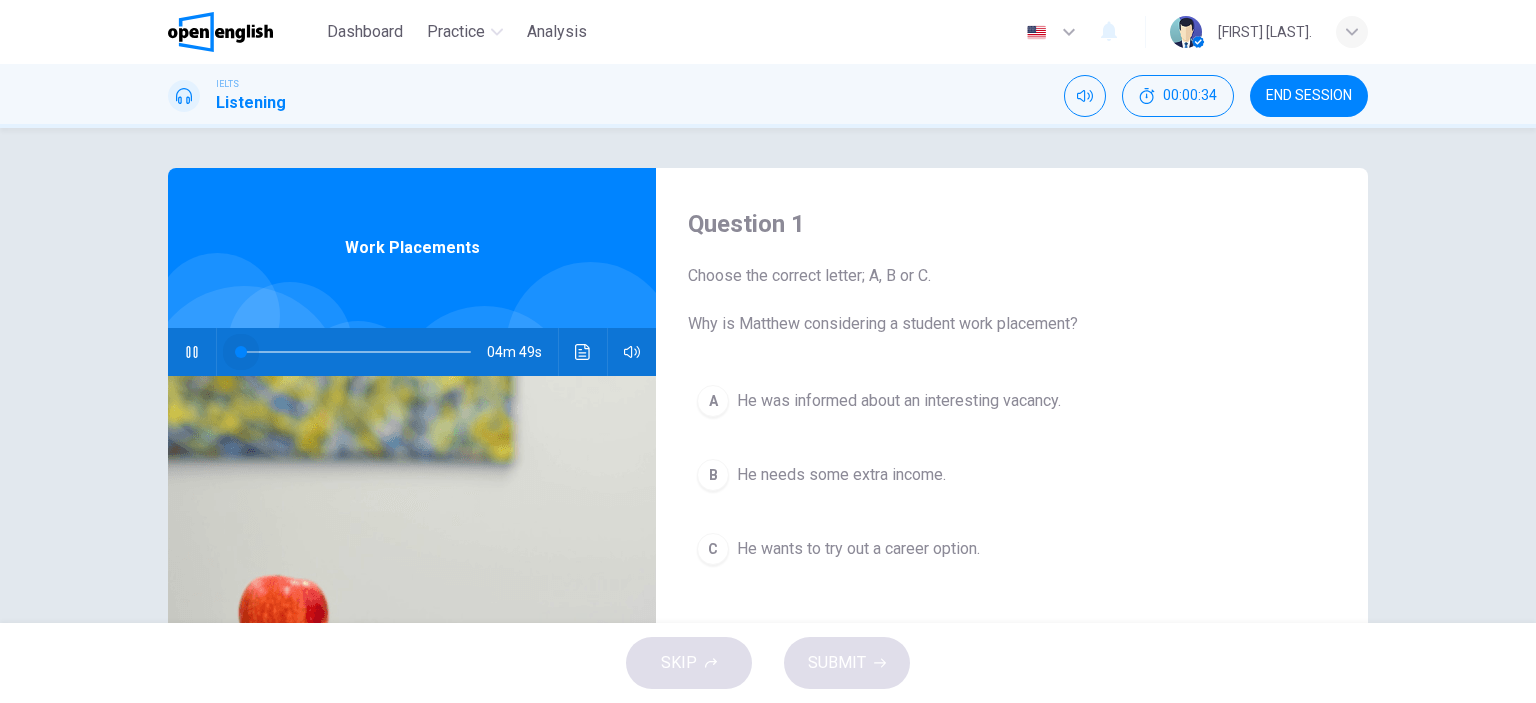 drag, startPoint x: 236, startPoint y: 356, endPoint x: 130, endPoint y: 378, distance: 108.25895 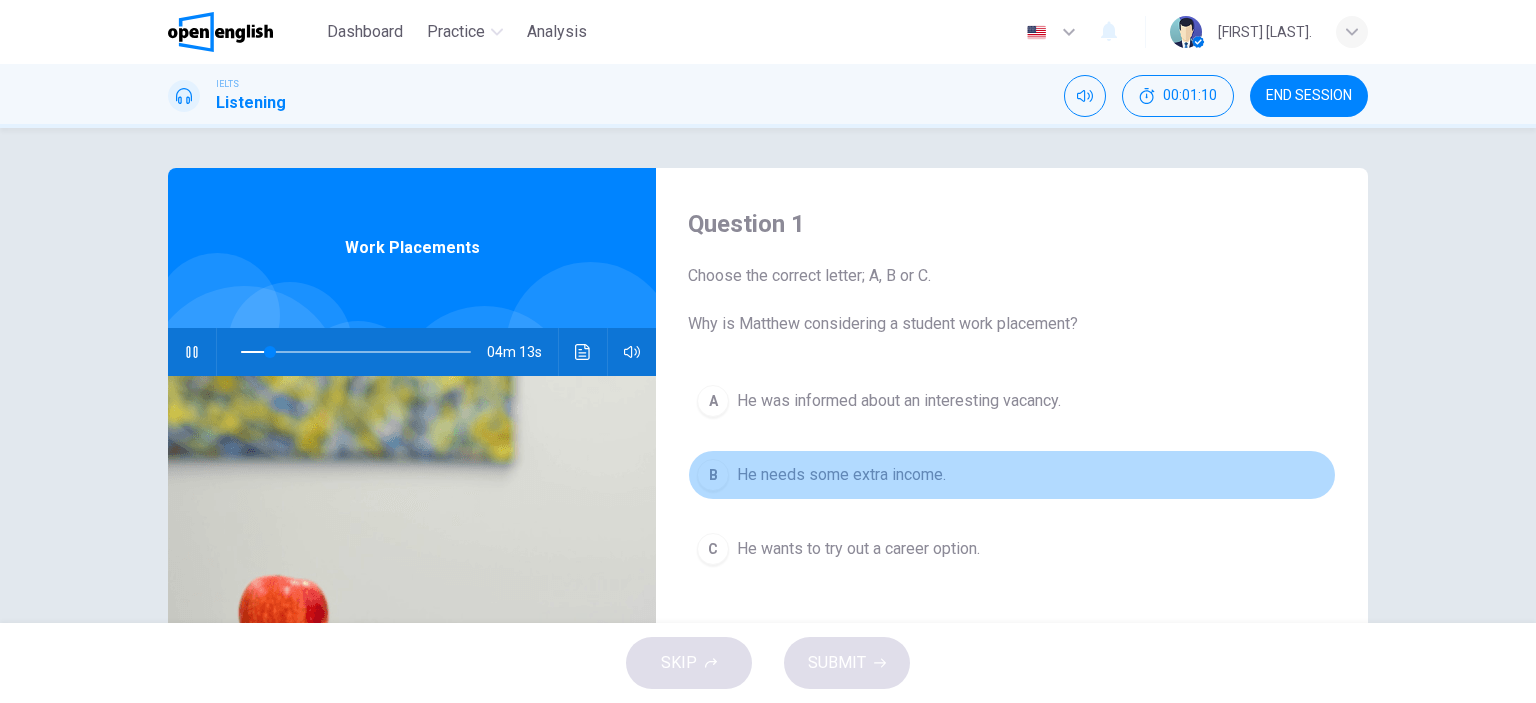 click on "He needs some extra income." at bounding box center (841, 475) 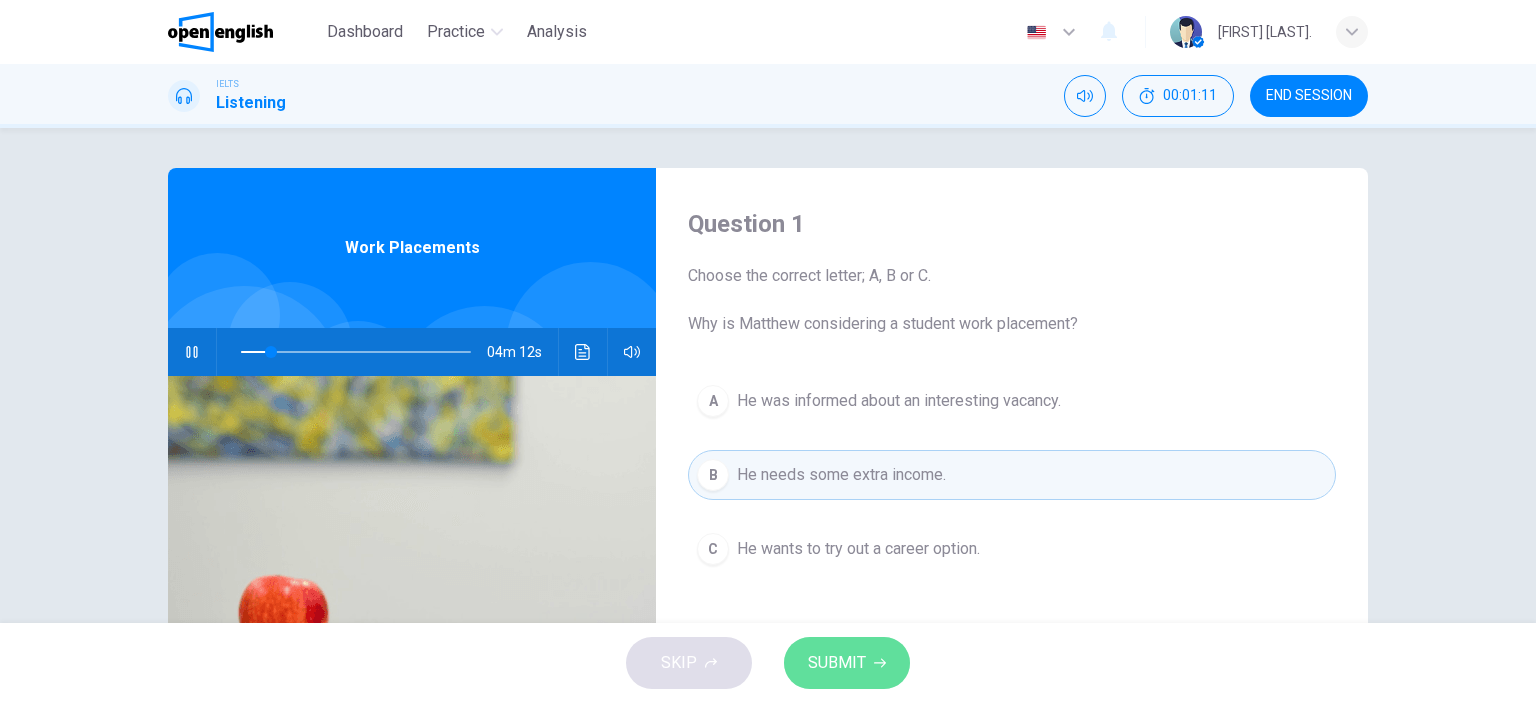 click on "SUBMIT" at bounding box center (837, 663) 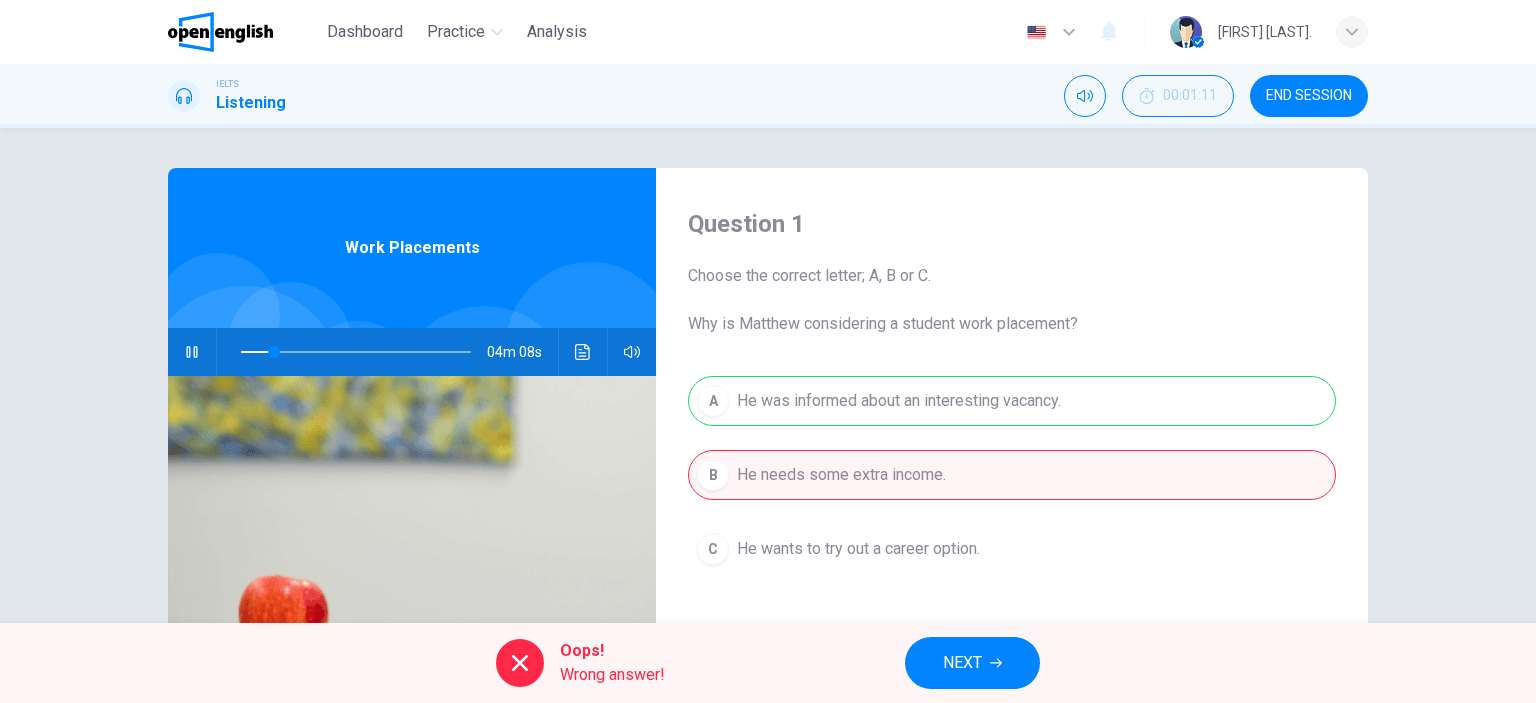 click on "NEXT" at bounding box center (962, 663) 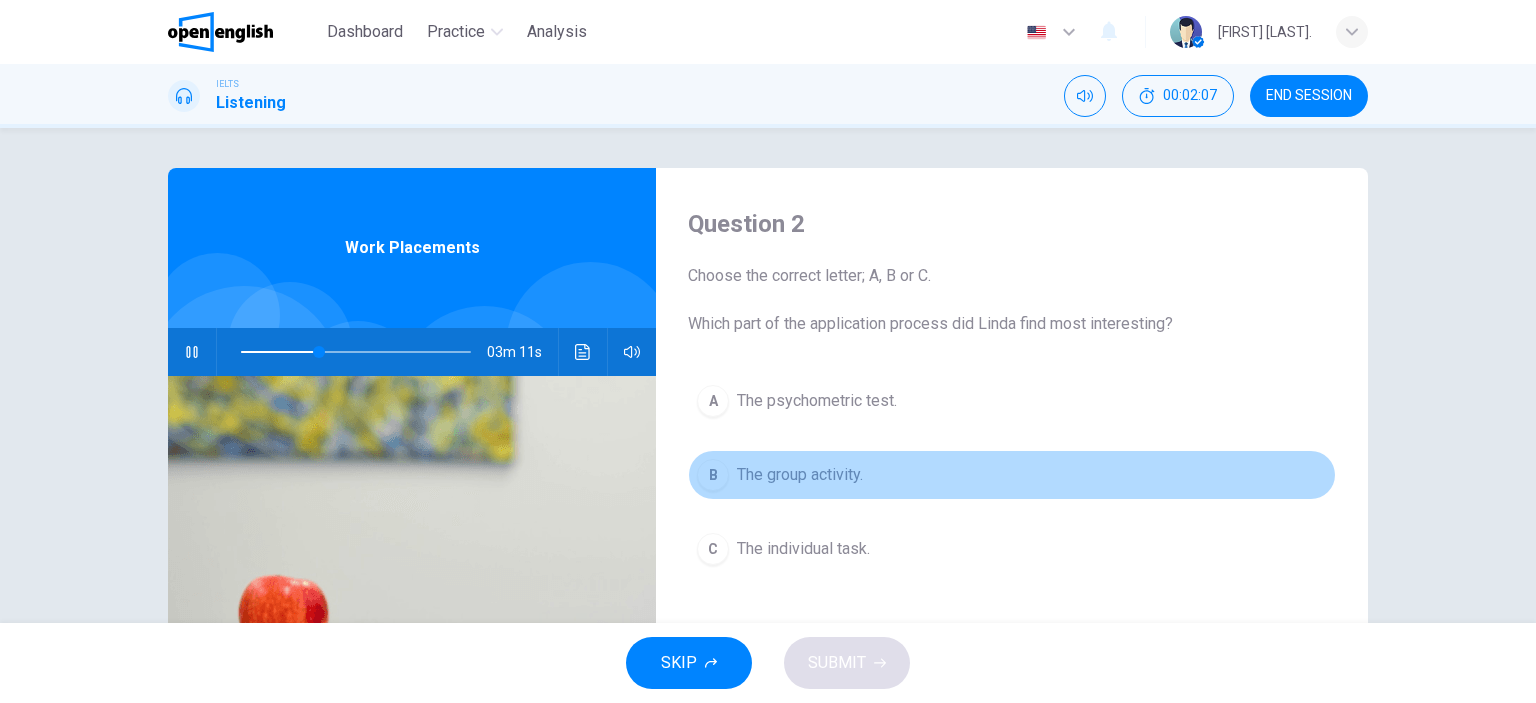 click on "The group activity." at bounding box center [800, 475] 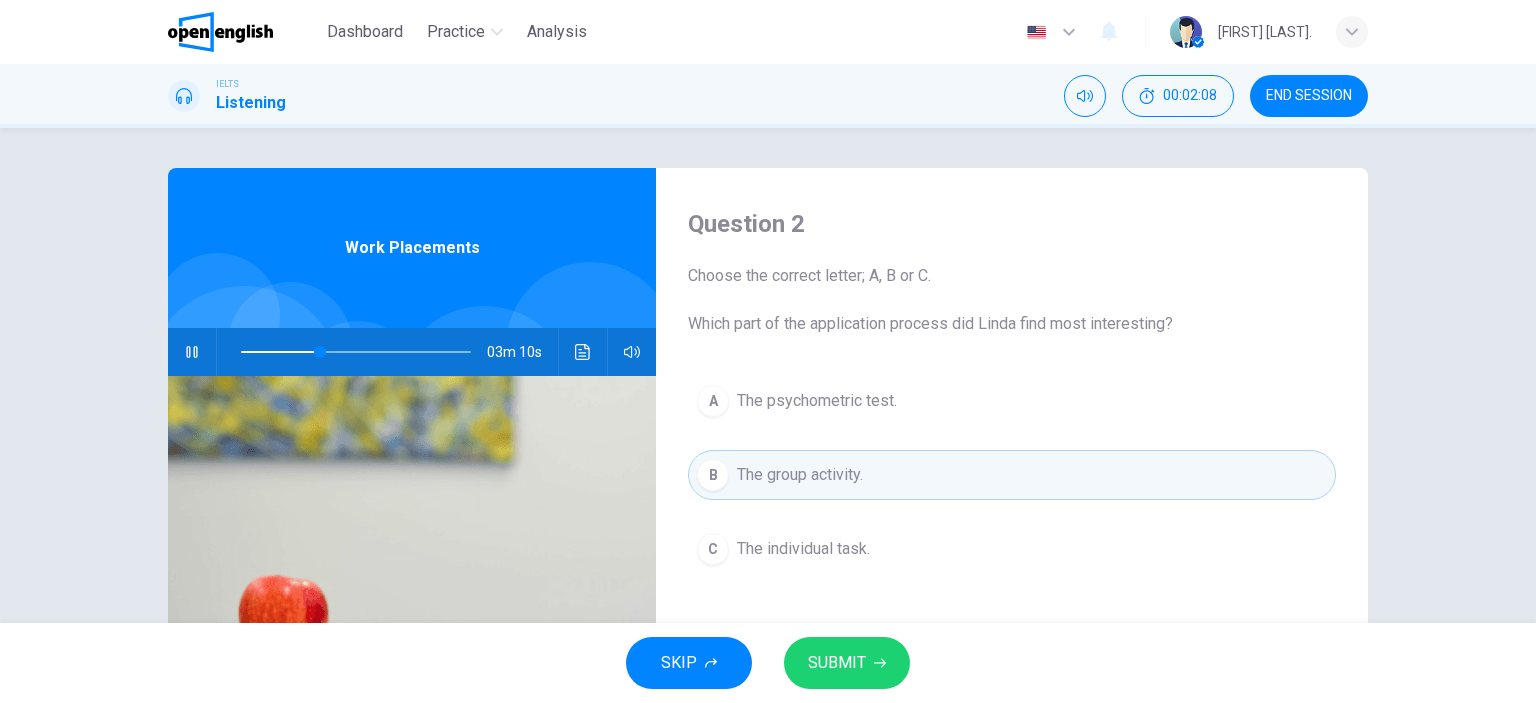 click on "SUBMIT" at bounding box center (837, 663) 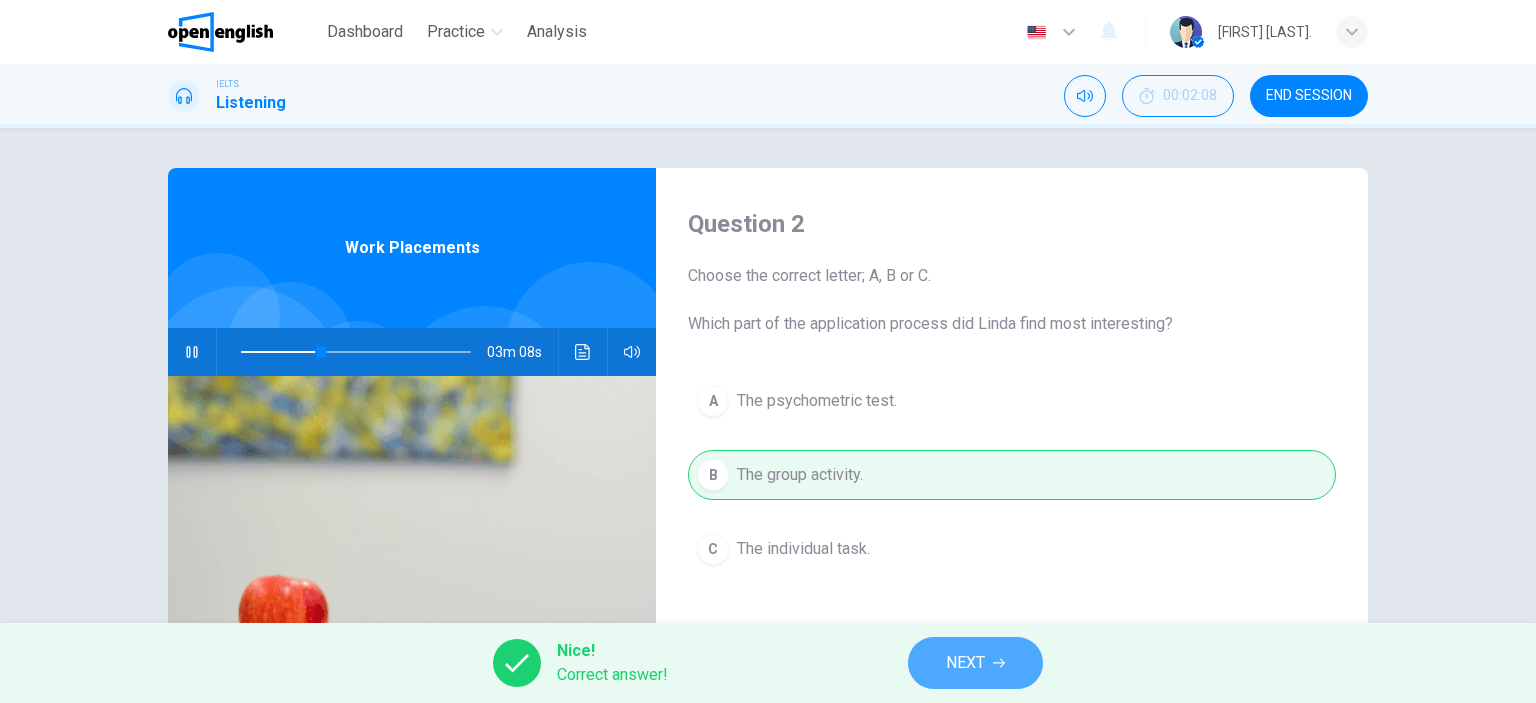 click on "NEXT" at bounding box center [975, 663] 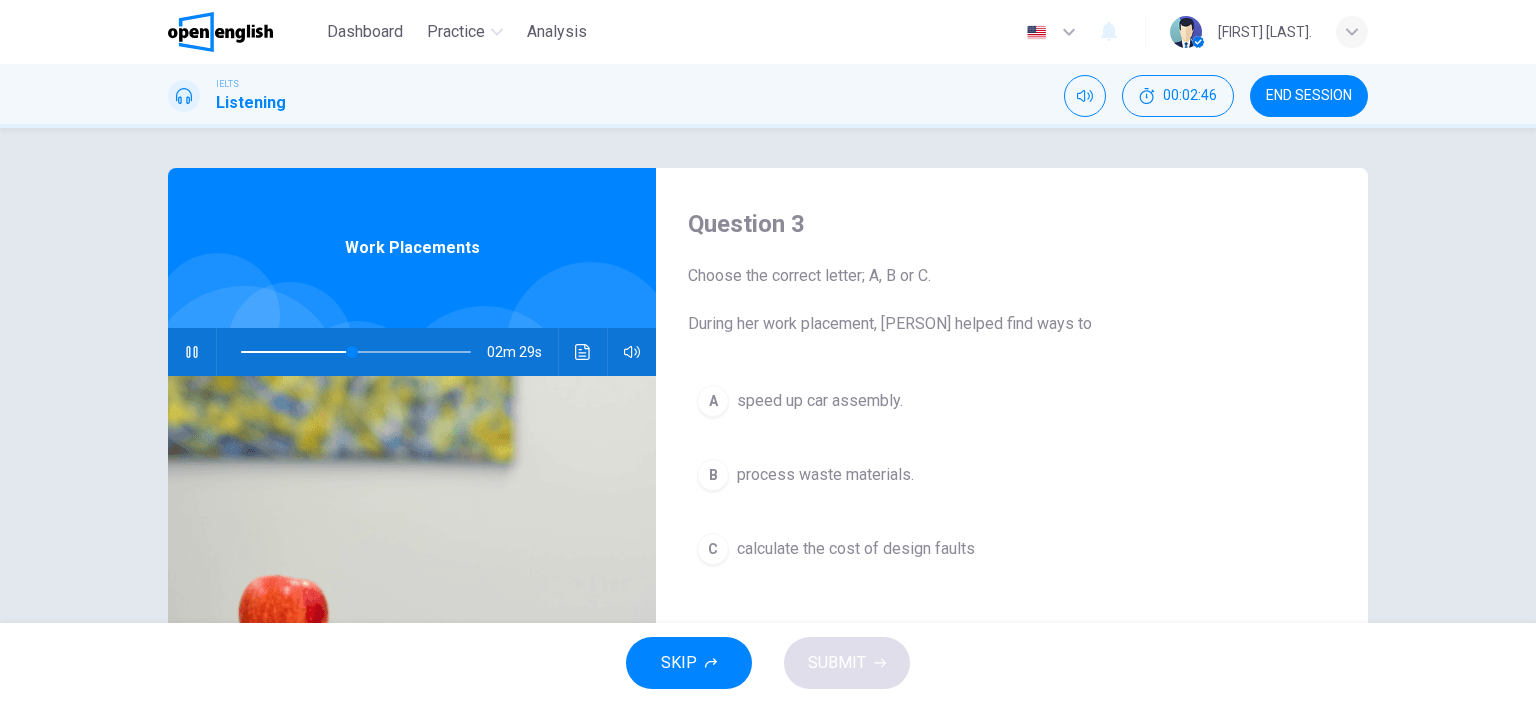 click on "speed up car assembly." at bounding box center (820, 401) 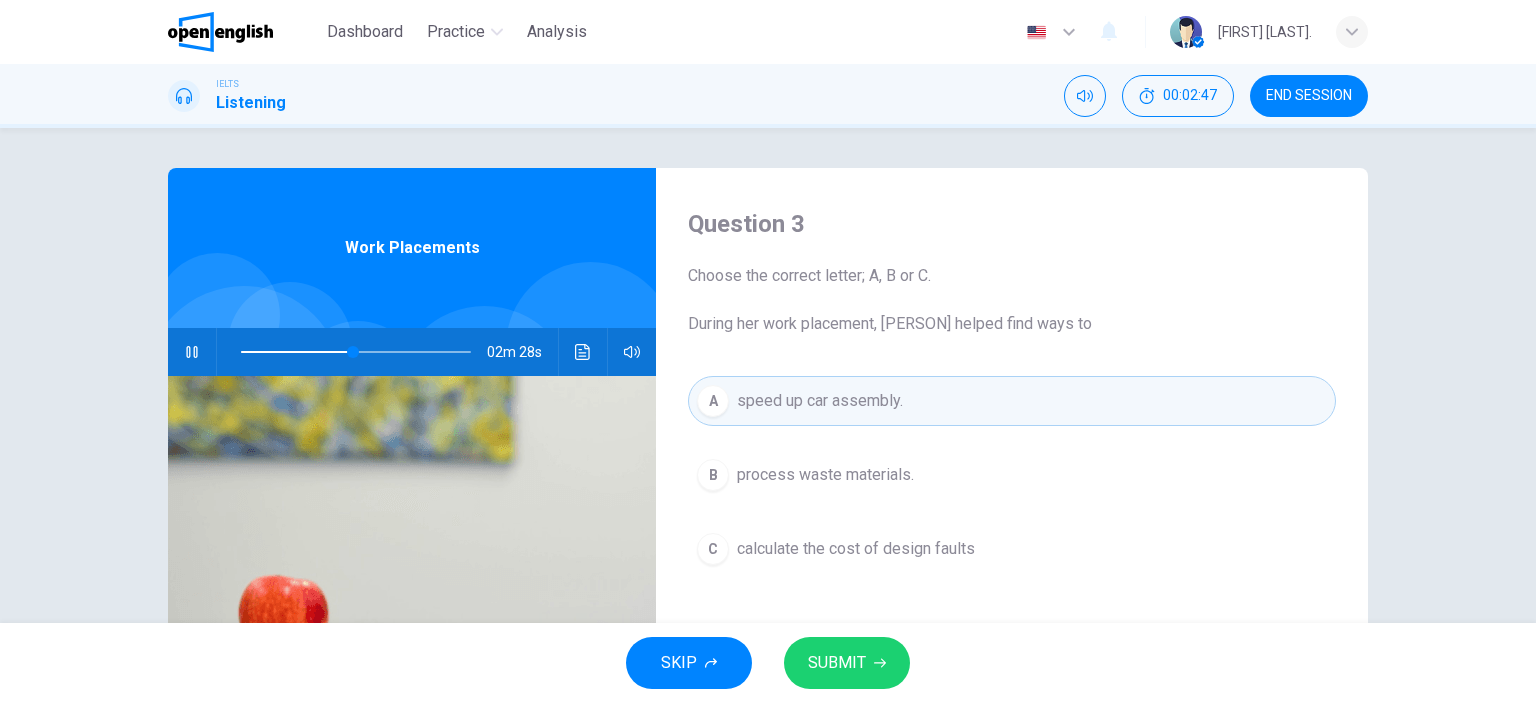 click on "SUBMIT" at bounding box center (837, 663) 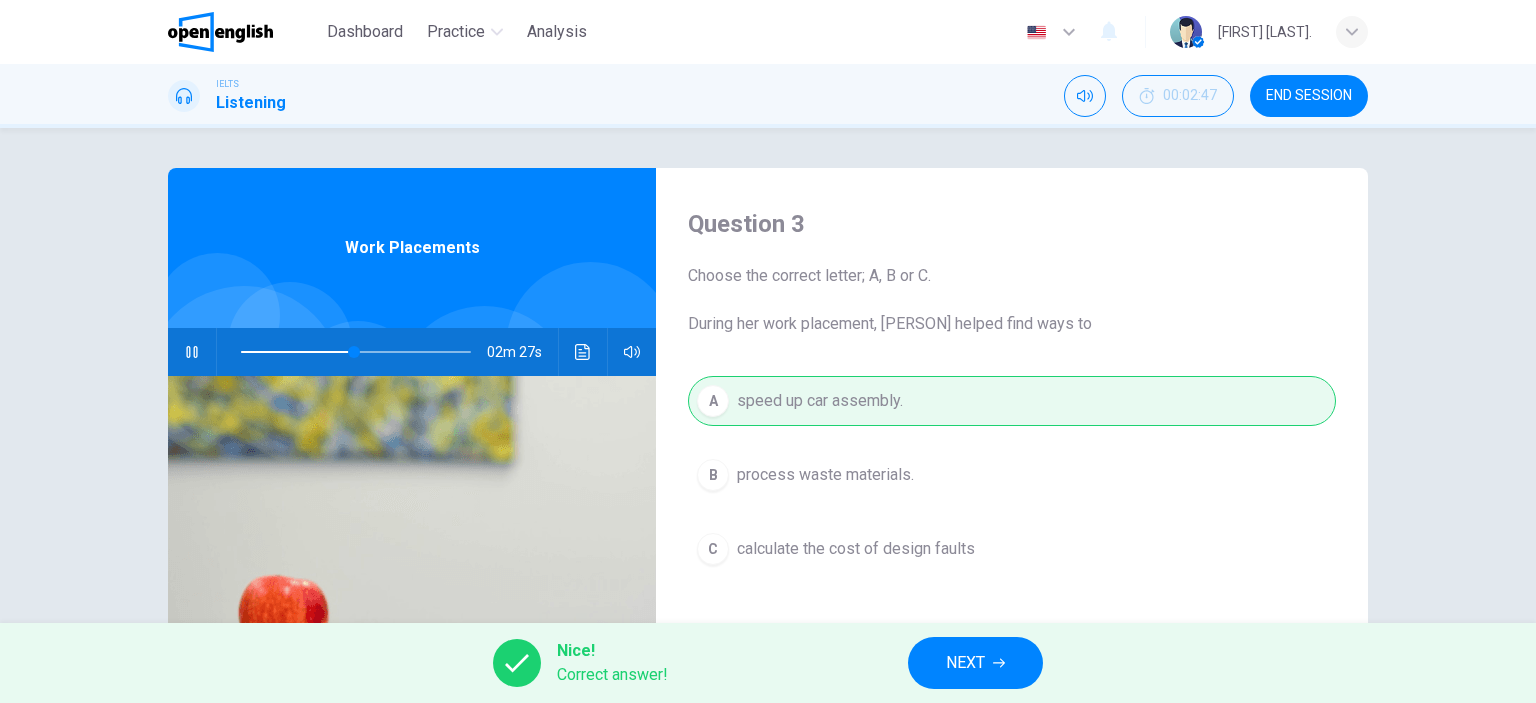 click on "NEXT" at bounding box center (975, 663) 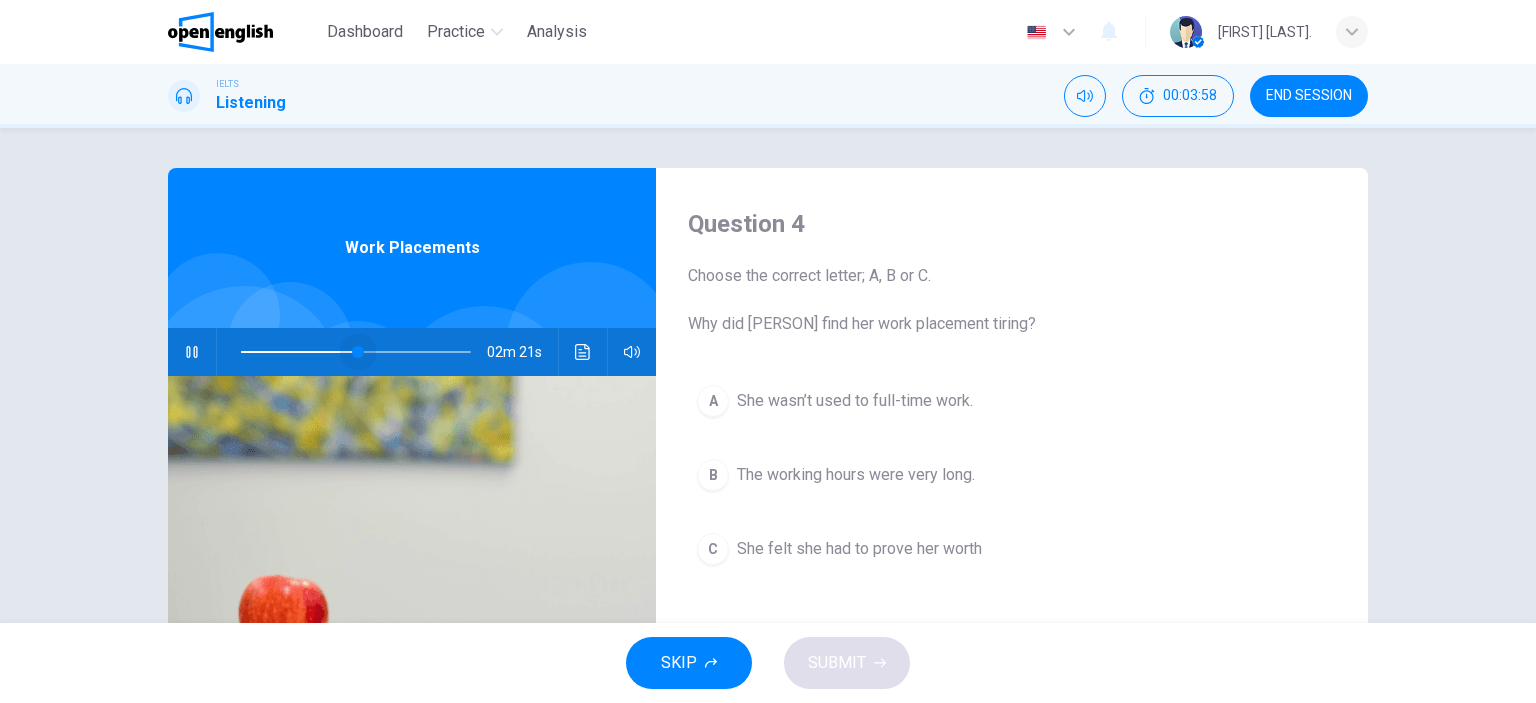click at bounding box center (356, 352) 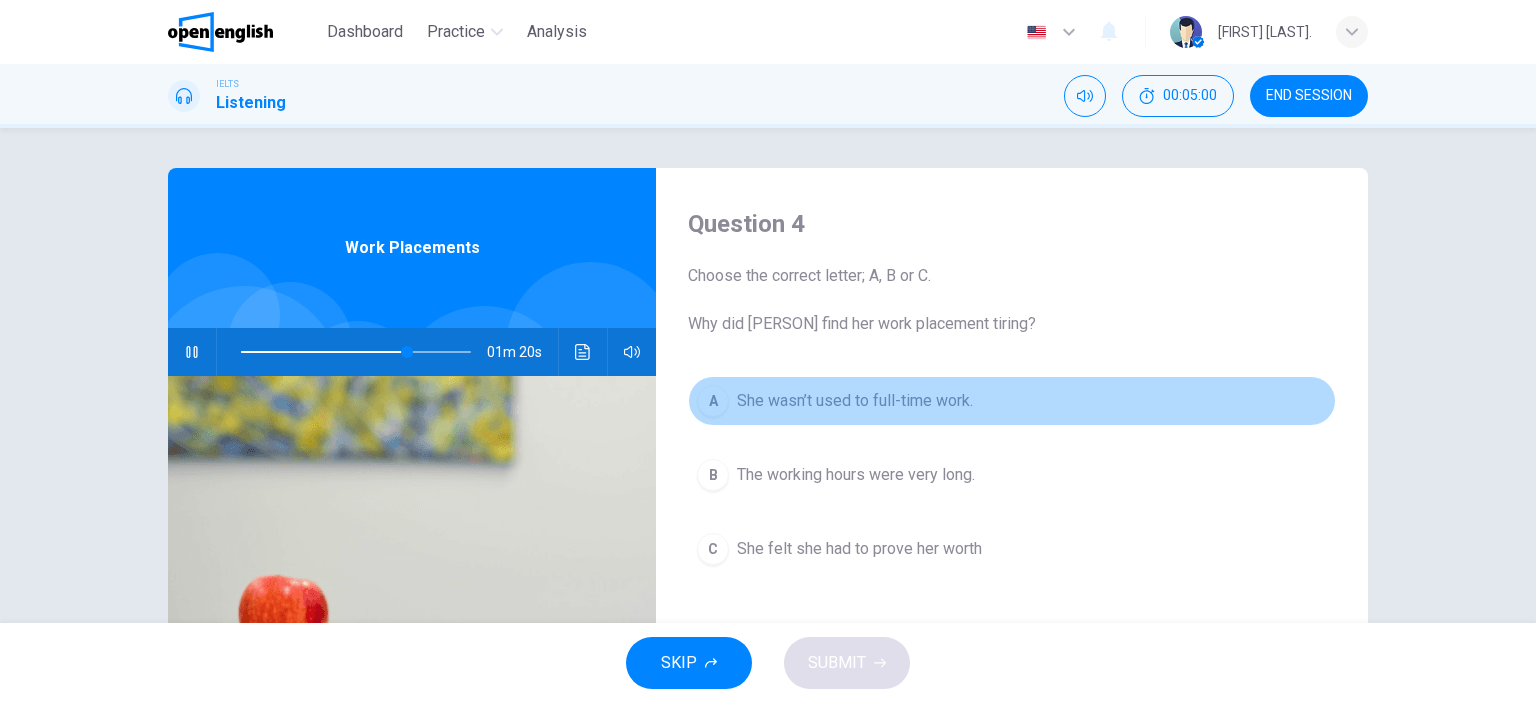 click on "She wasn’t used to full-time work." at bounding box center [855, 401] 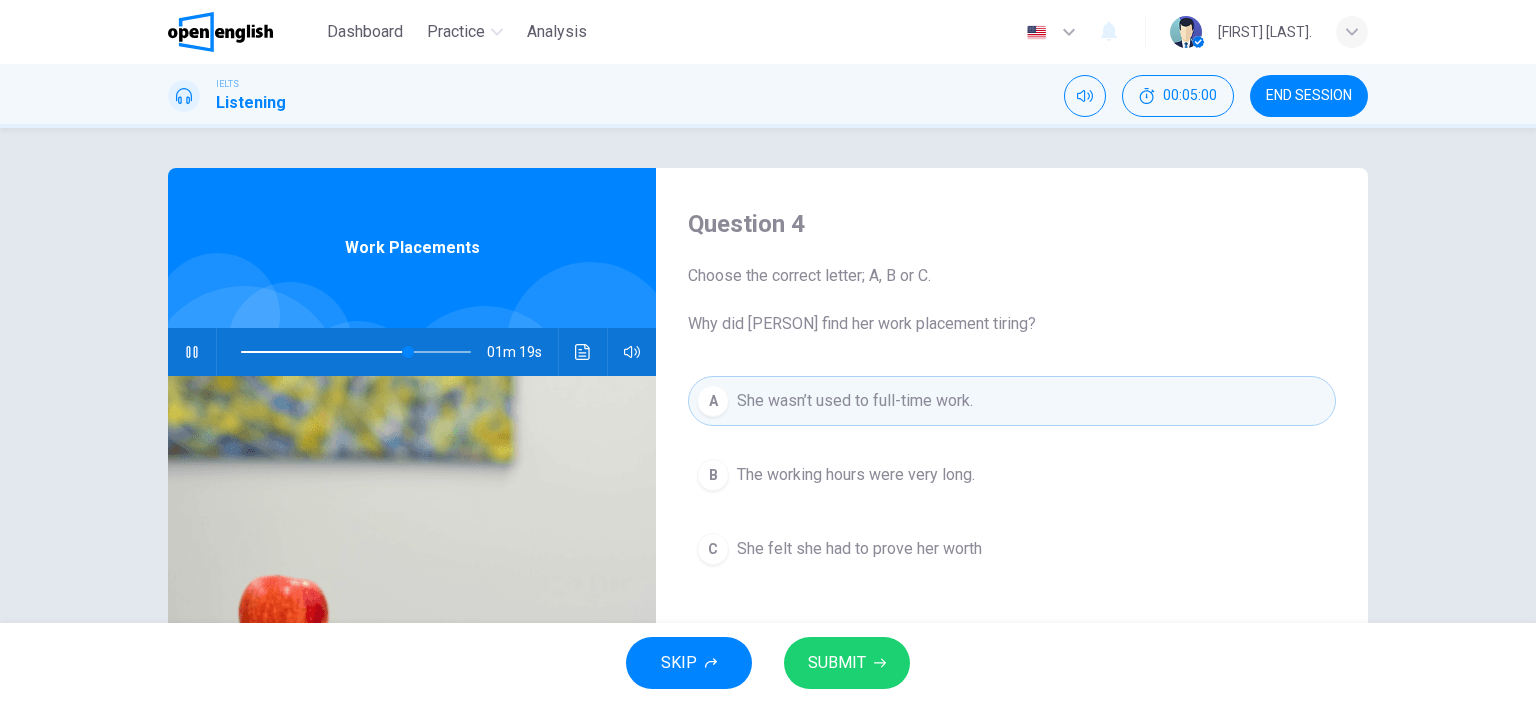 click on "SUBMIT" at bounding box center [847, 663] 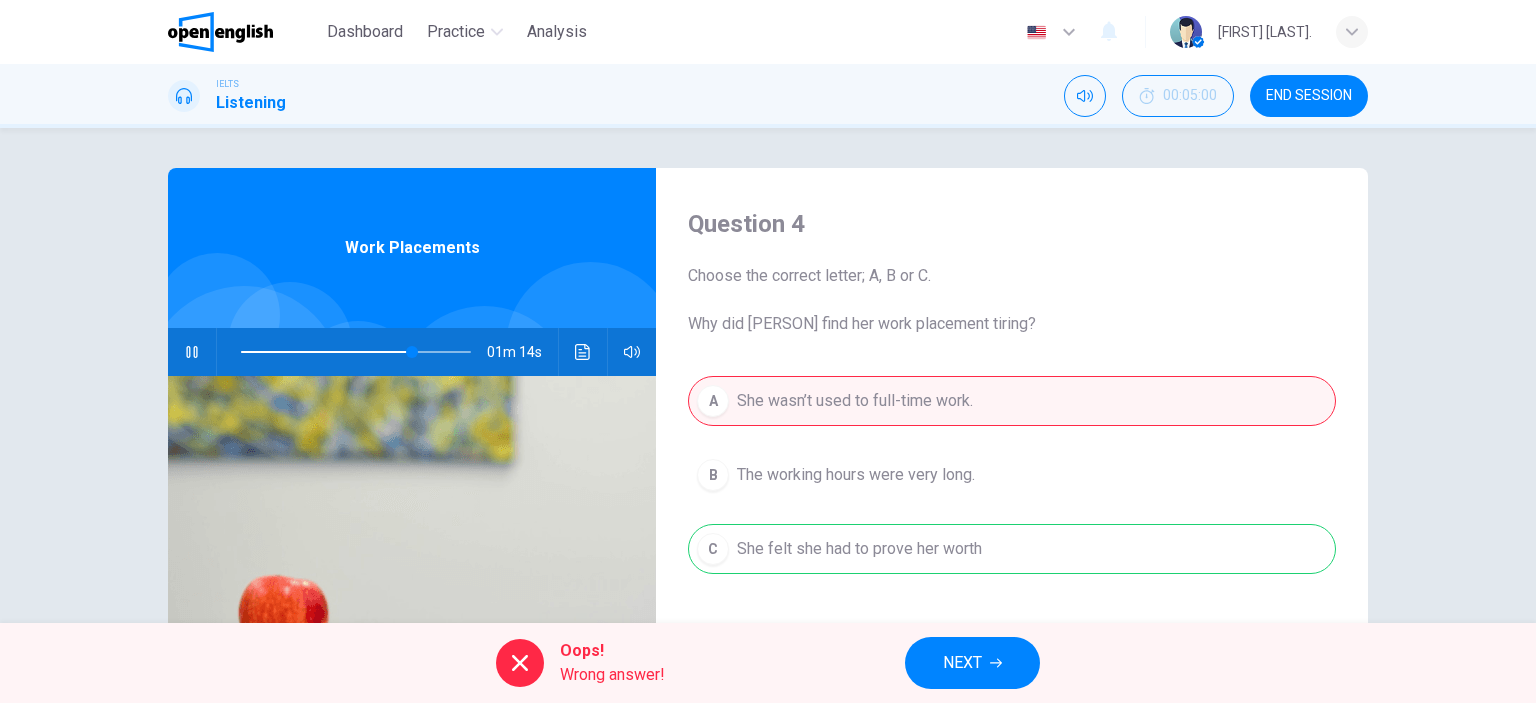 click on "NEXT" at bounding box center [962, 663] 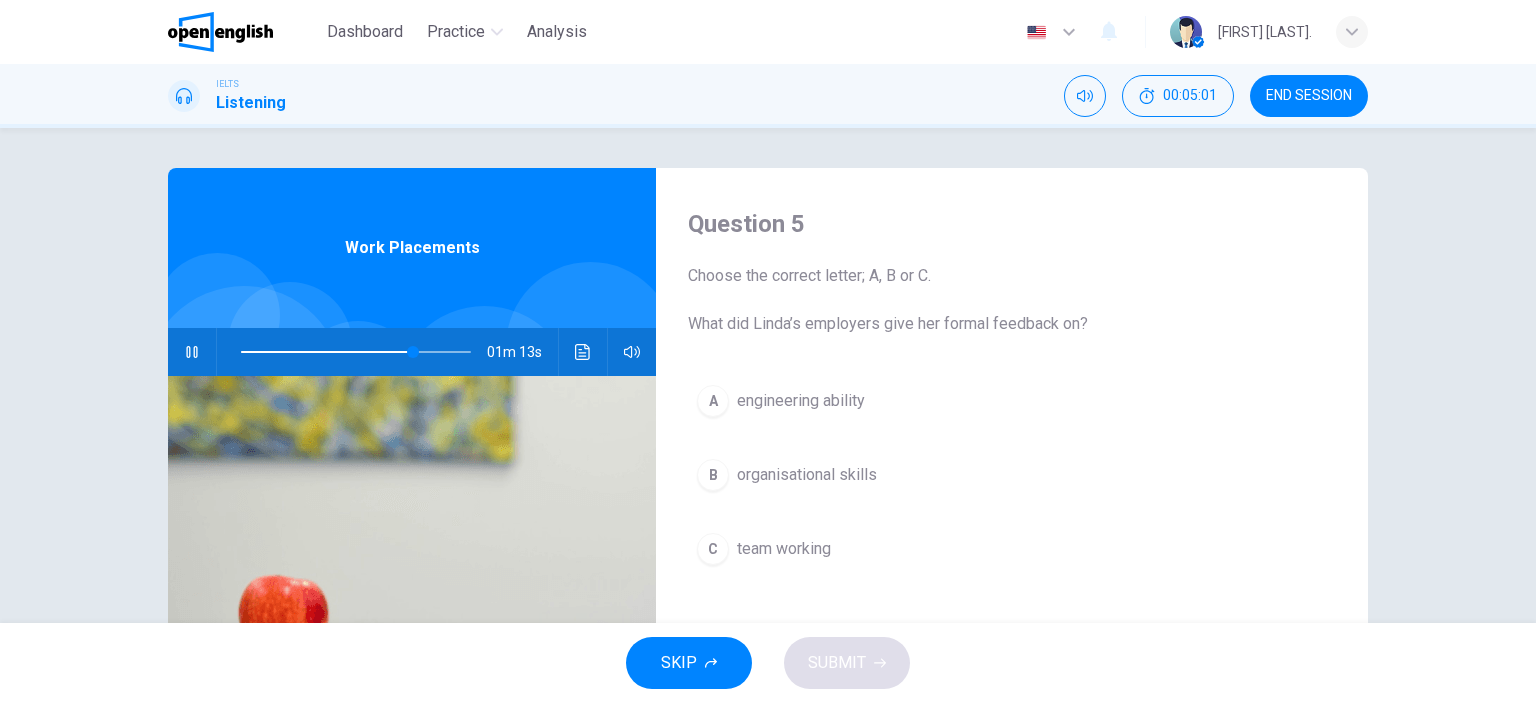 drag, startPoint x: 855, startPoint y: 318, endPoint x: 1057, endPoint y: 345, distance: 203.79646 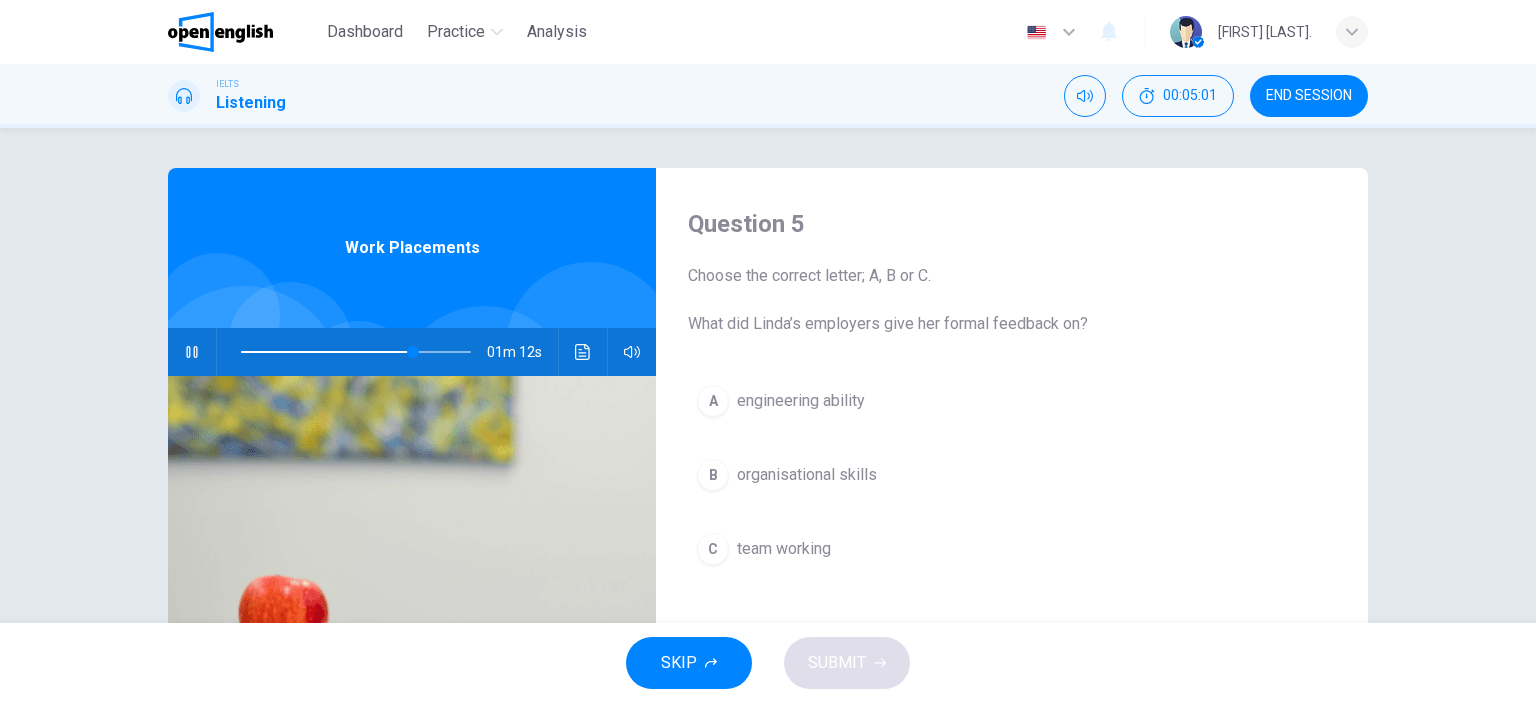 click on "B organisational skills" at bounding box center (1012, 475) 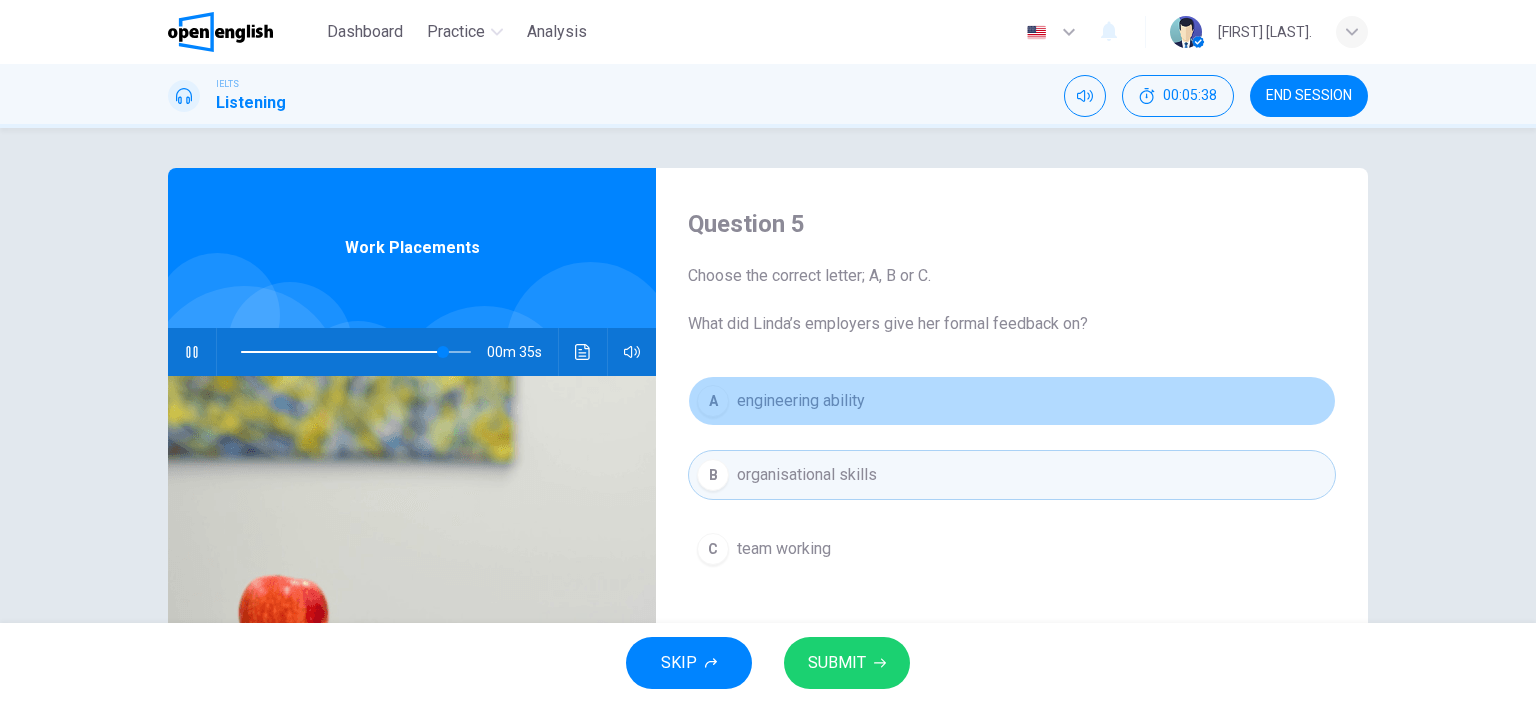 click on "engineering ability" at bounding box center (801, 401) 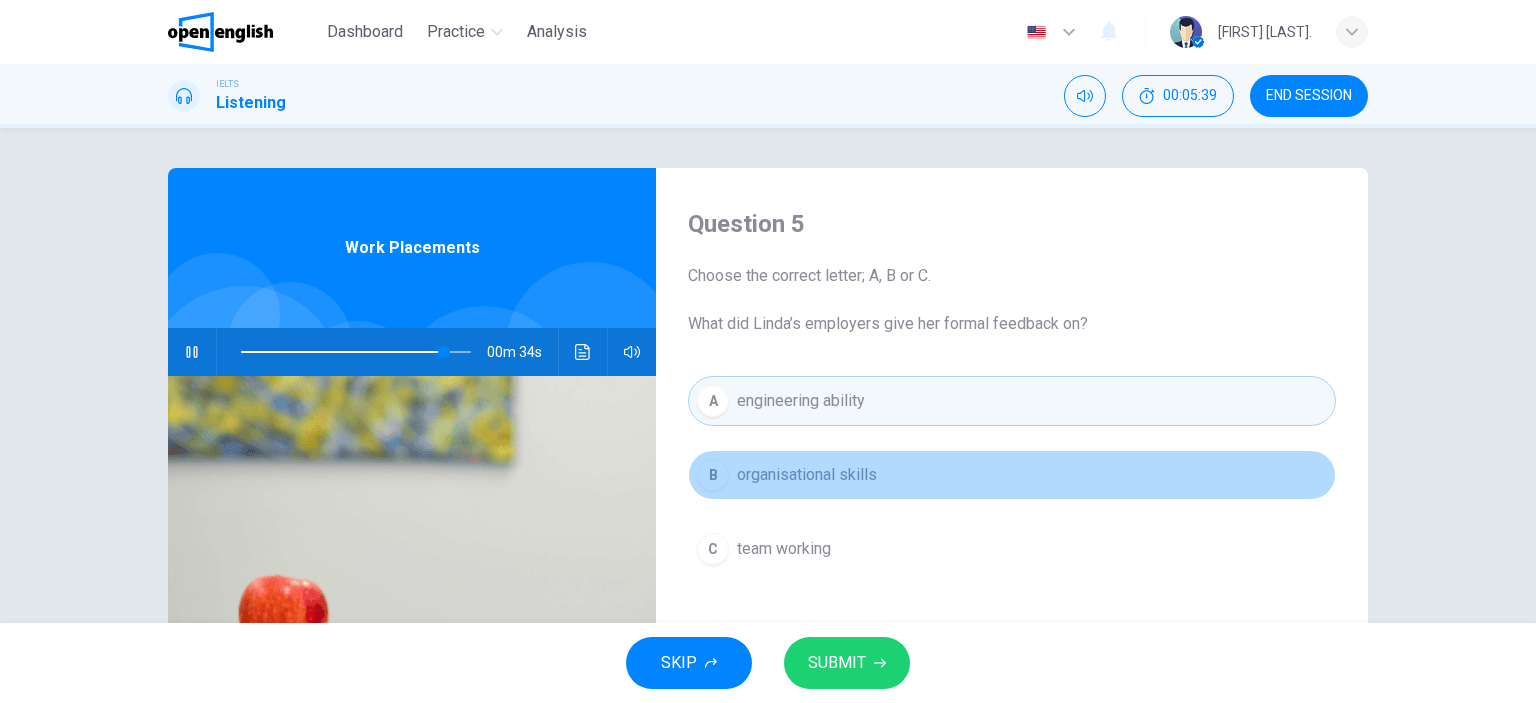 click on "organisational skills" at bounding box center (807, 475) 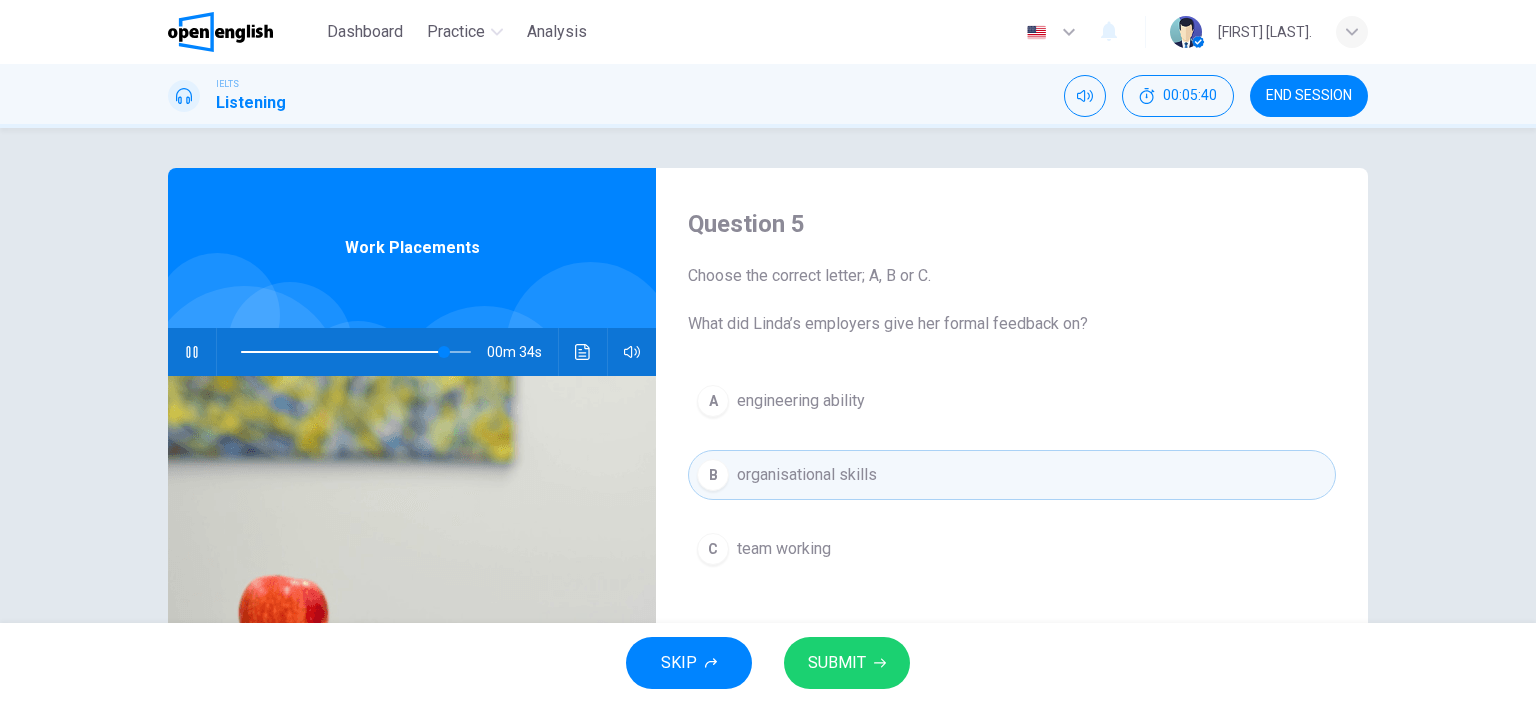 click on "C team working" at bounding box center [1012, 549] 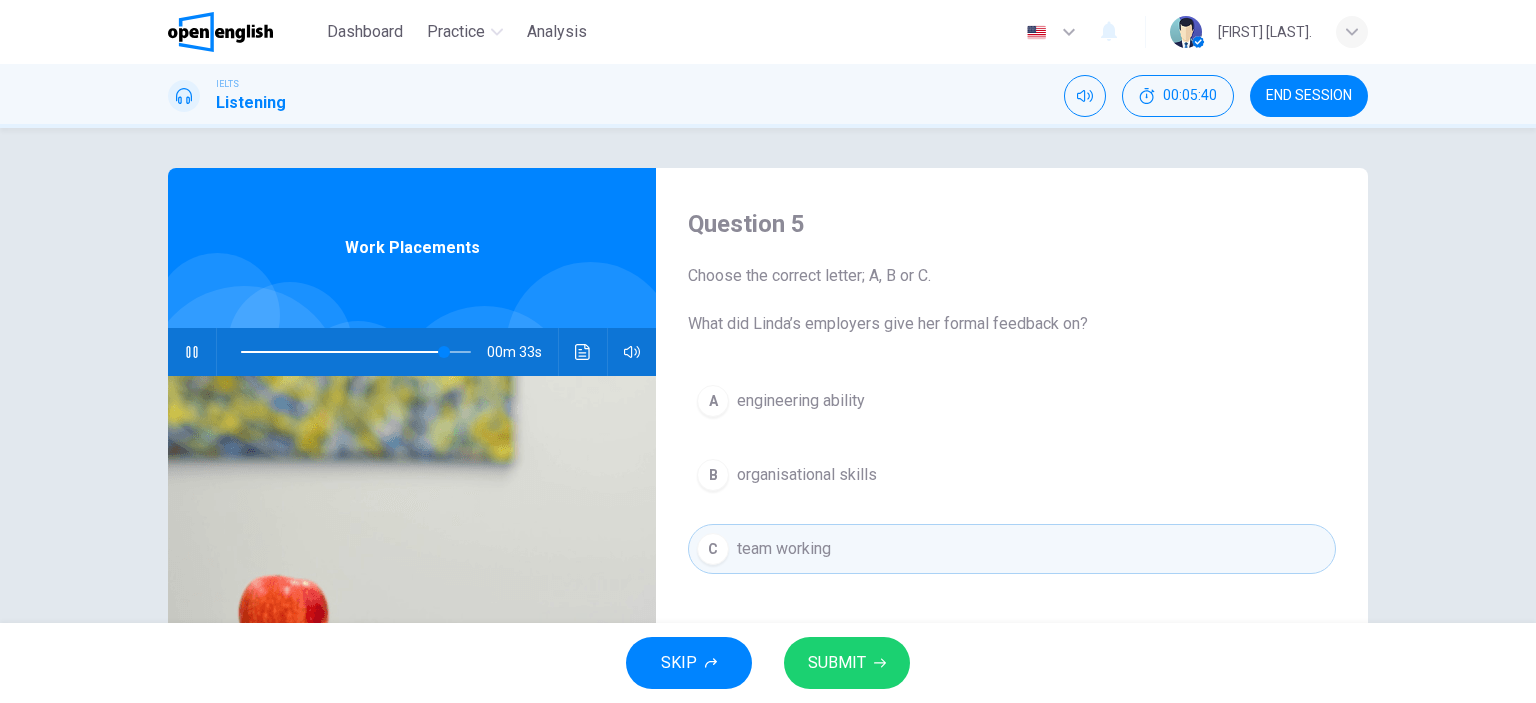 click on "organisational skills" at bounding box center (807, 475) 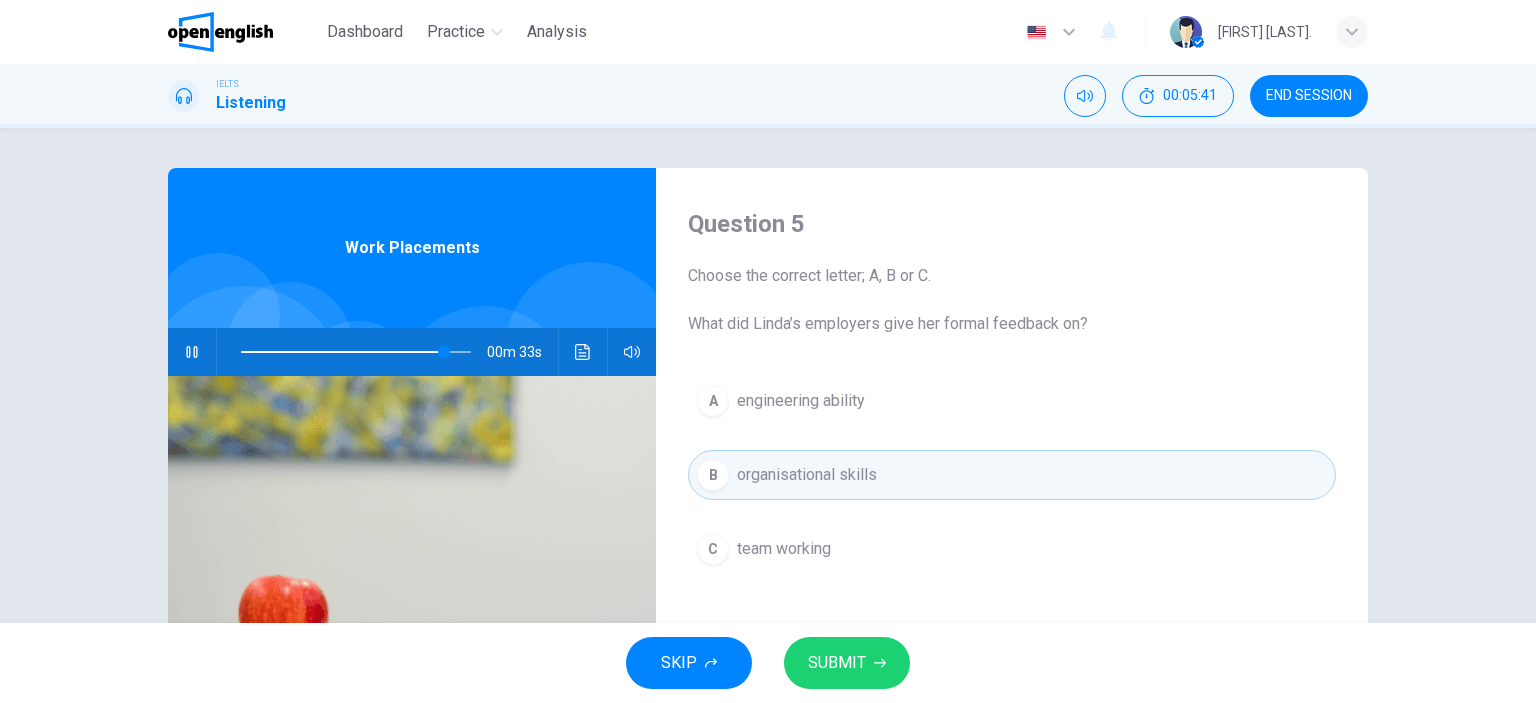 click on "engineering ability" at bounding box center [801, 401] 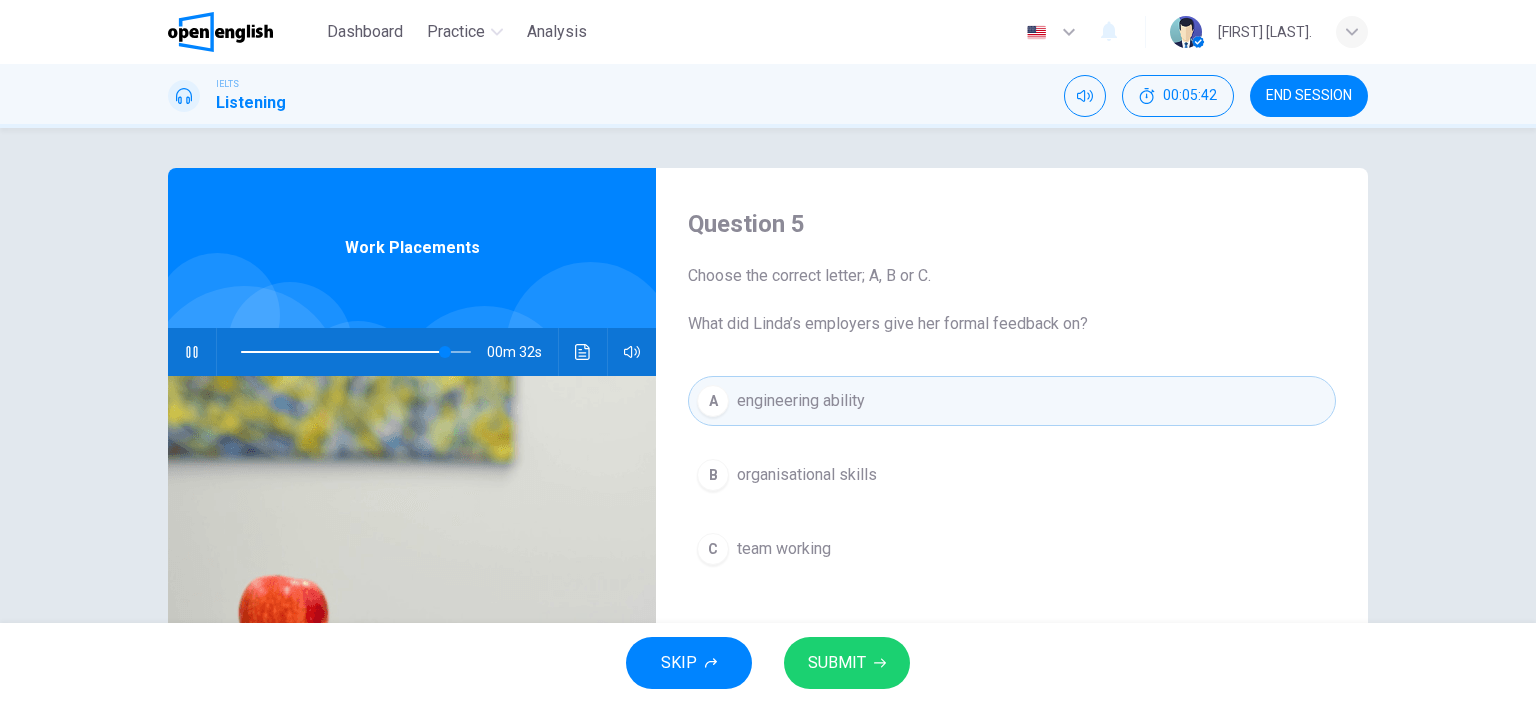 click on "organisational skills" at bounding box center [807, 475] 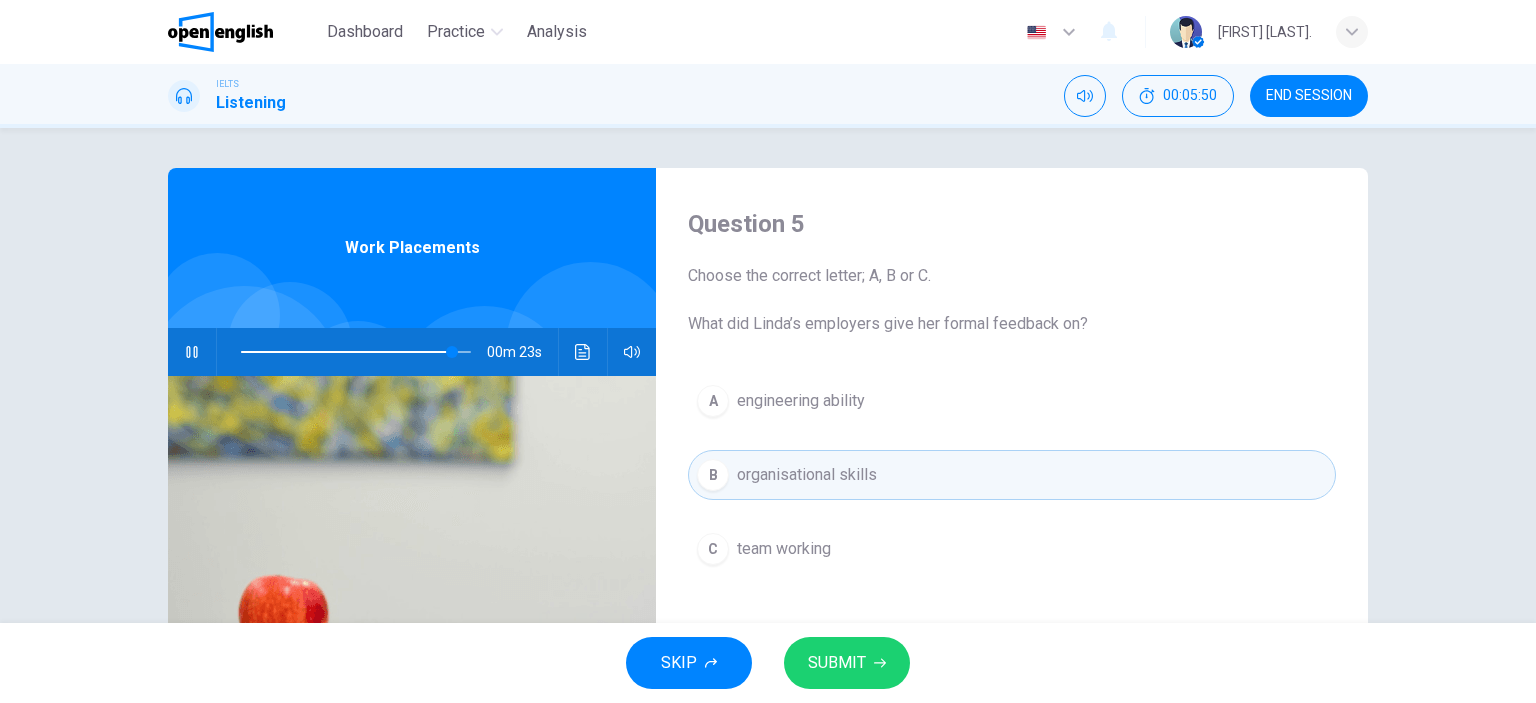 click on "A engineering ability" at bounding box center (1012, 401) 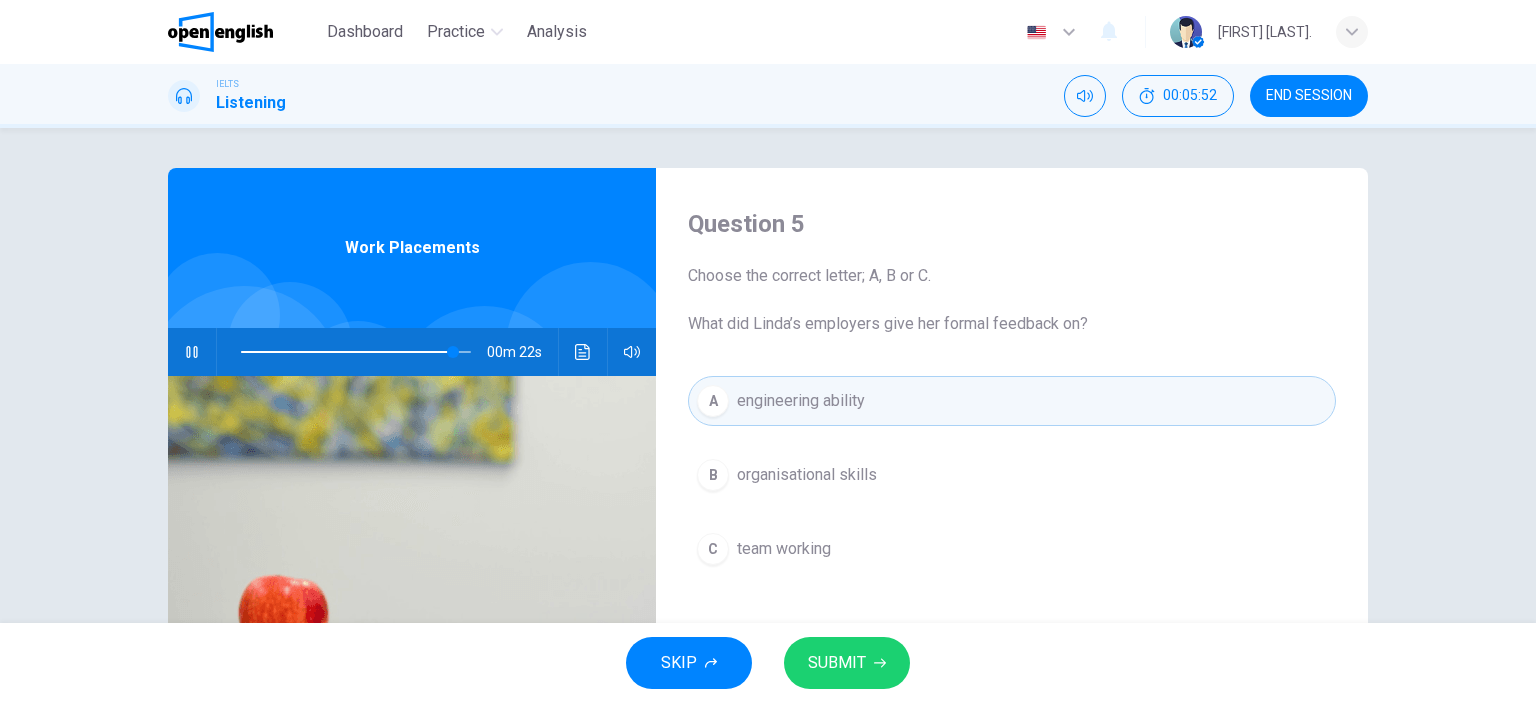 click on "C team working" at bounding box center [1012, 549] 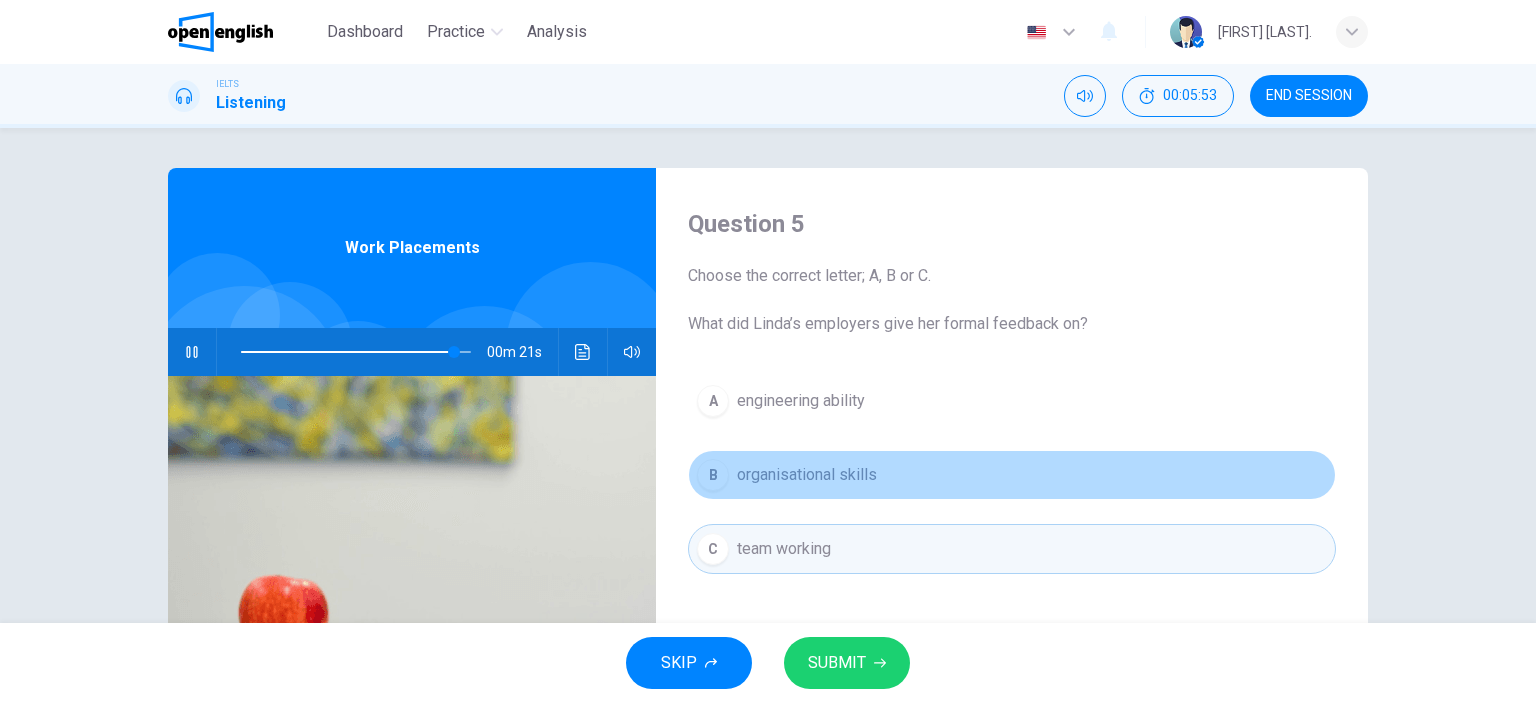 click on "B organisational skills" at bounding box center [1012, 475] 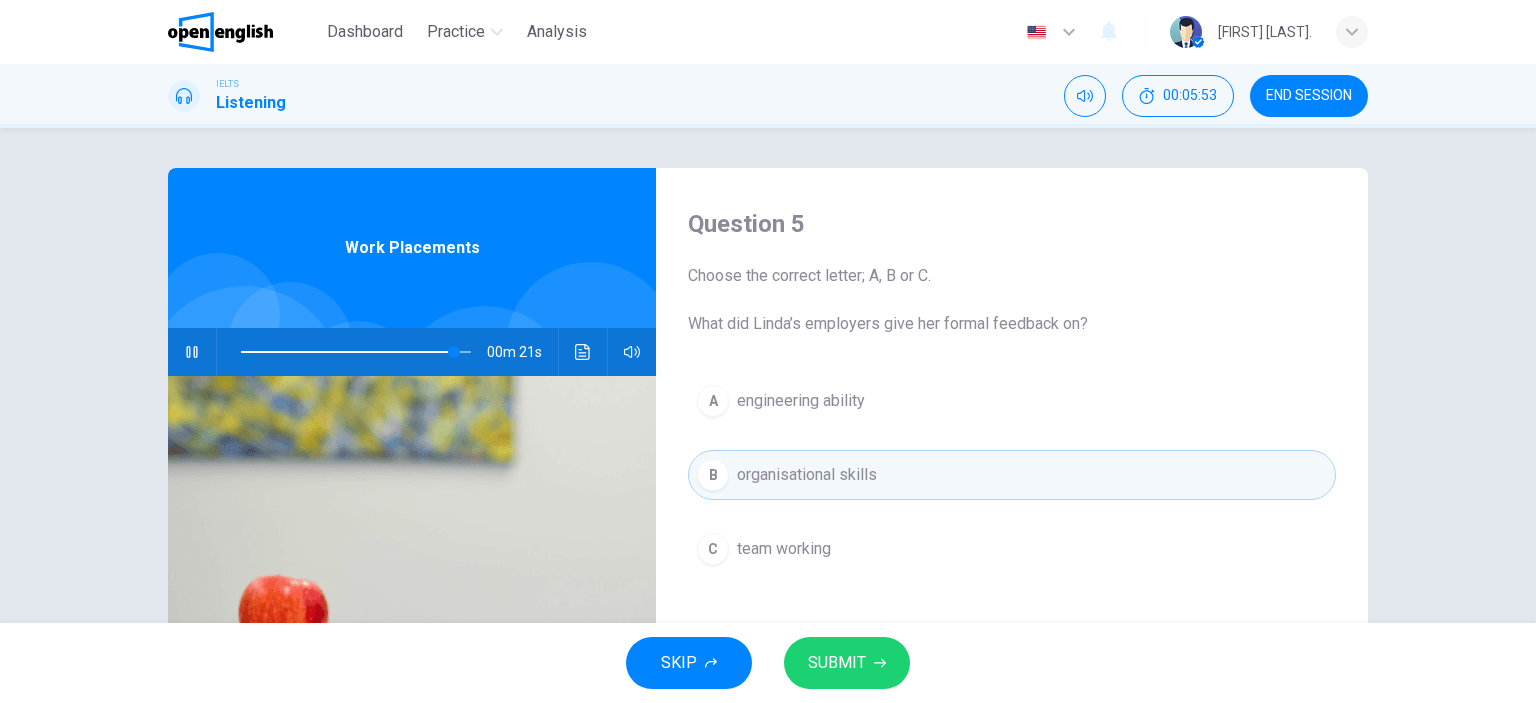 click on "engineering ability" at bounding box center [801, 401] 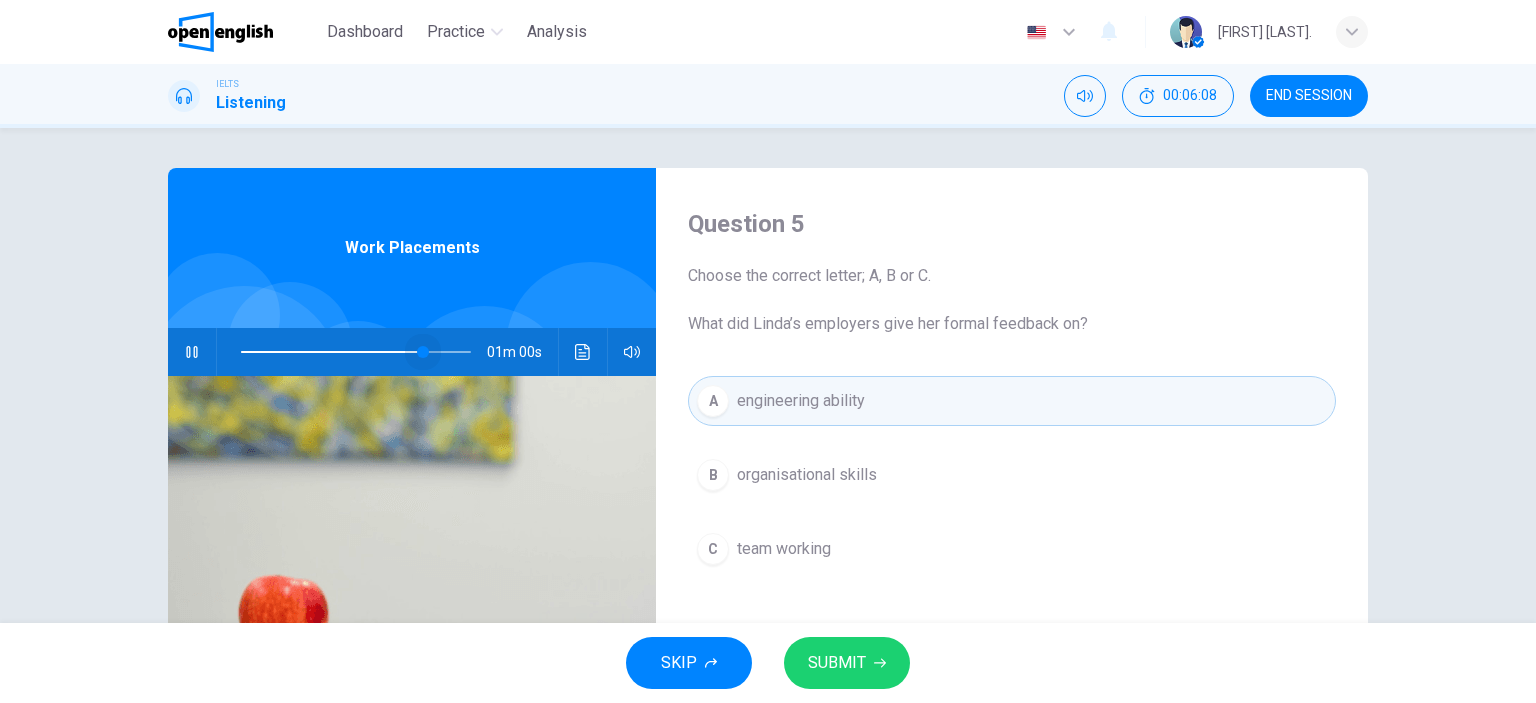 click at bounding box center [356, 352] 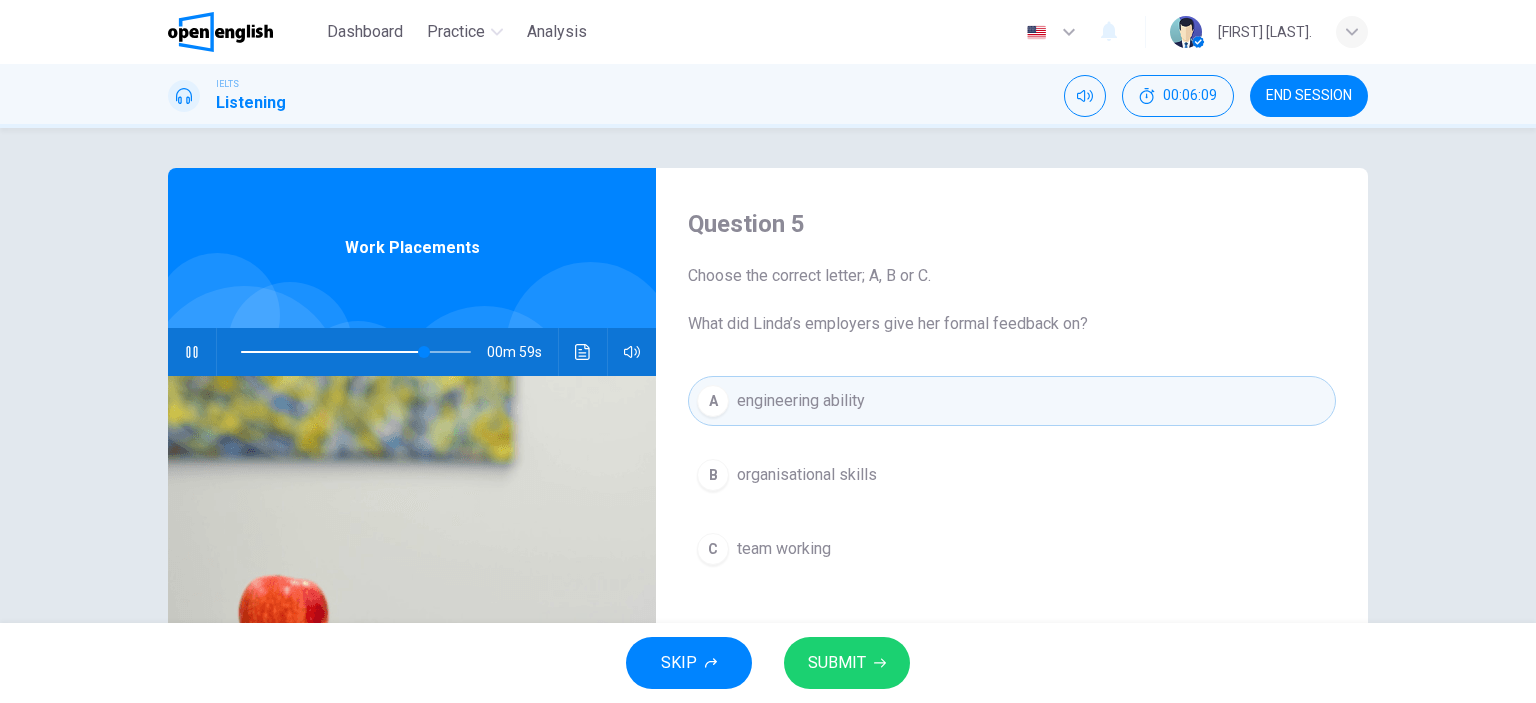 click at bounding box center (356, 352) 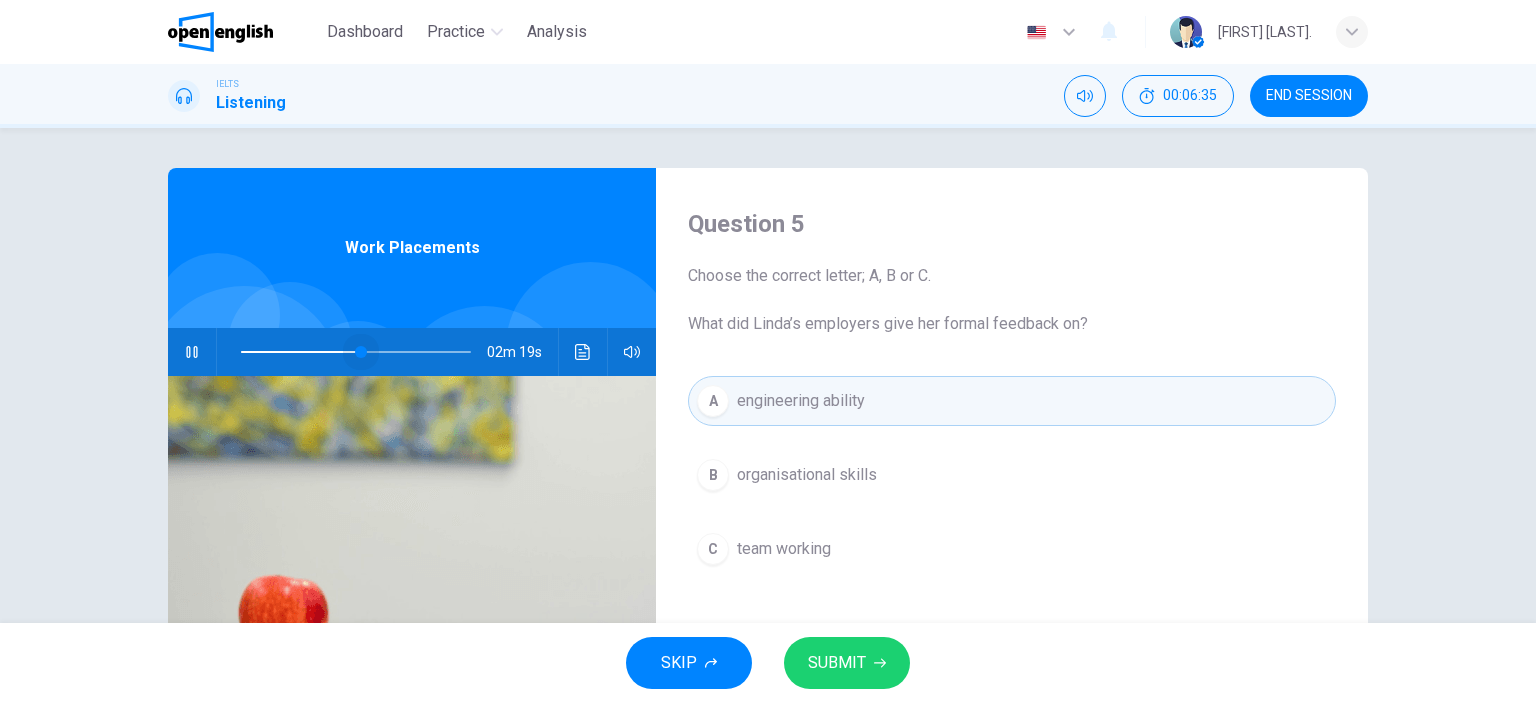 click at bounding box center (356, 352) 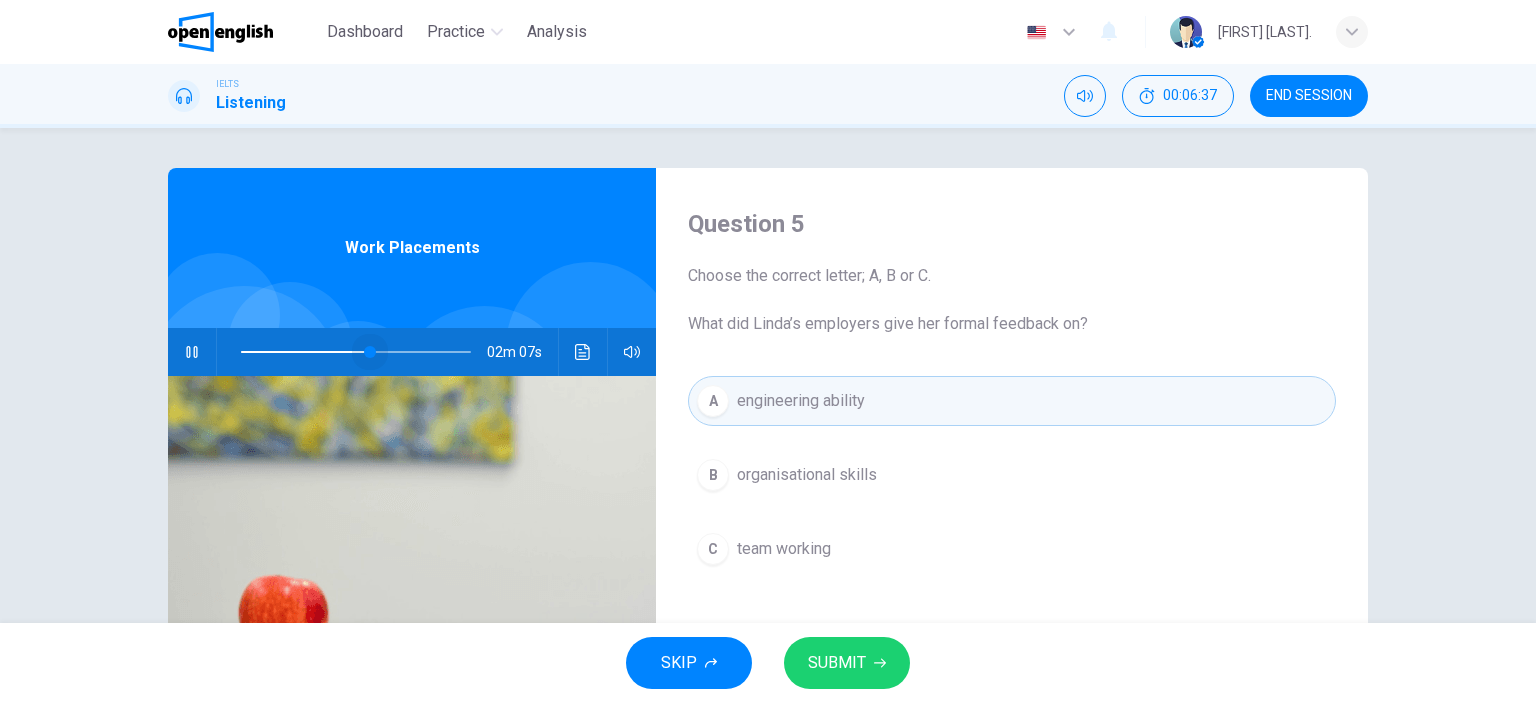 click at bounding box center (370, 352) 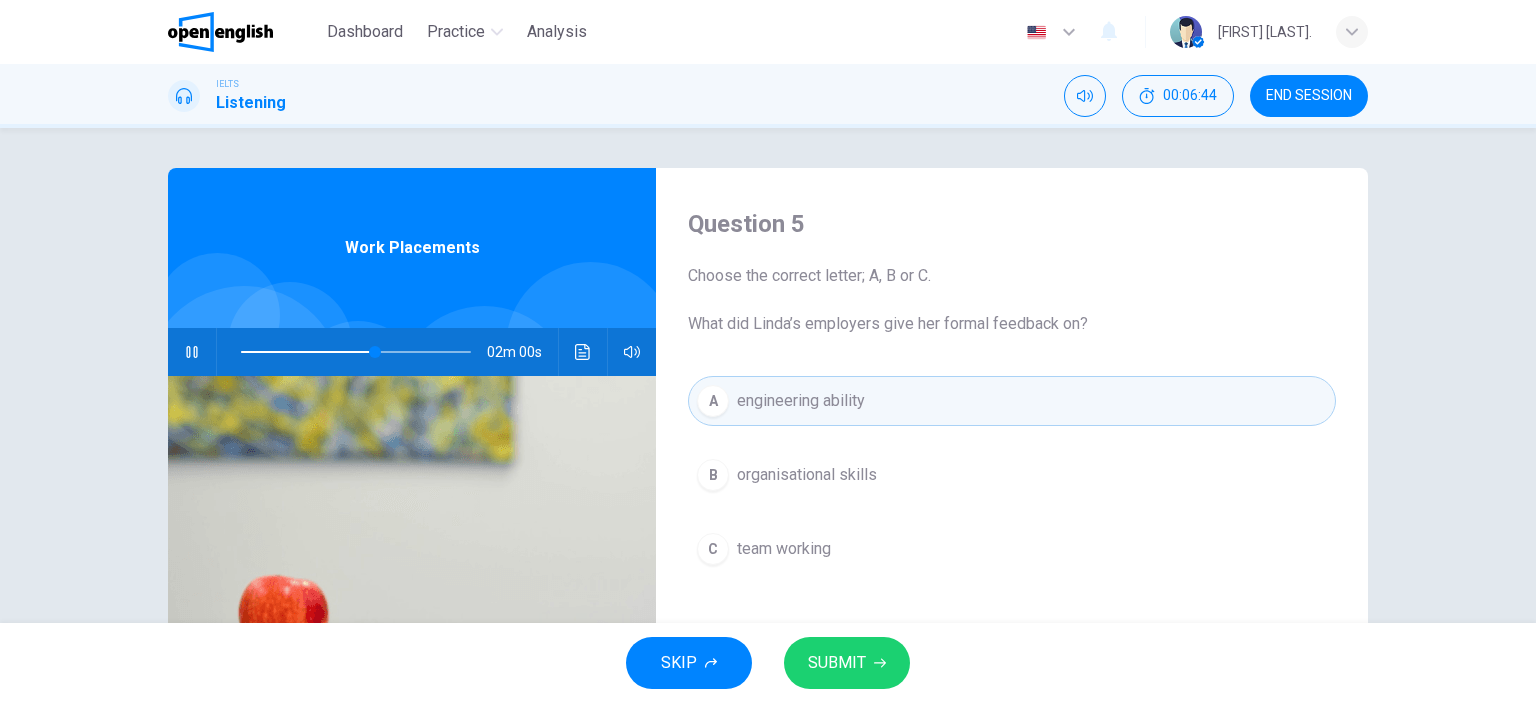 click at bounding box center (356, 352) 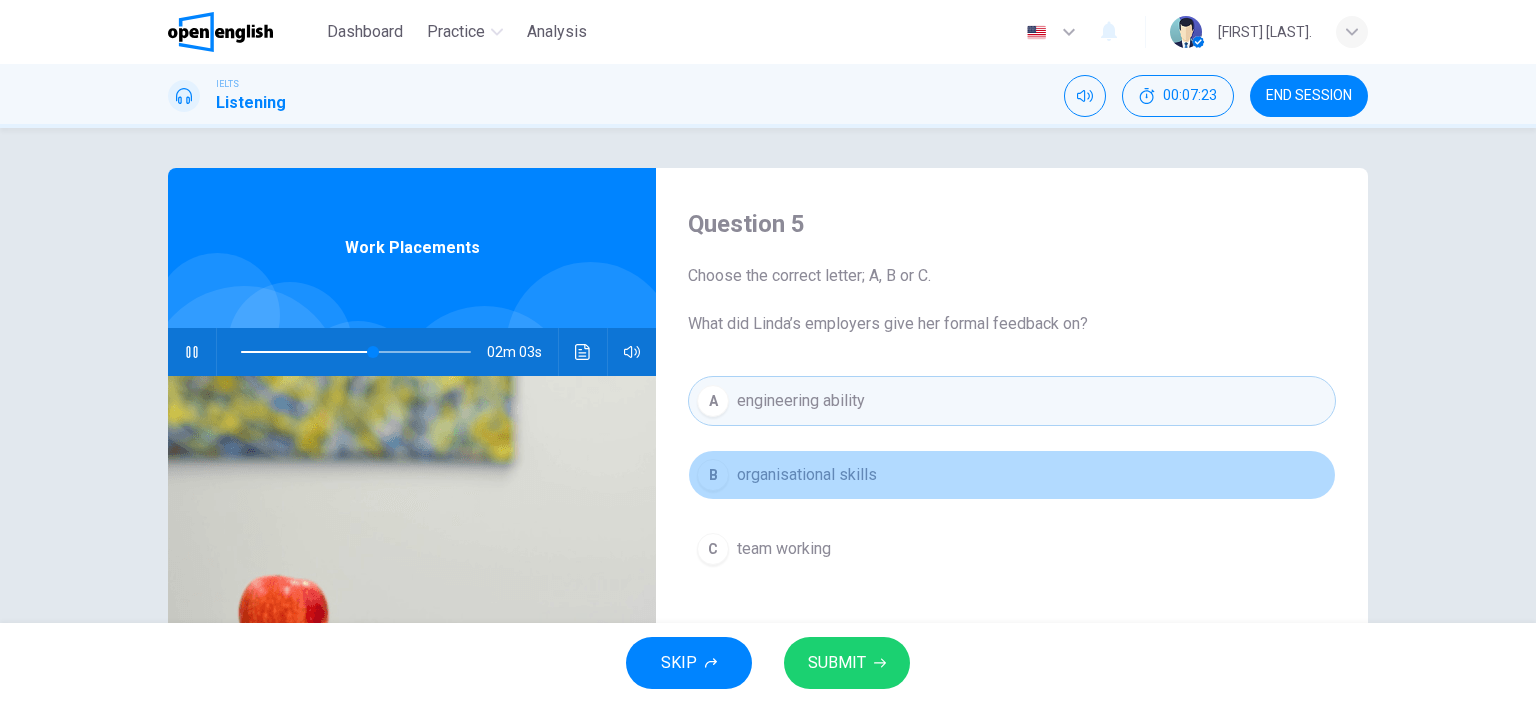click on "organisational skills" at bounding box center [807, 475] 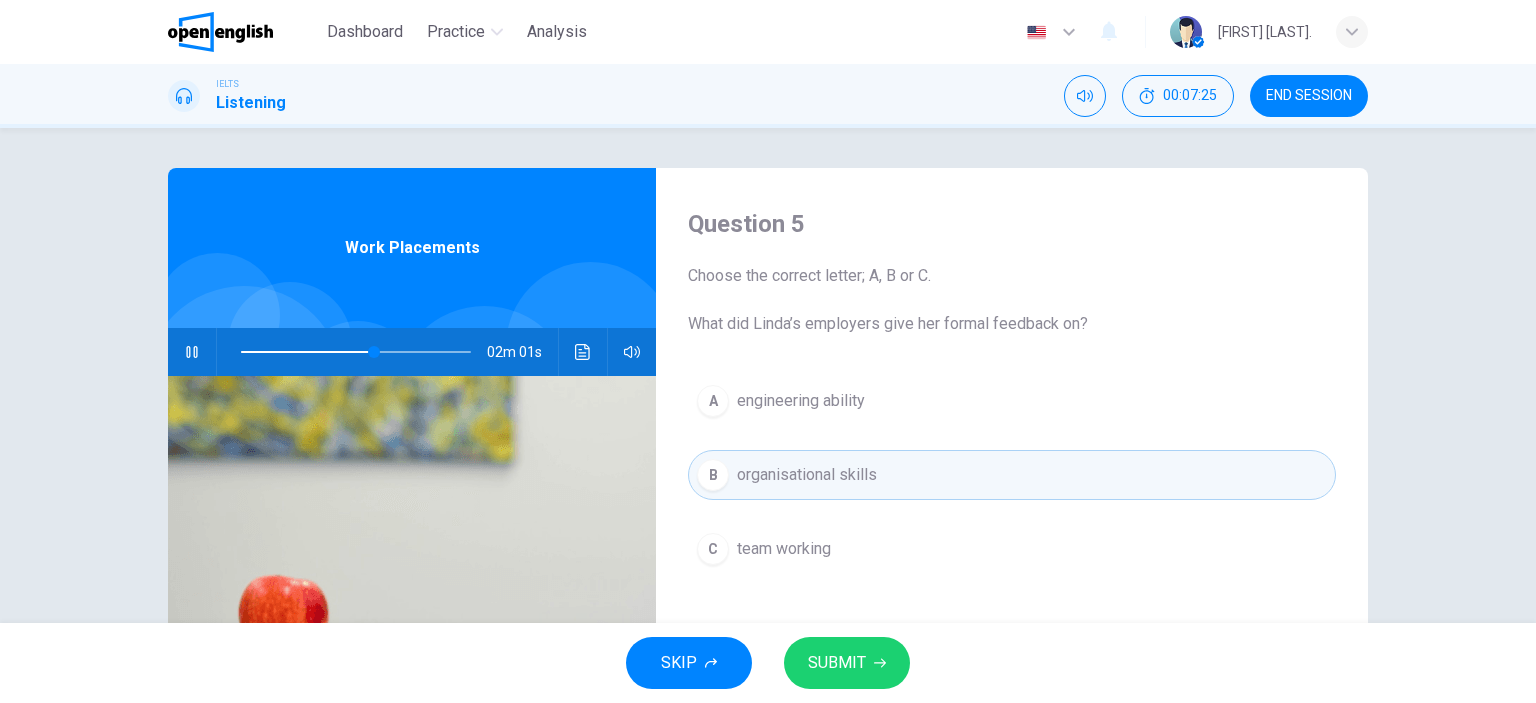 click on "SUBMIT" at bounding box center [837, 663] 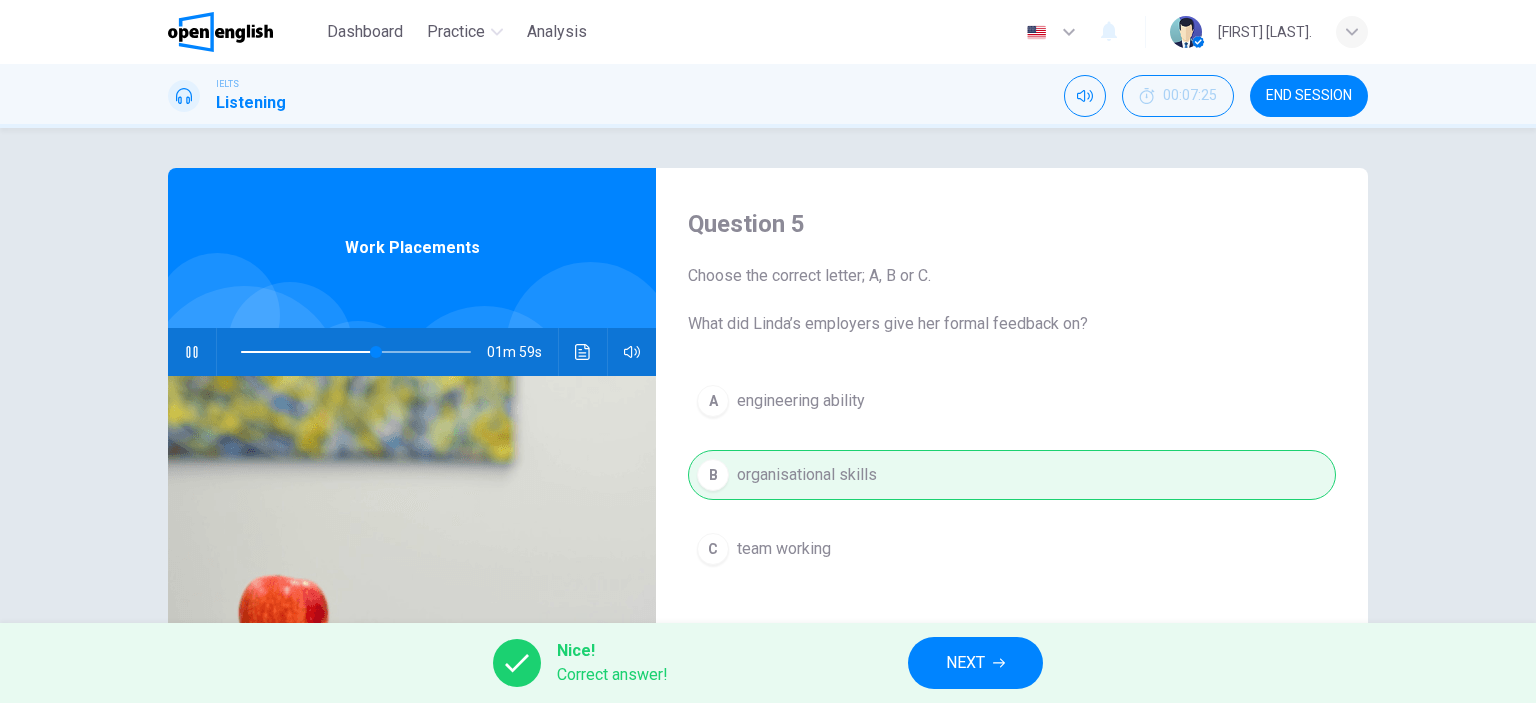 click on "NEXT" at bounding box center [965, 663] 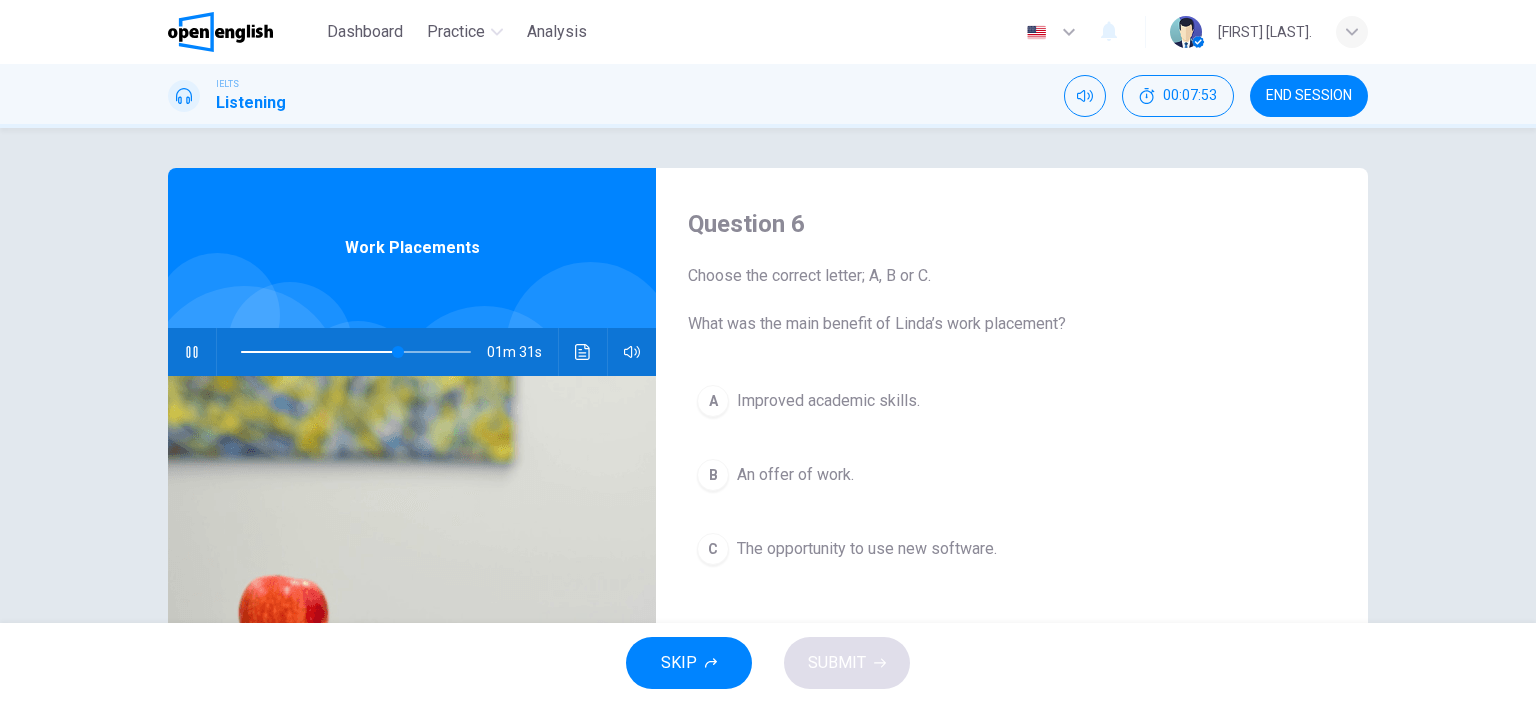 click on "A Improved academic skills." at bounding box center (1012, 401) 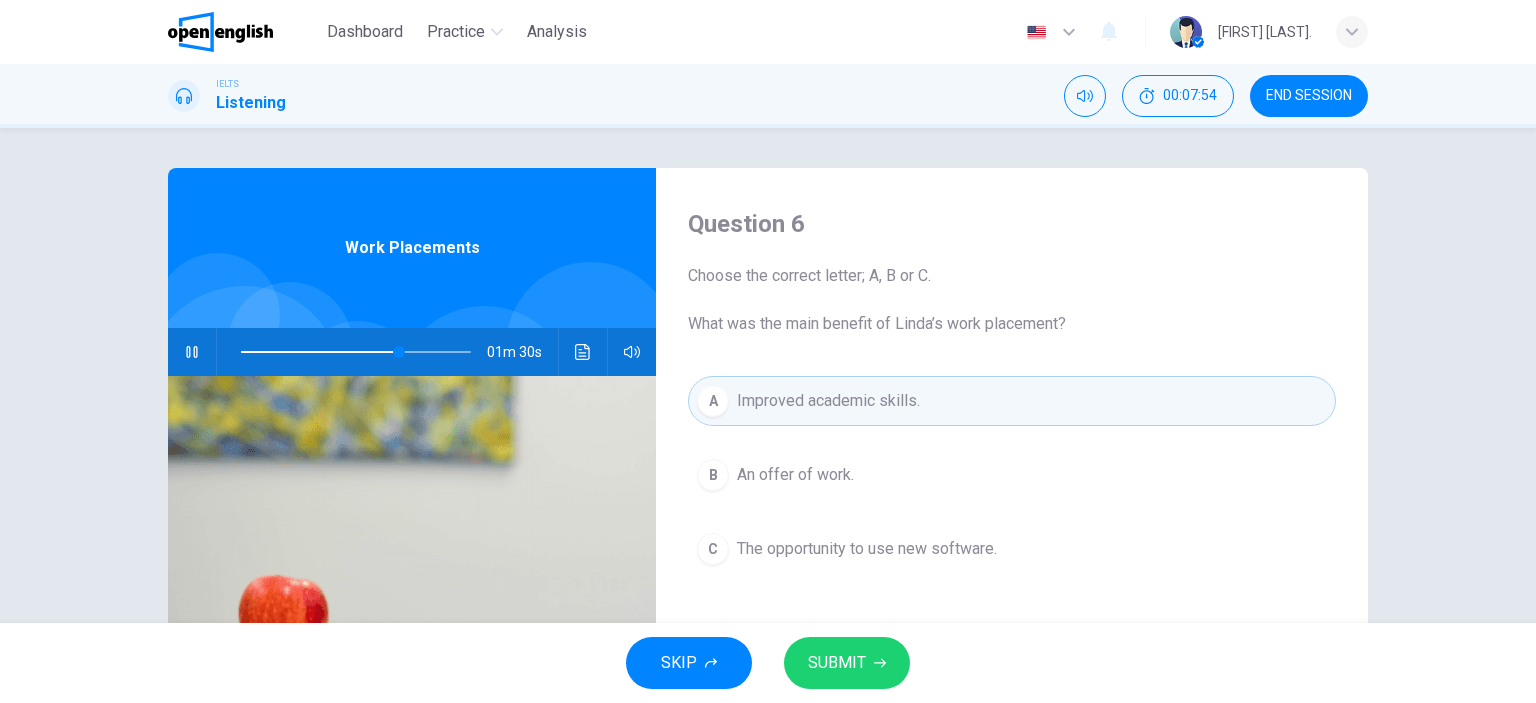 click on "SUBMIT" at bounding box center [847, 663] 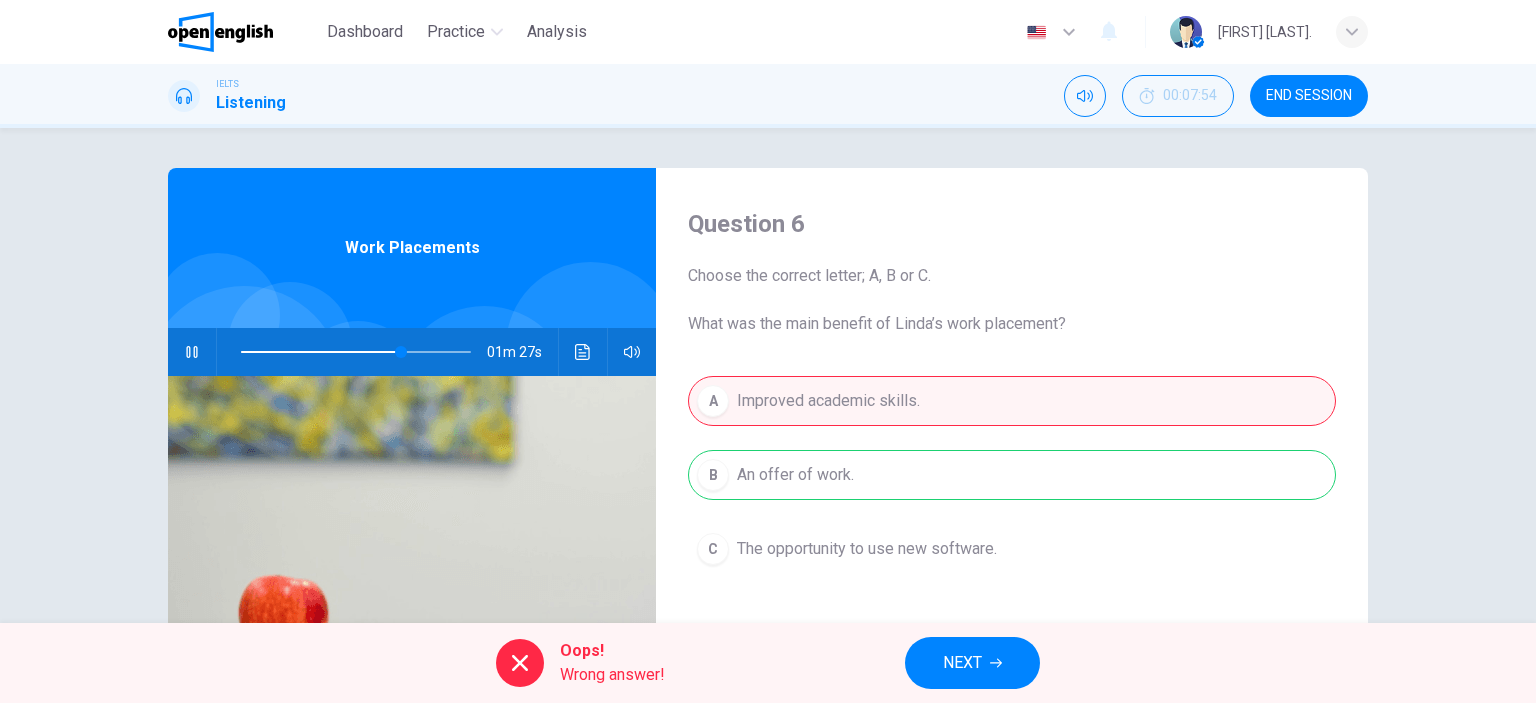 click on "NEXT" at bounding box center (972, 663) 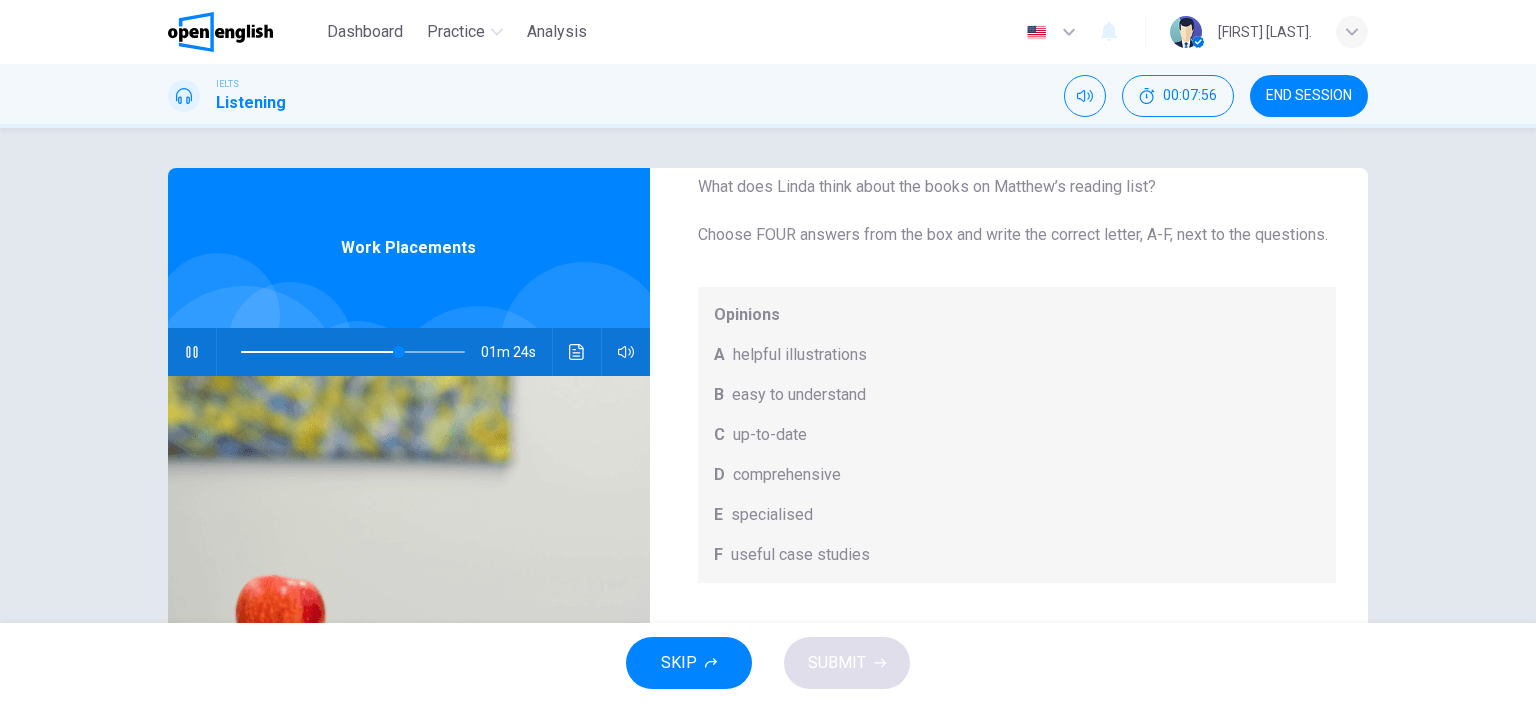 scroll, scrollTop: 0, scrollLeft: 0, axis: both 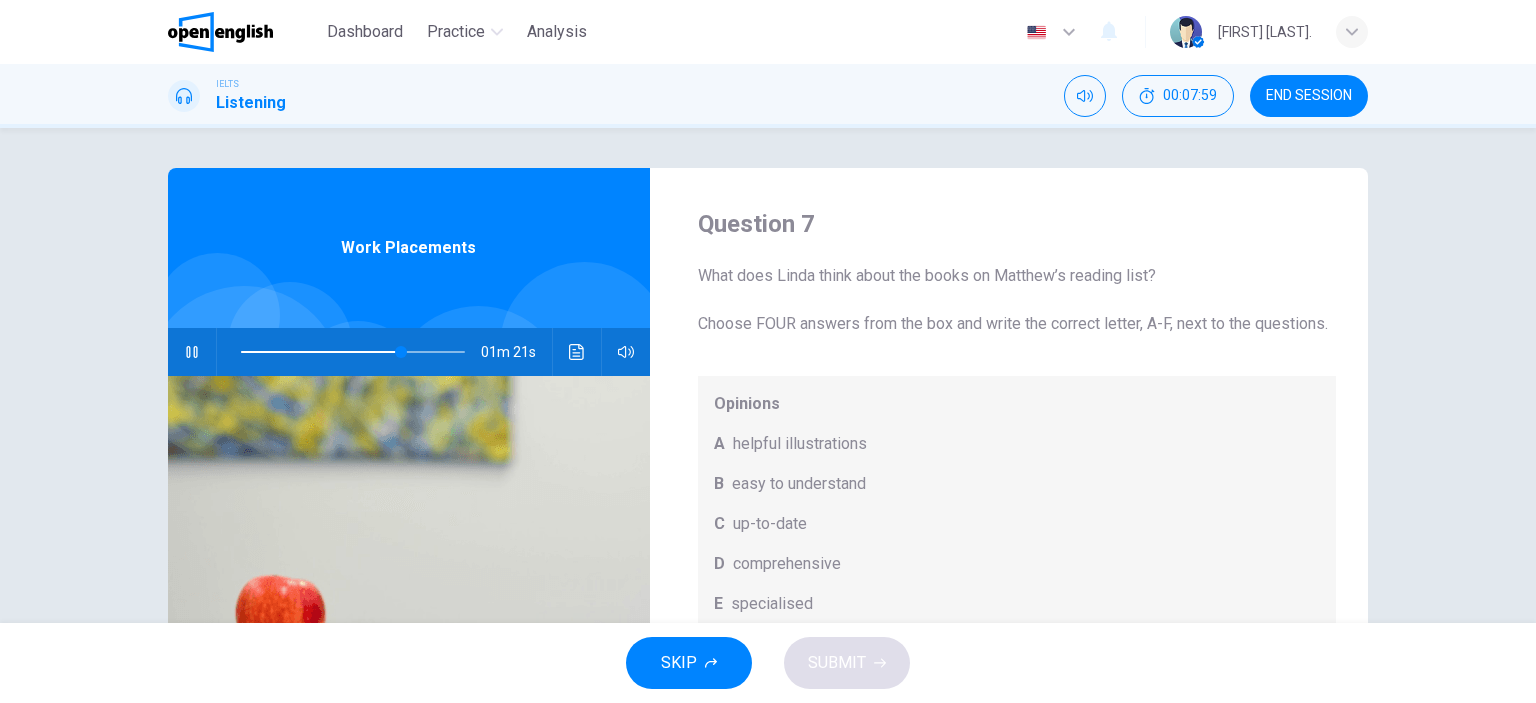 drag, startPoint x: 786, startPoint y: 271, endPoint x: 962, endPoint y: 274, distance: 176.02557 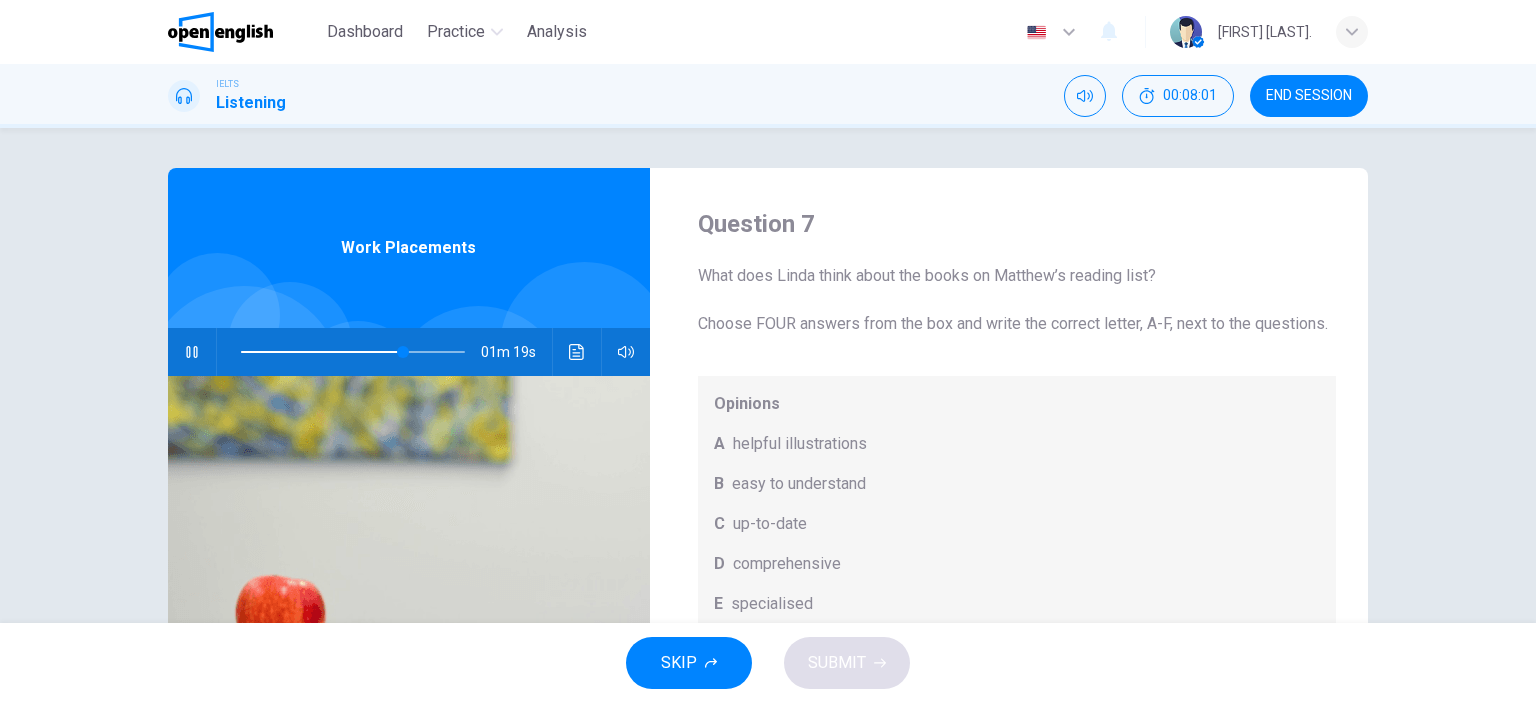 click on "helpful illustrations" at bounding box center [800, 444] 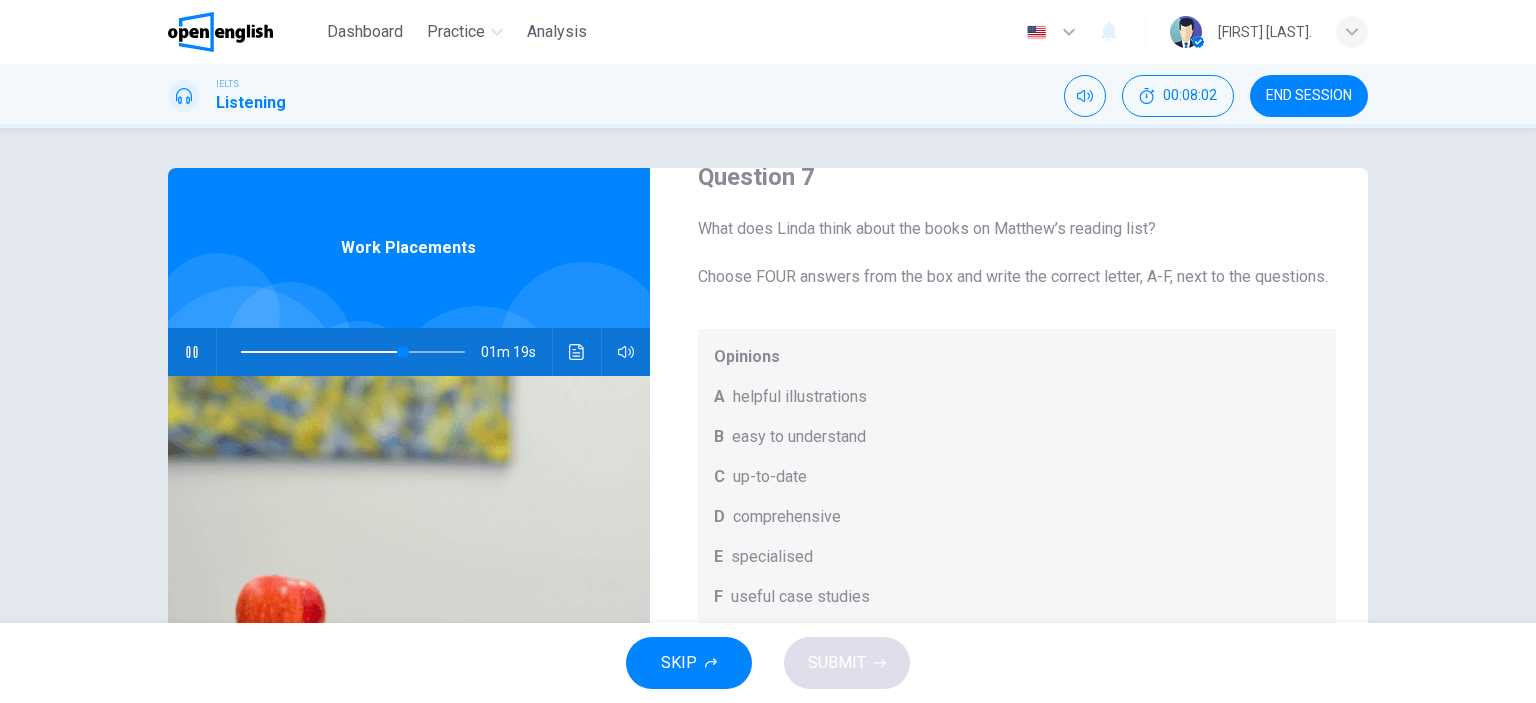 scroll, scrollTop: 112, scrollLeft: 0, axis: vertical 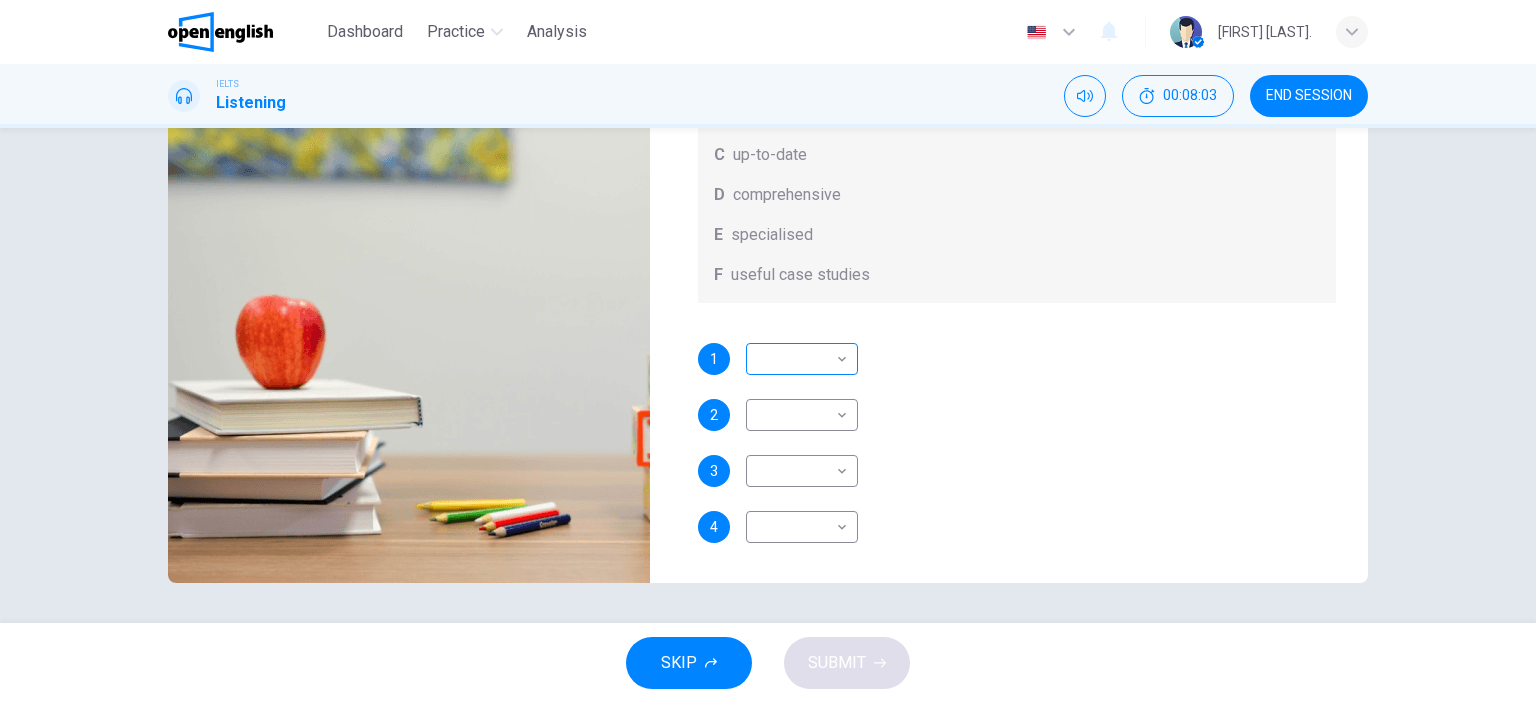 click on "This site uses cookies, as explained in our  Privacy Policy . If you agree to the use of cookies, please click the Accept button and continue to browse our site.   Privacy Policy Accept Dashboard Practice Analysis English ** ​ Fatih S. IELTS Listening 00:08:03 END SESSION Question 7 What does Linda think about the books on Matthew’s reading list? Choose FOUR answers from the box and write the correct letter, A-F, next to the questions.
Opinions A helpful illustrations B easy to understand C up-to-date D comprehensive E specialised F useful case studies 1 ​ ​ 2 ​ ​ 3 ​ ​ 4 ​ ​ Work Placements 01m 17s SKIP SUBMIT Open English - Online English Dashboard Practice Analysis Notifications 1 © Copyright  2025" at bounding box center (768, 351) 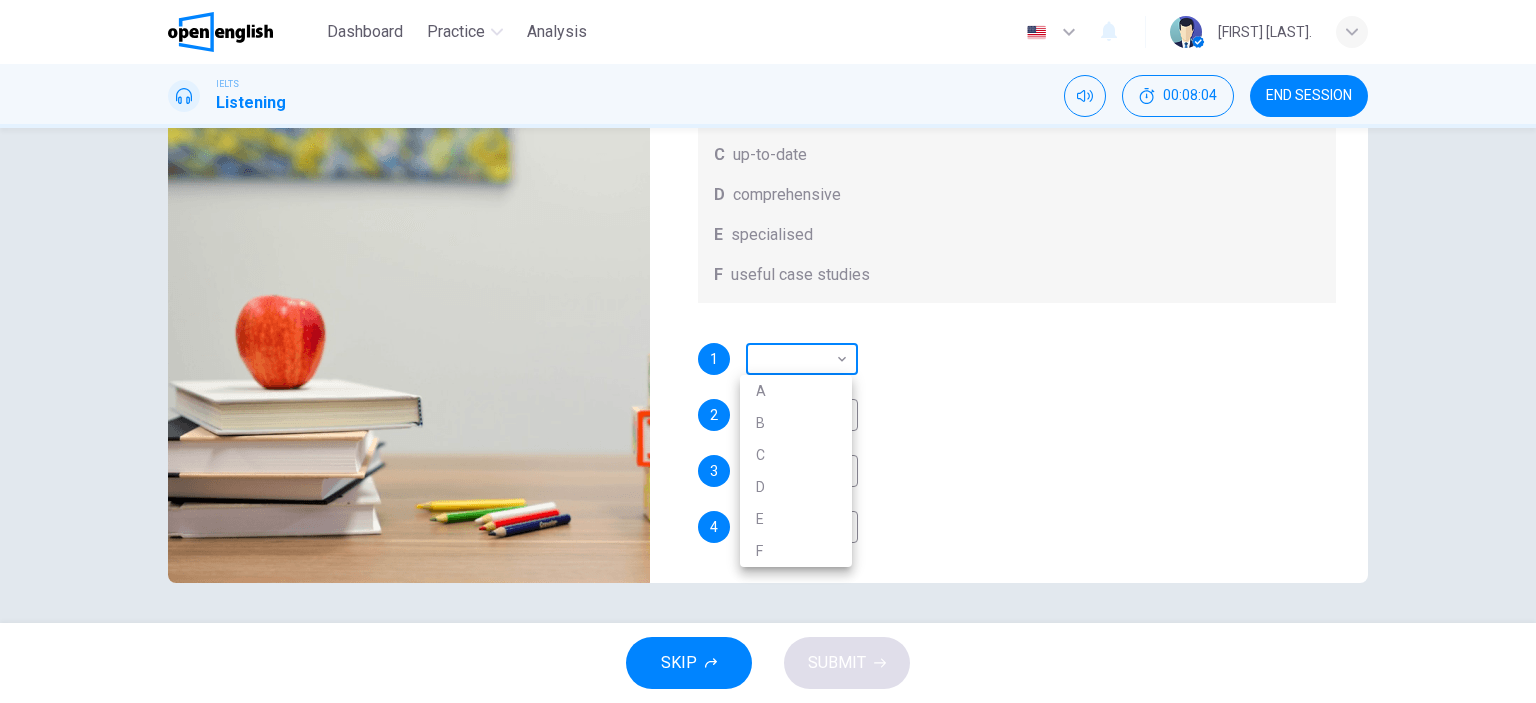 click at bounding box center [768, 351] 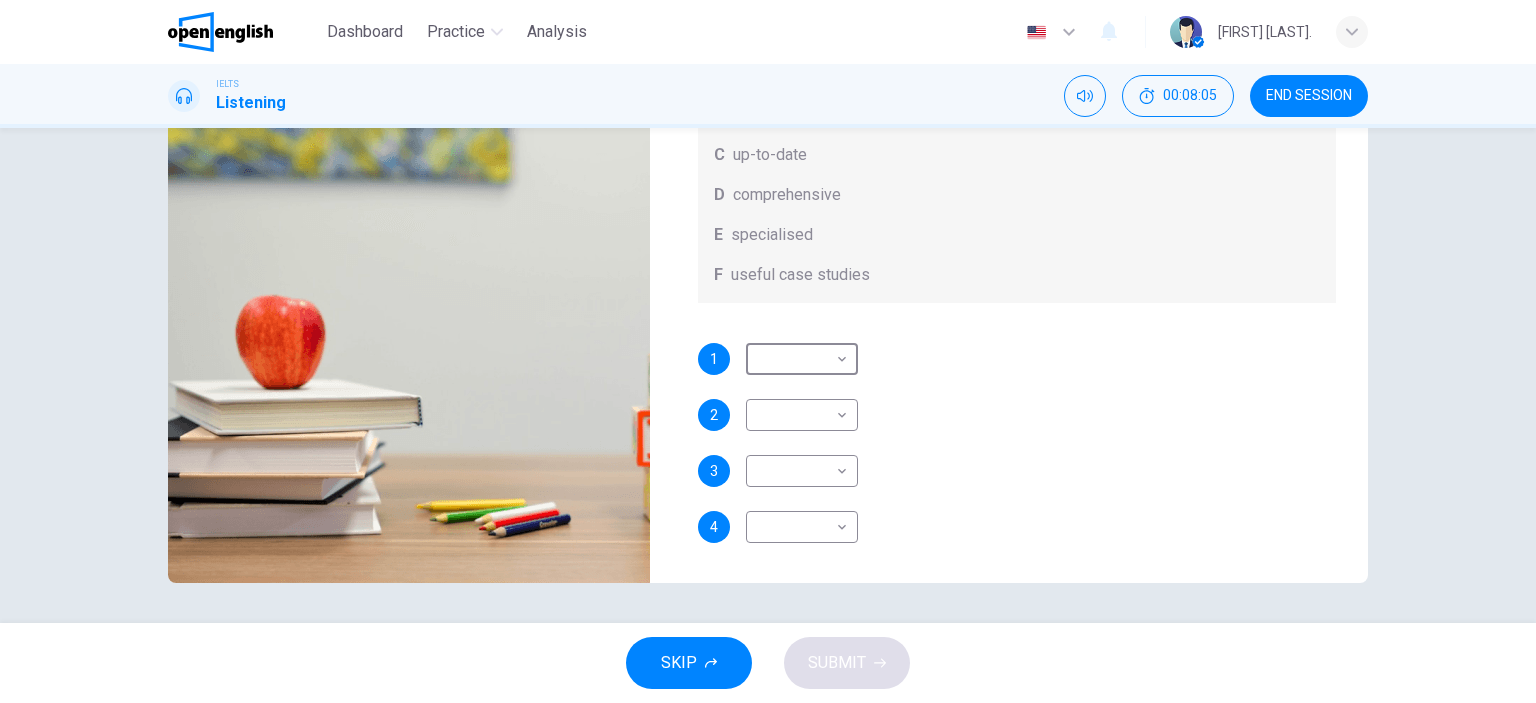scroll, scrollTop: 0, scrollLeft: 0, axis: both 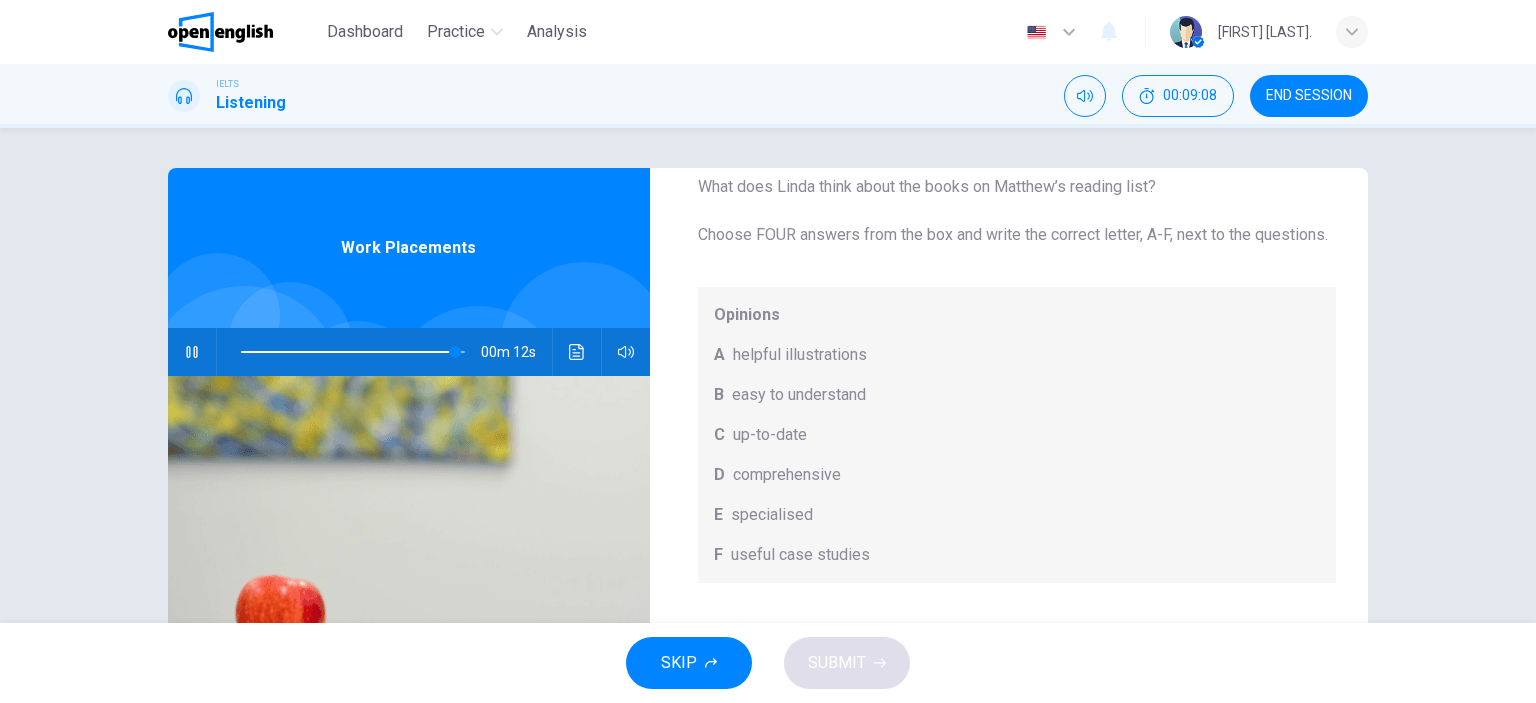 click on "E specialised" at bounding box center (1017, 515) 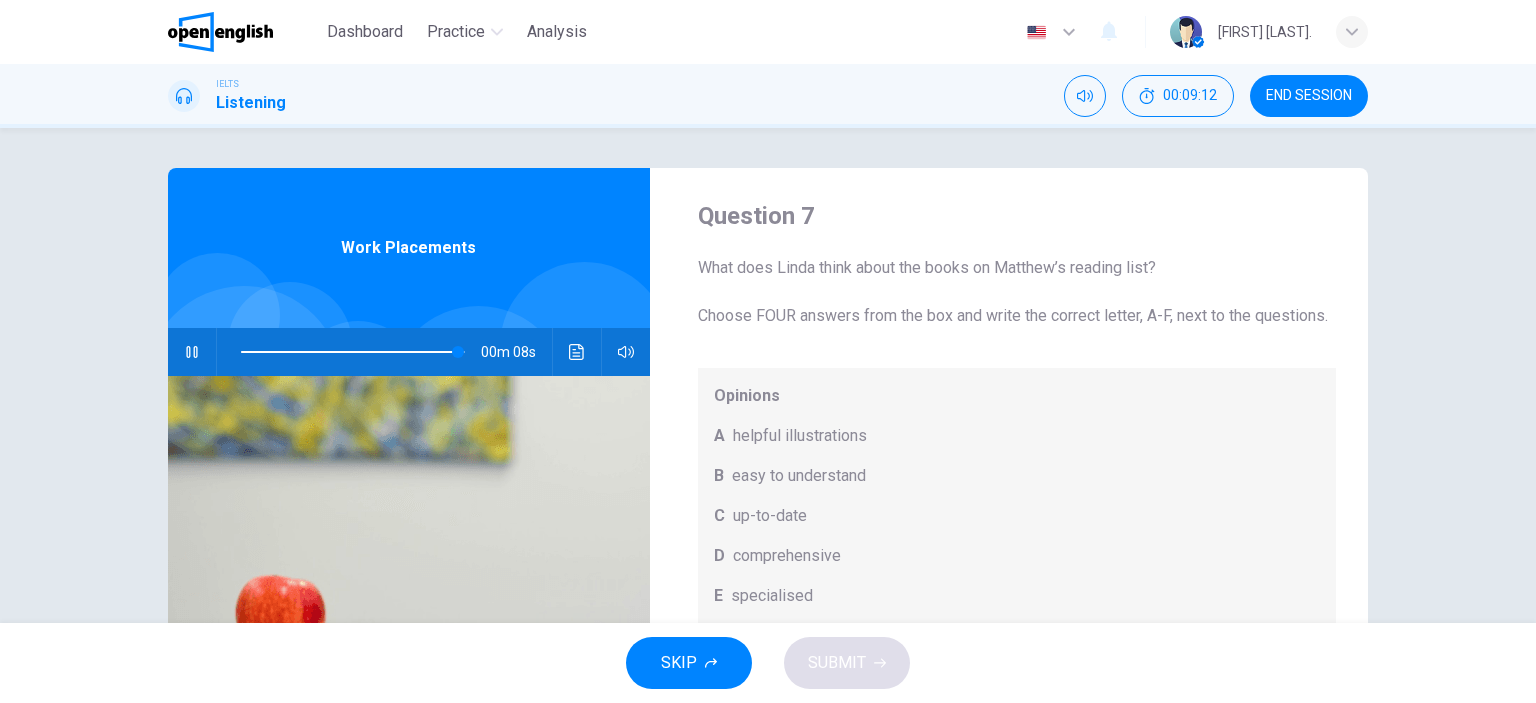 scroll, scrollTop: 0, scrollLeft: 0, axis: both 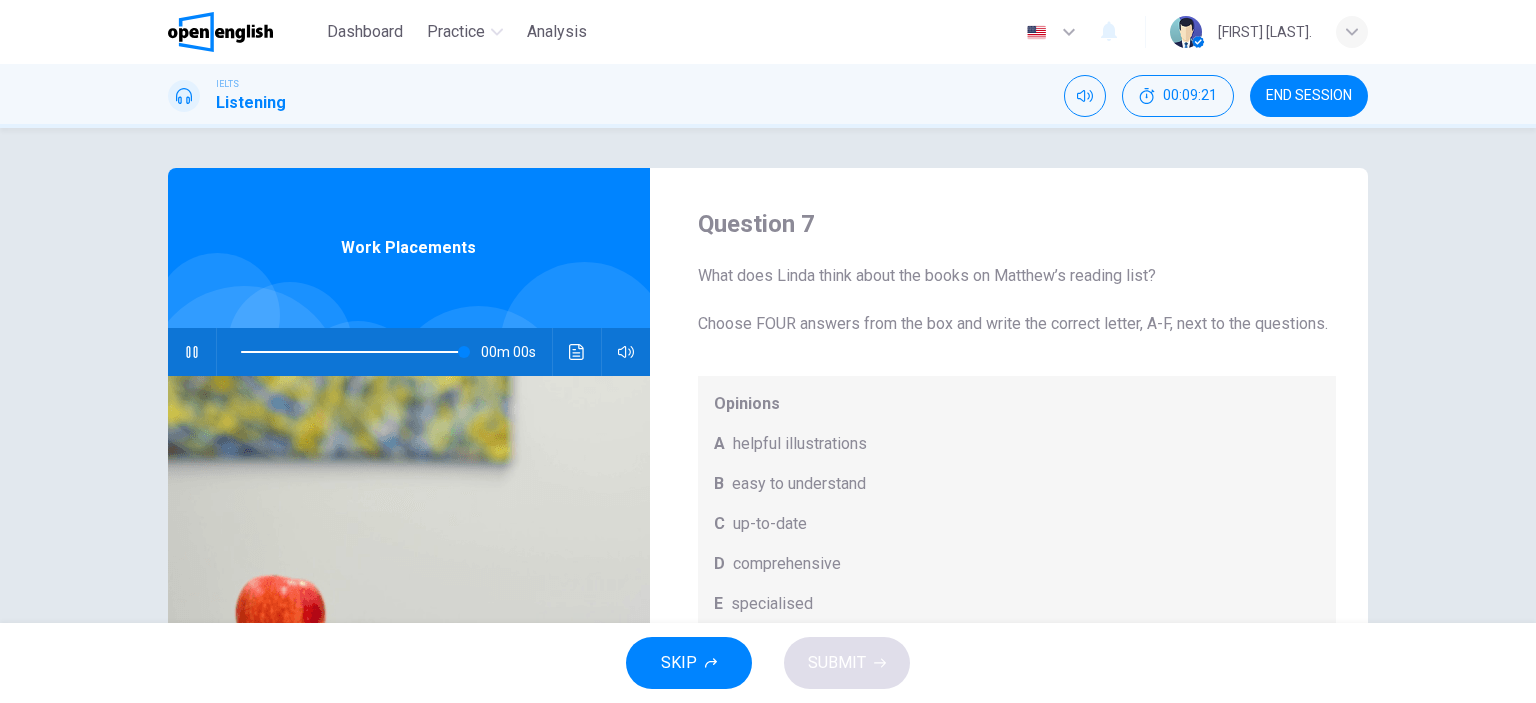 drag, startPoint x: 793, startPoint y: 281, endPoint x: 950, endPoint y: 275, distance: 157.11461 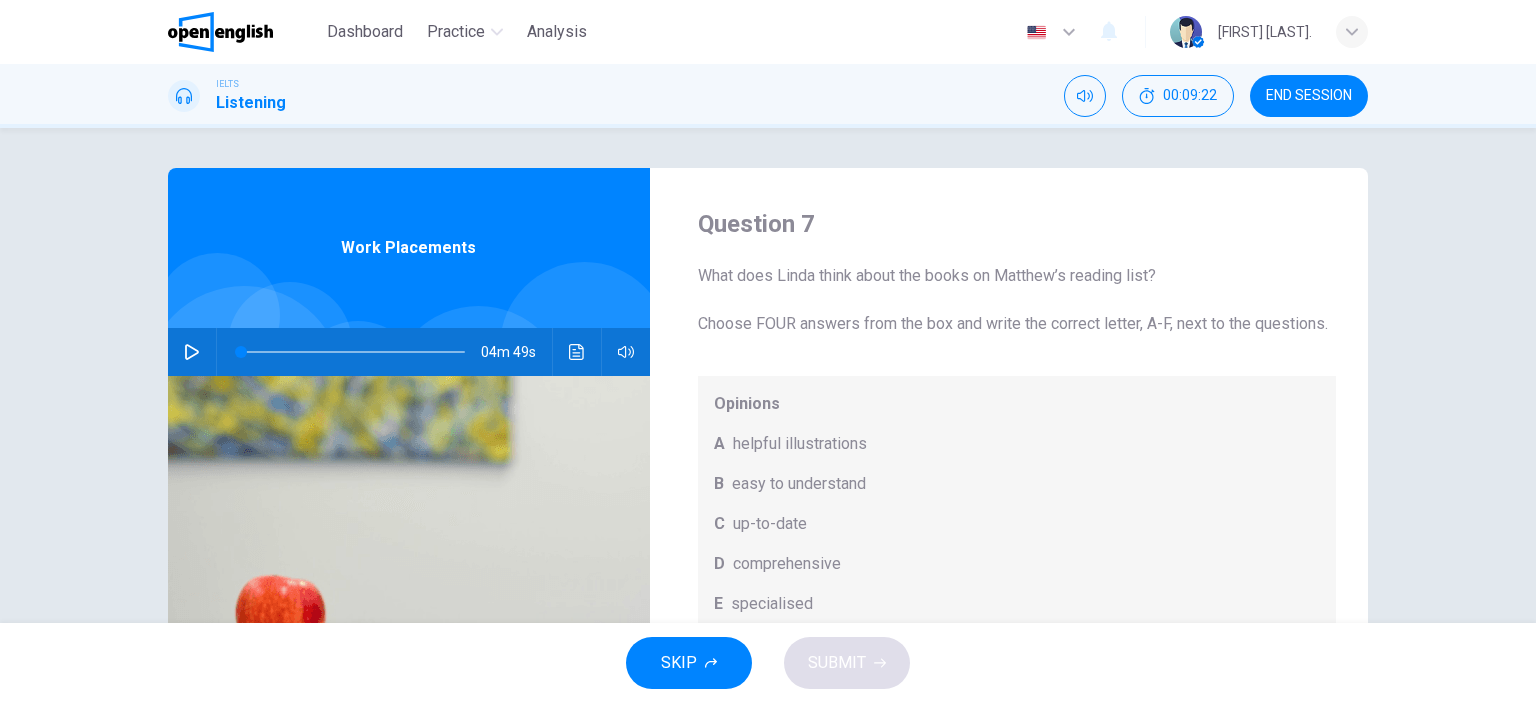 click at bounding box center (353, 352) 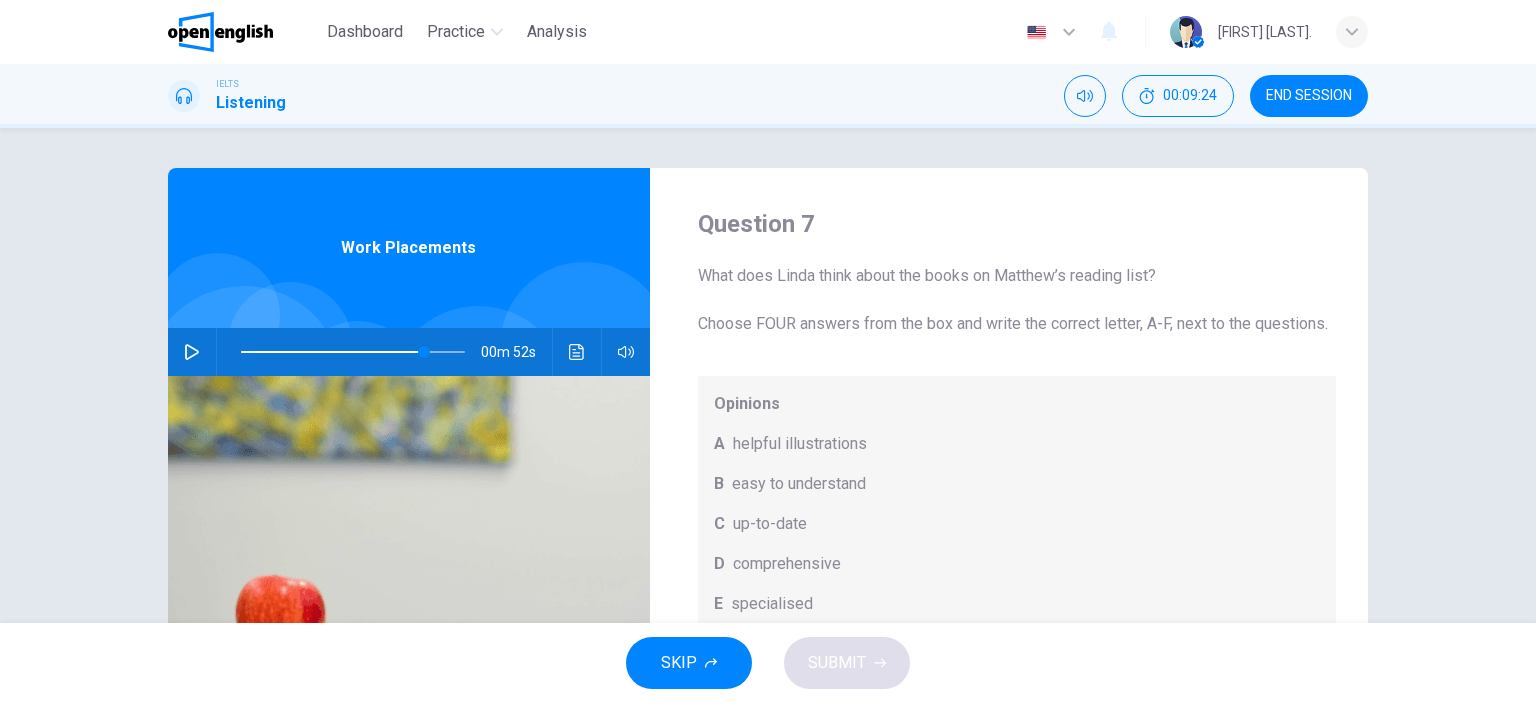 click at bounding box center (353, 352) 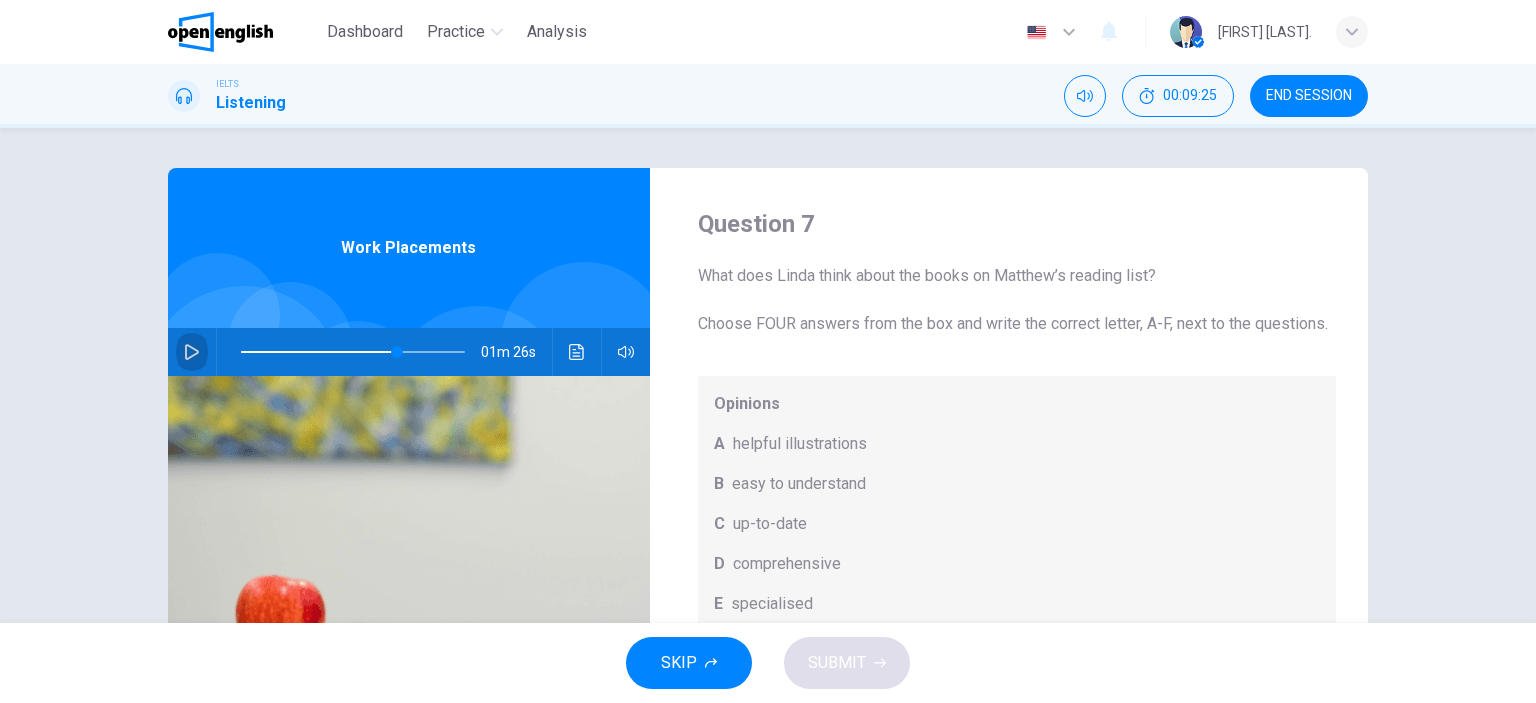 click at bounding box center (192, 352) 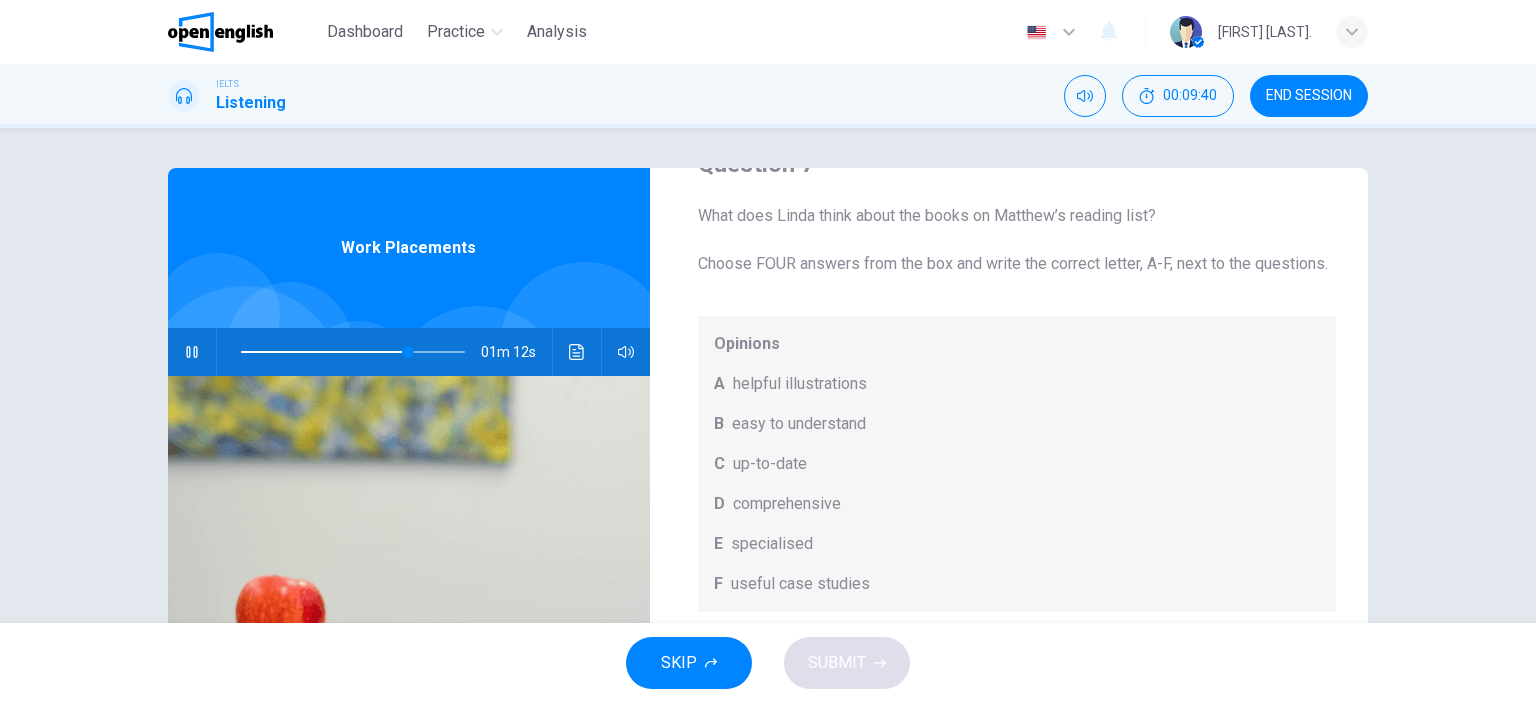 scroll, scrollTop: 112, scrollLeft: 0, axis: vertical 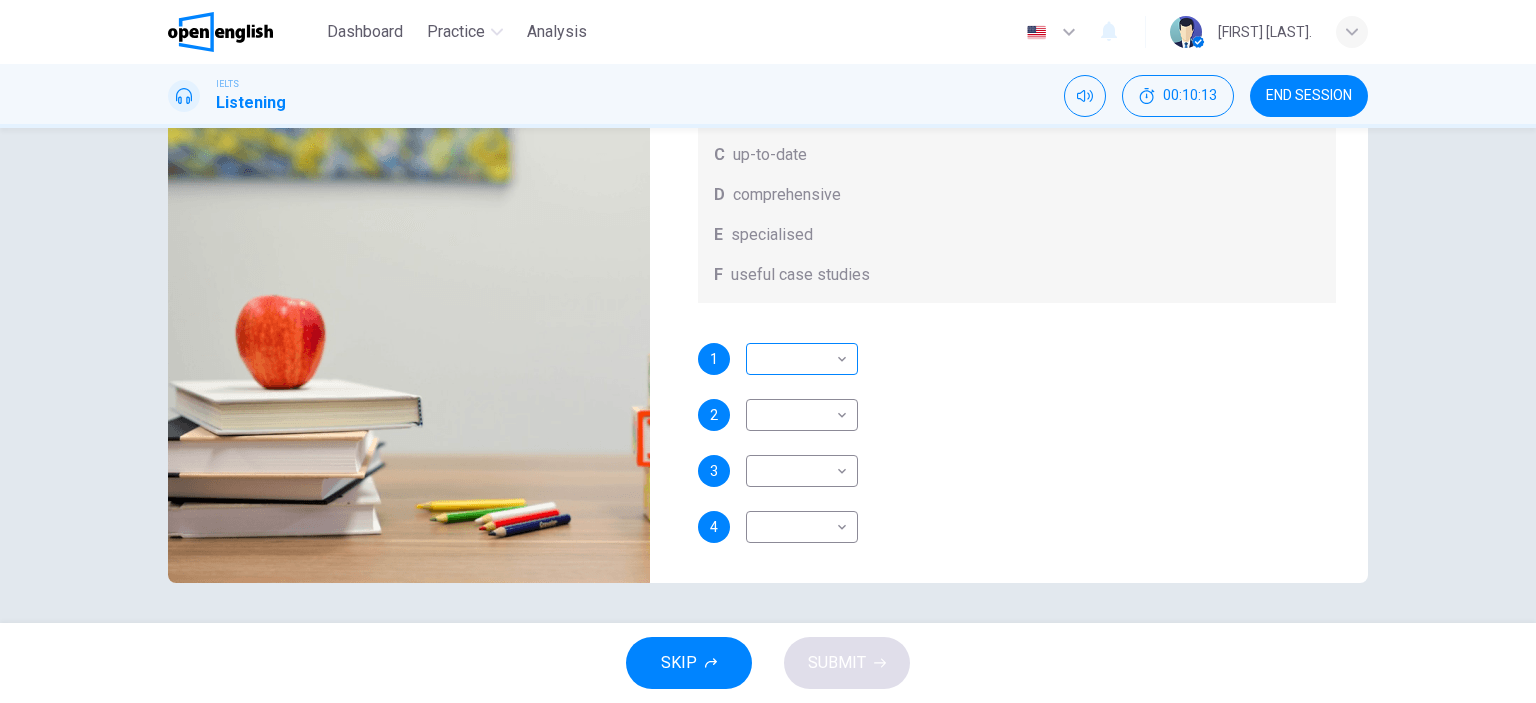 click on "This site uses cookies, as explained in our  Privacy Policy . If you agree to the use of cookies, please click the Accept button and continue to browse our site.   Privacy Policy Accept Dashboard Practice Analysis English ** ​ Fatih S. IELTS Listening 00:10:13 END SESSION Question 7 What does Linda think about the books on Matthew’s reading list? Choose FOUR answers from the box and write the correct letter, A-F, next to the questions.
Opinions A helpful illustrations B easy to understand C up-to-date D comprehensive E specialised F useful case studies 1 ​ ​ 2 ​ ​ 3 ​ ​ 4 ​ ​ Work Placements 00m 39s SKIP SUBMIT Open English - Online English Dashboard Practice Analysis Notifications 1 © Copyright  2025" at bounding box center (768, 351) 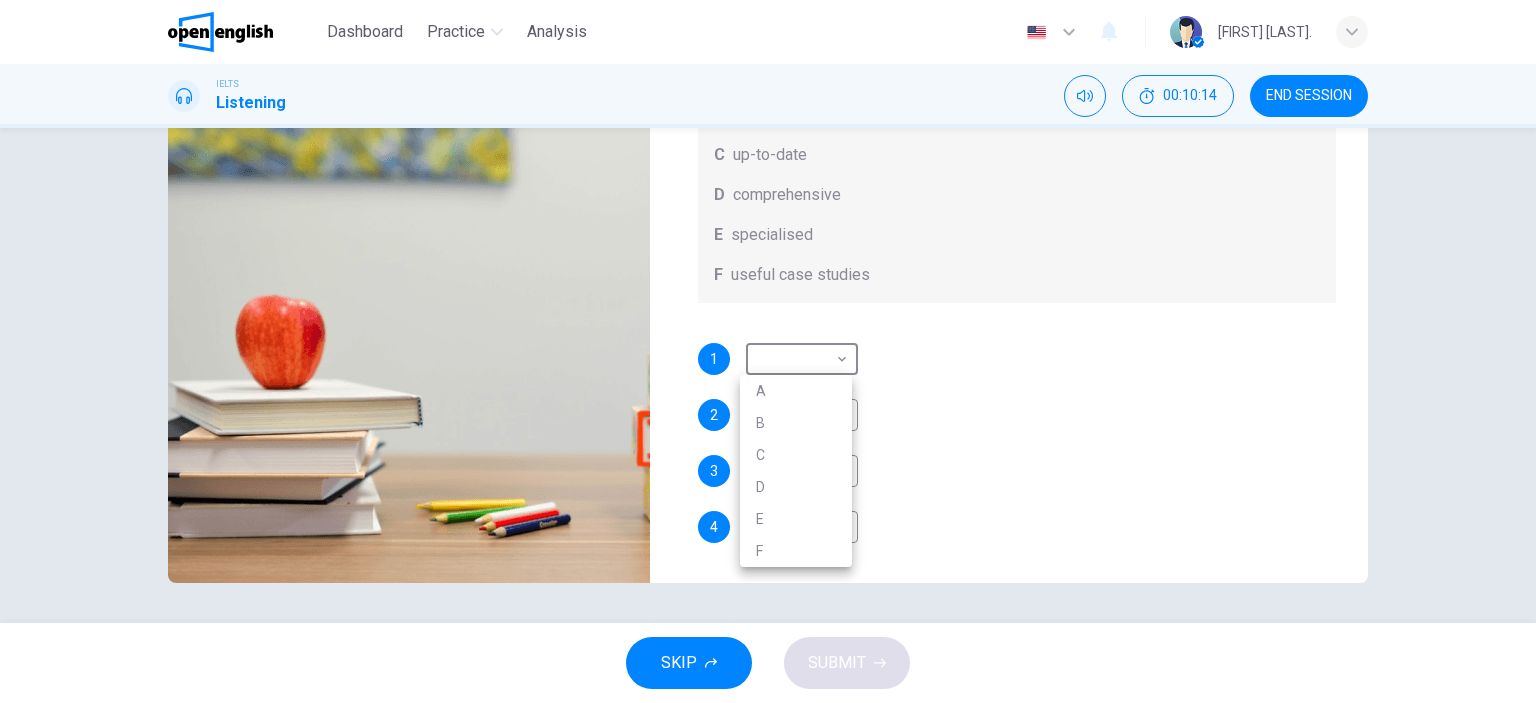 click at bounding box center [768, 351] 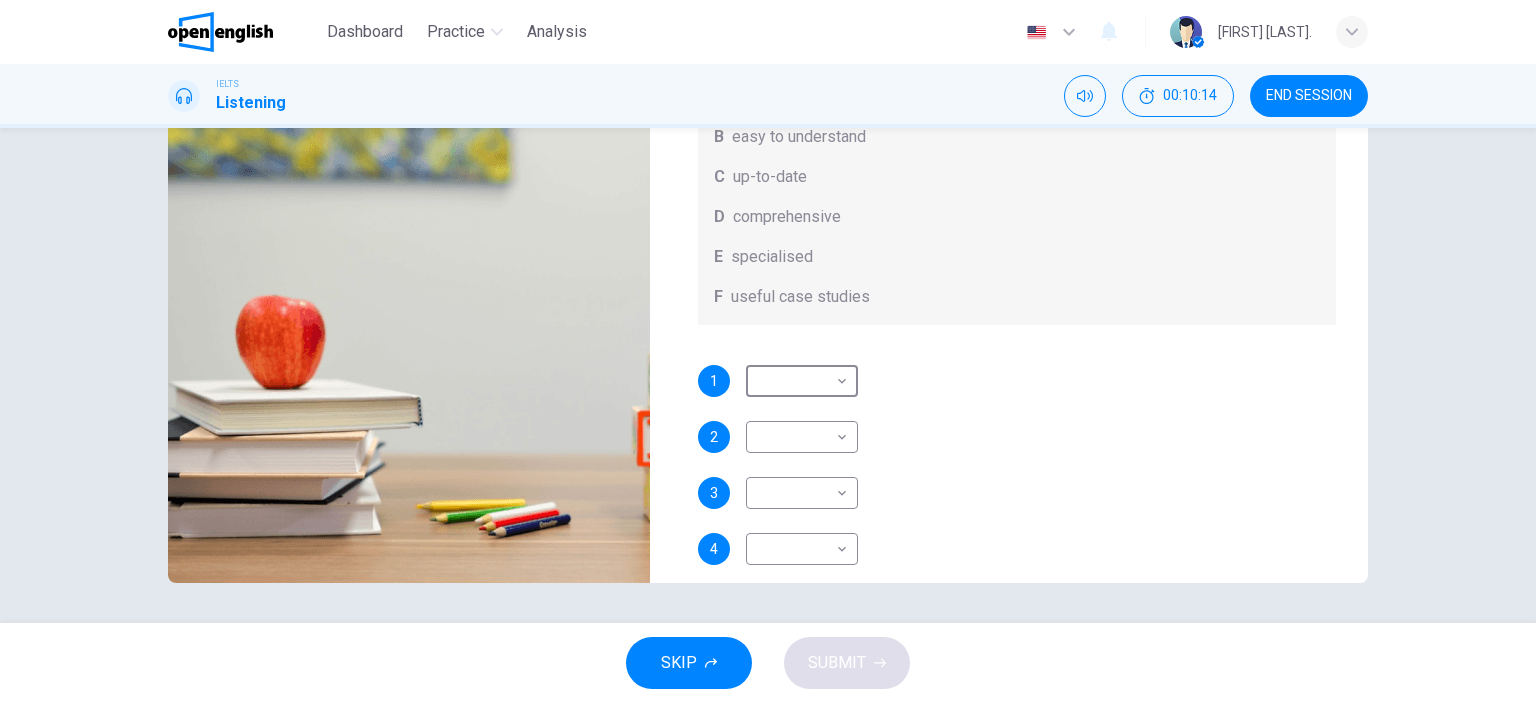 scroll, scrollTop: 0, scrollLeft: 0, axis: both 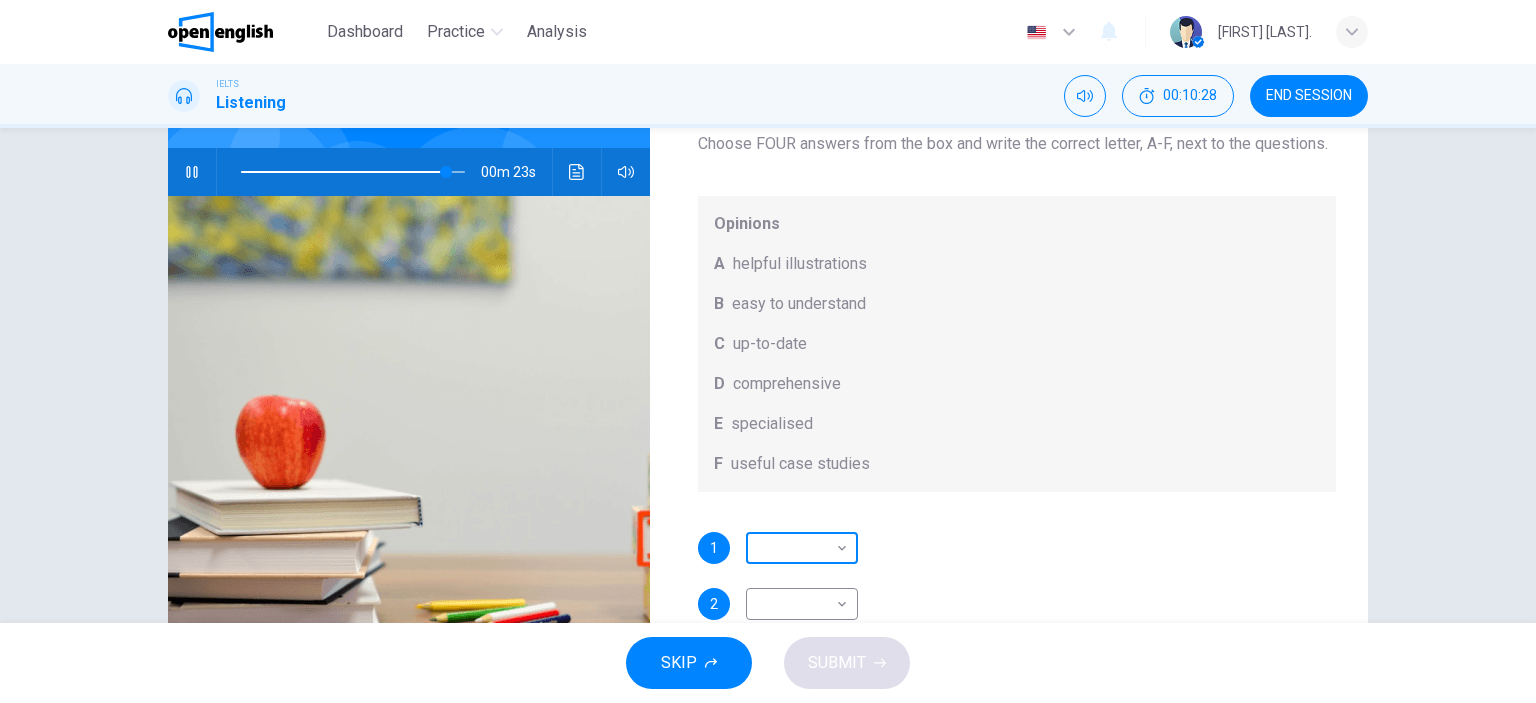 click on "This site uses cookies, as explained in our  Privacy Policy . If you agree to the use of cookies, please click the Accept button and continue to browse our site.   Privacy Policy Accept Dashboard Practice Analysis English ** ​ Fatih S. IELTS Listening 00:10:28 END SESSION Question 7 What does Linda think about the books on Matthew’s reading list? Choose FOUR answers from the box and write the correct letter, A-F, next to the questions.
Opinions A helpful illustrations B easy to understand C up-to-date D comprehensive E specialised F useful case studies 1 ​ ​ 2 ​ ​ 3 ​ ​ 4 ​ ​ Work Placements 00m 23s SKIP SUBMIT Open English - Online English Dashboard Practice Analysis Notifications 1 © Copyright  2025" at bounding box center [768, 351] 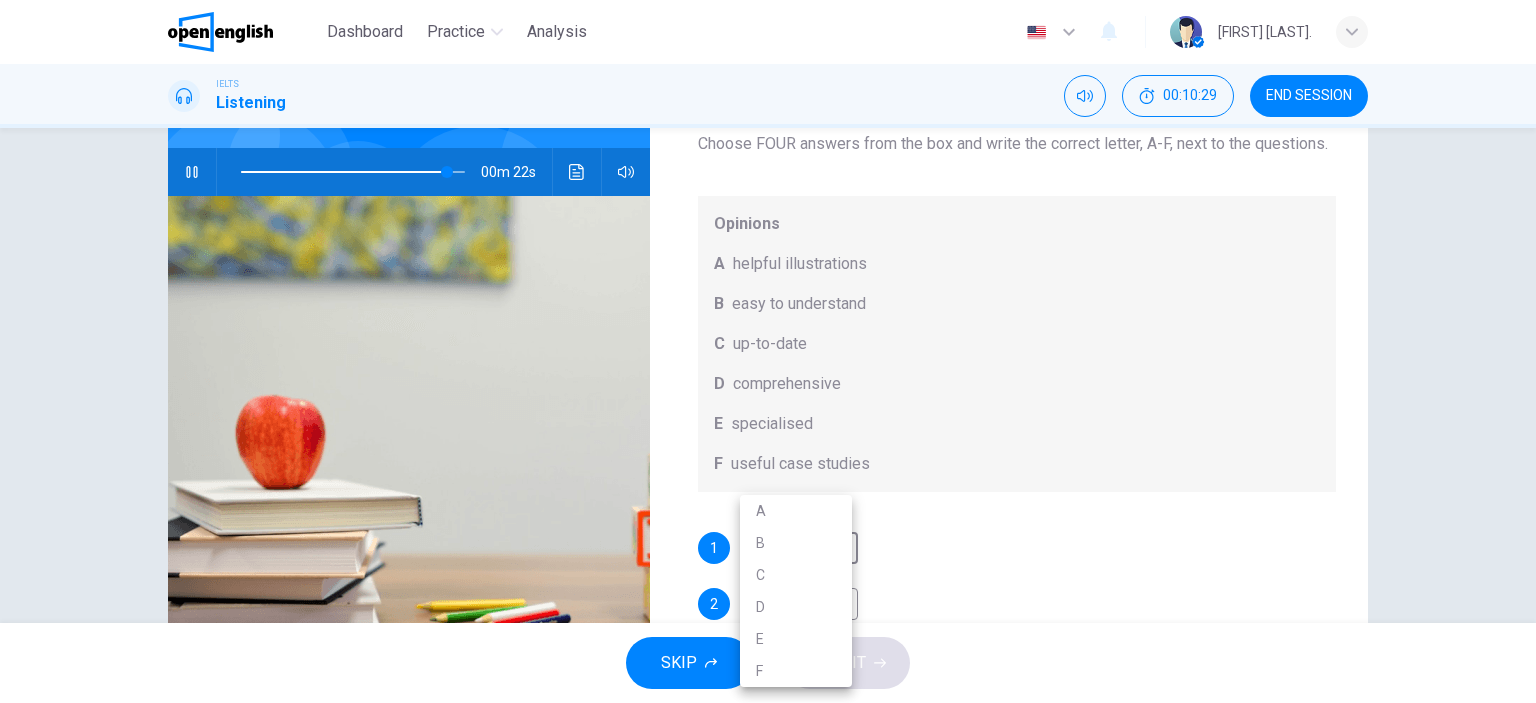 click on "E" at bounding box center [796, 639] 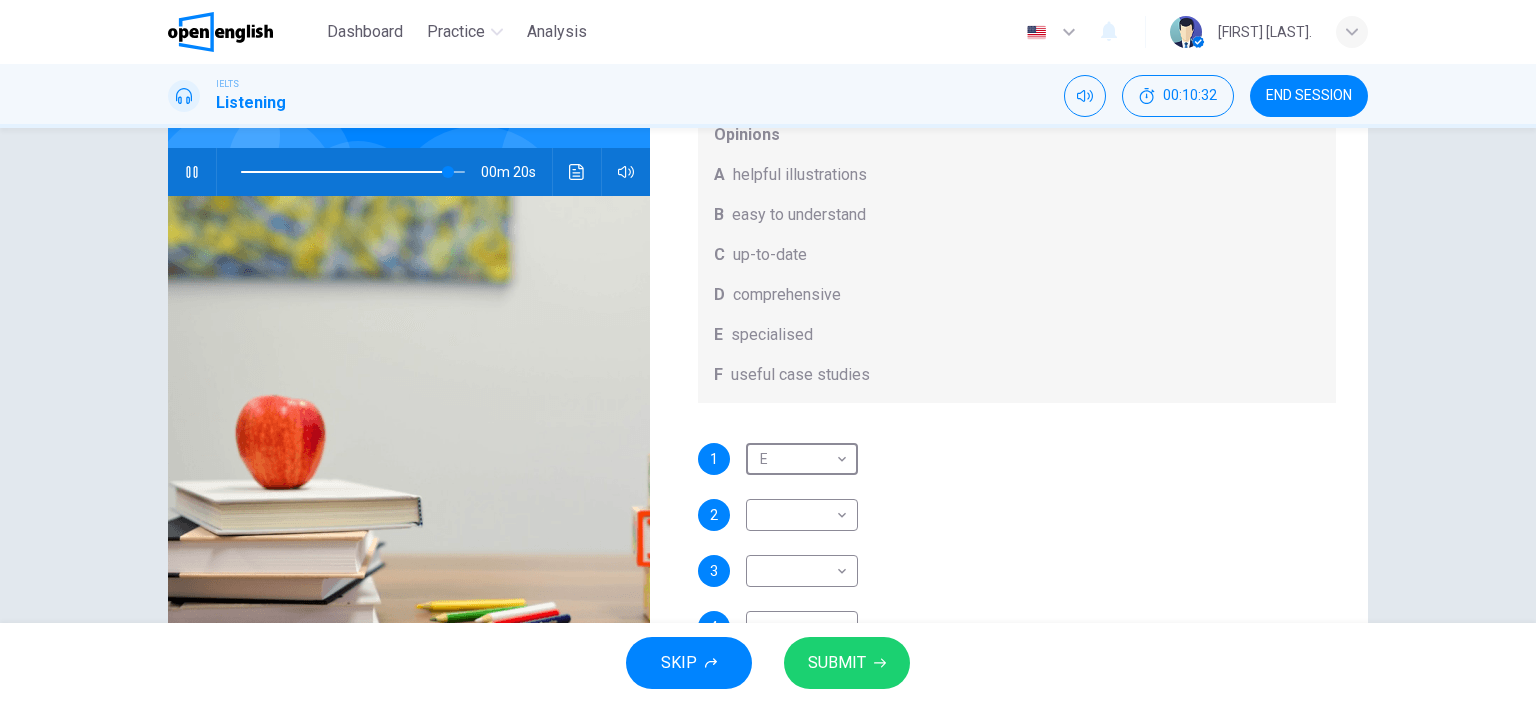 scroll, scrollTop: 112, scrollLeft: 0, axis: vertical 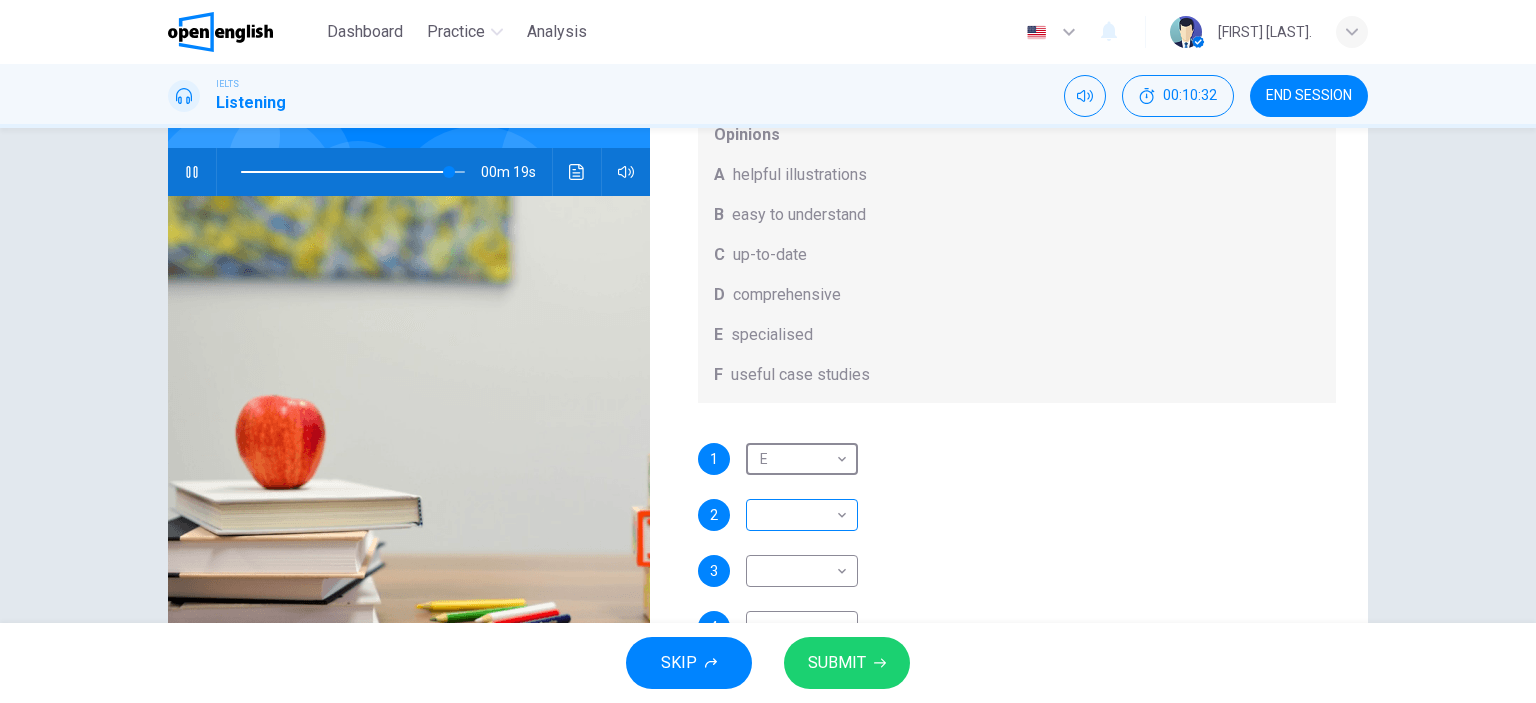 click on "This site uses cookies, as explained in our  Privacy Policy . If you agree to the use of cookies, please click the Accept button and continue to browse our site.   Privacy Policy Accept Dashboard Practice Analysis English ** ​ Fatih S. IELTS Listening 00:10:32 END SESSION Question 7 What does Linda think about the books on Matthew’s reading list? Choose FOUR answers from the box and write the correct letter, A-F, next to the questions.
Opinions A helpful illustrations B easy to understand C up-to-date D comprehensive E specialised F useful case studies 1 E * ​ 2 ​ ​ 3 ​ ​ 4 ​ ​ Work Placements 00m 19s SKIP SUBMIT Open English - Online English Dashboard Practice Analysis Notifications 1 © Copyright  2025" at bounding box center [768, 351] 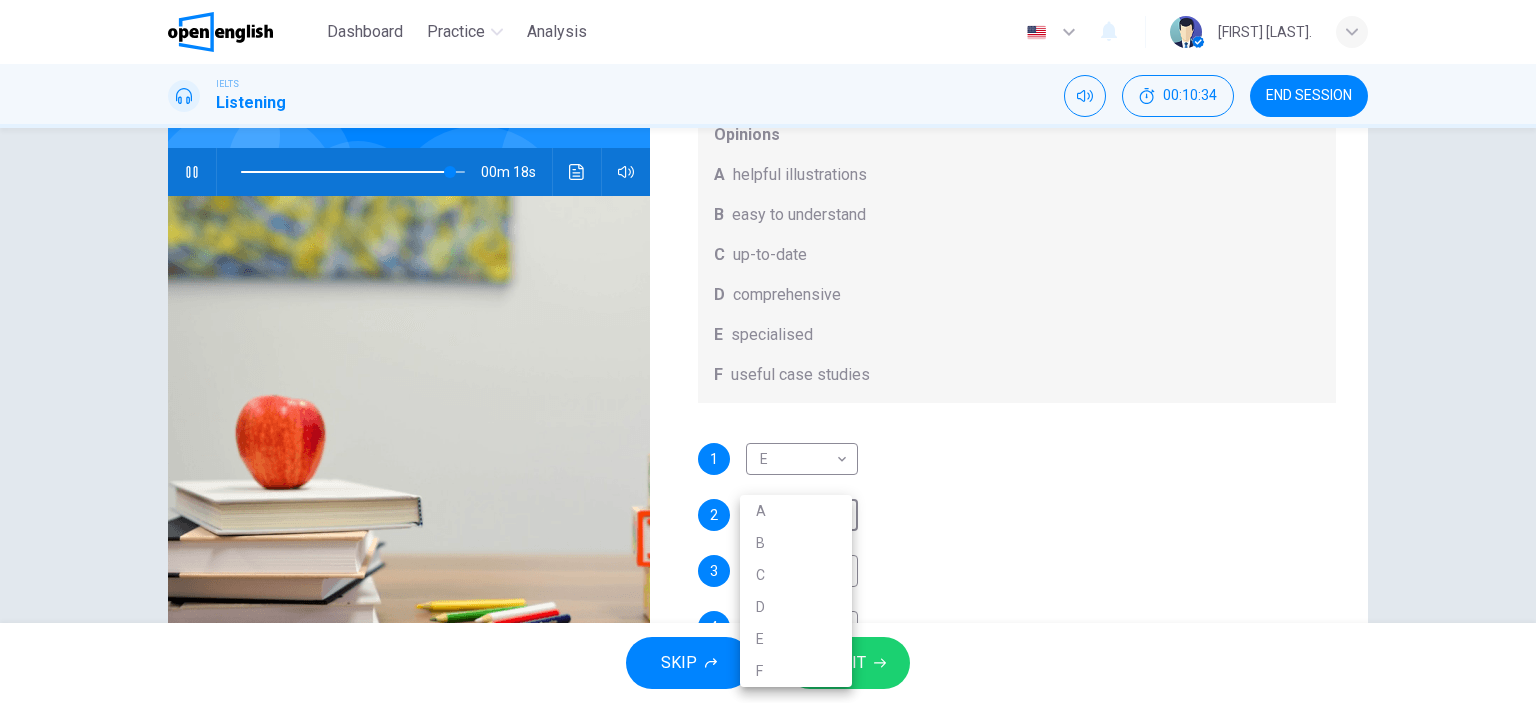 click on "C" at bounding box center (796, 575) 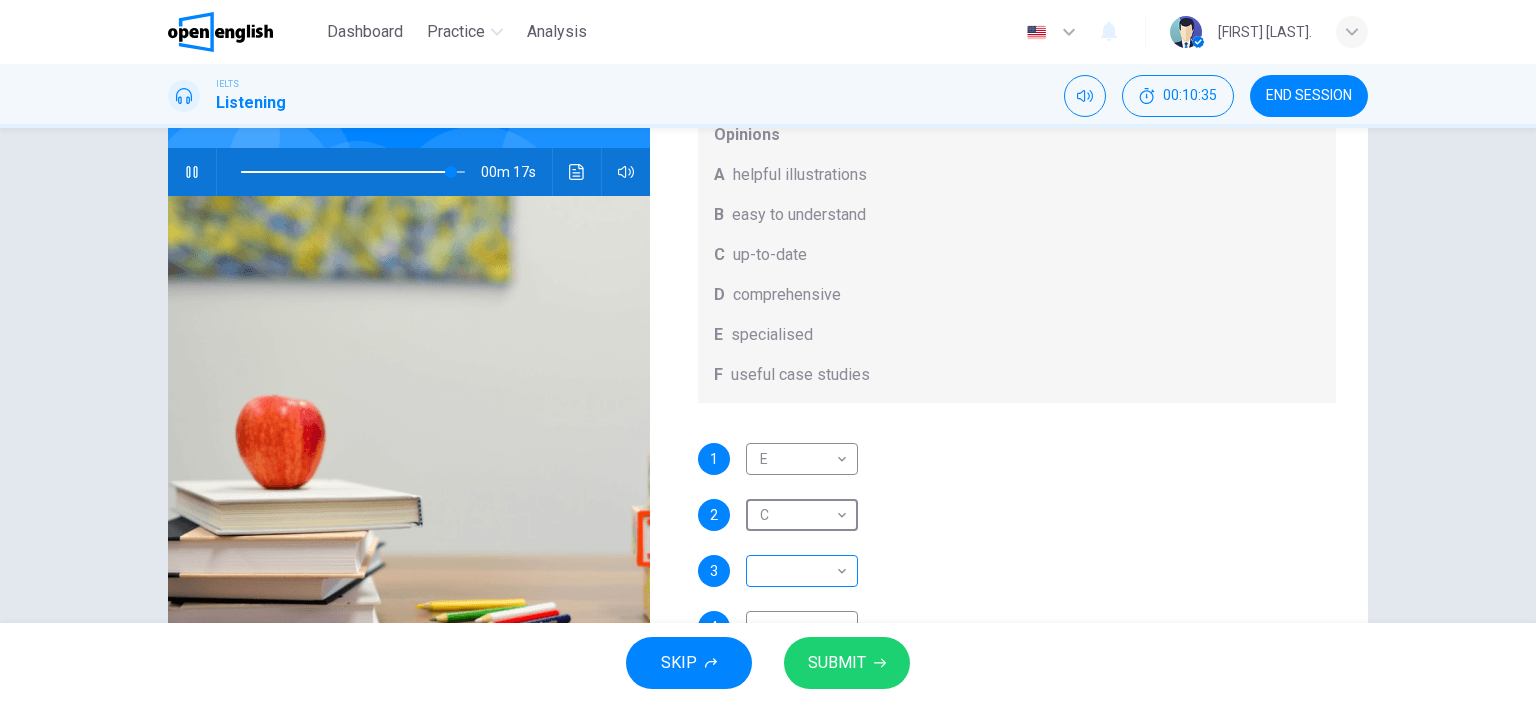 click on "This site uses cookies, as explained in our  Privacy Policy . If you agree to the use of cookies, please click the Accept button and continue to browse our site.   Privacy Policy Accept Dashboard Practice Analysis English ** ​ Fatih S. IELTS Listening 00:10:35 END SESSION Question 7 What does Linda think about the books on Matthew’s reading list? Choose FOUR answers from the box and write the correct letter, A-F, next to the questions.
Opinions A helpful illustrations B easy to understand C up-to-date D comprehensive E specialised F useful case studies 1 E * ​ 2 C * ​ 3 ​ ​ 4 ​ ​ Work Placements 00m 17s SKIP SUBMIT Open English - Online English Dashboard Practice Analysis Notifications 1 © Copyright  2025" at bounding box center (768, 351) 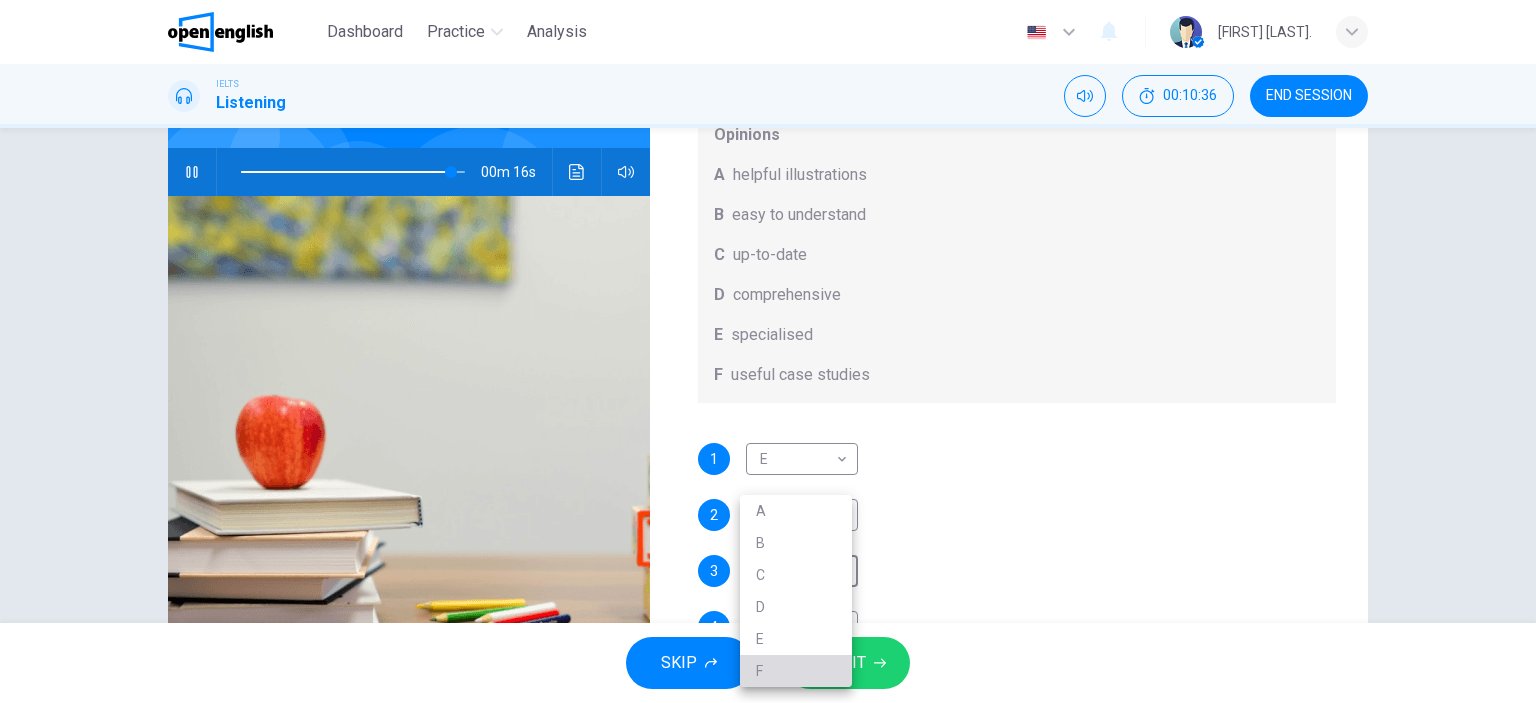 click on "F" at bounding box center [796, 671] 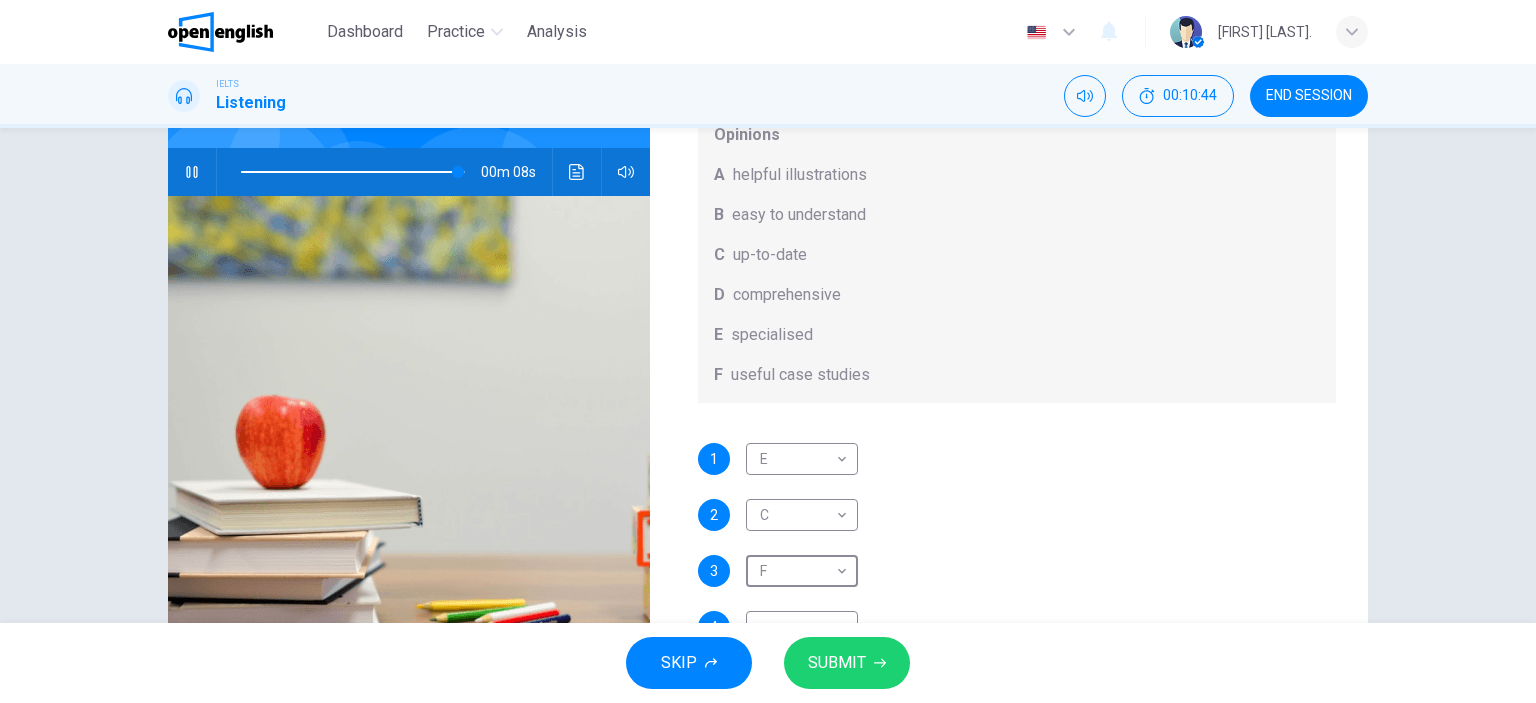 scroll, scrollTop: 112, scrollLeft: 0, axis: vertical 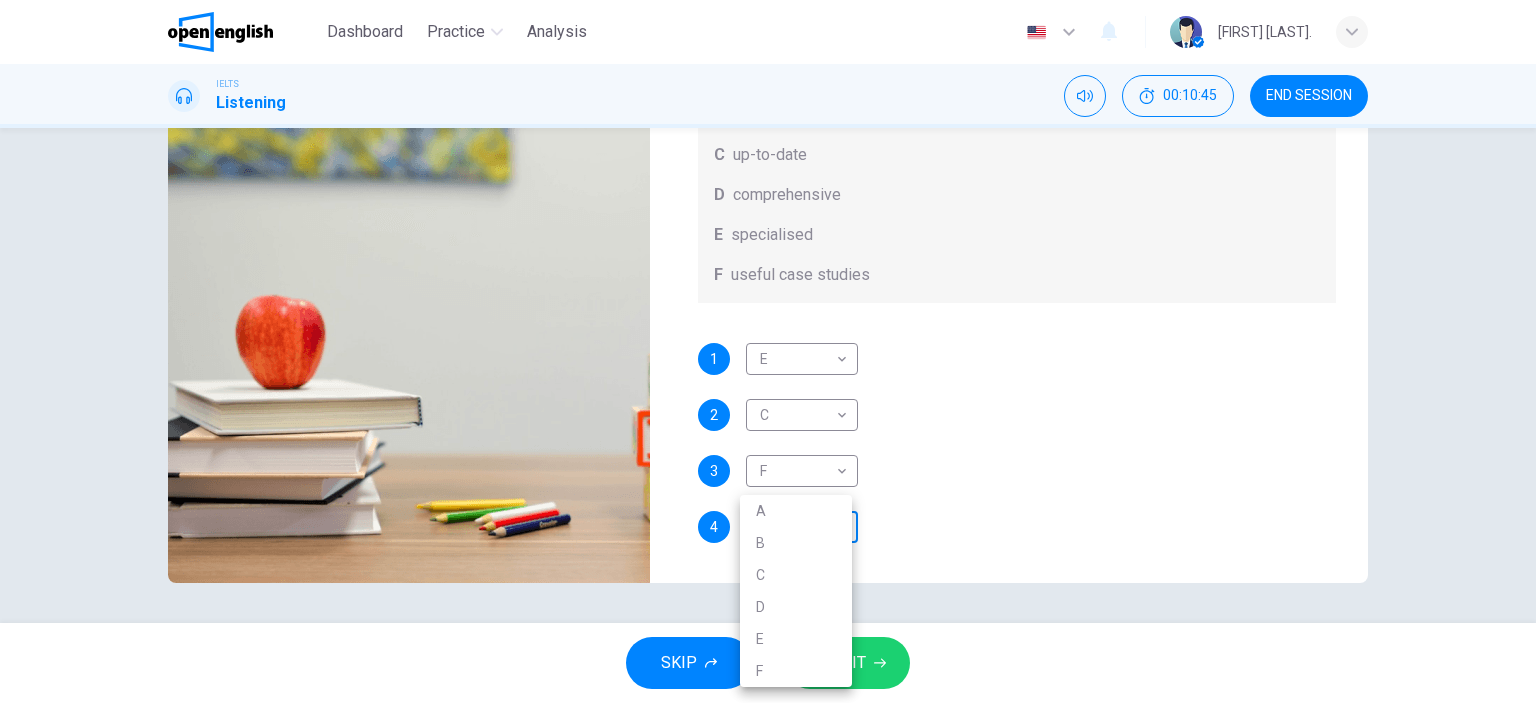 click on "This site uses cookies, as explained in our  Privacy Policy . If you agree to the use of cookies, please click the Accept button and continue to browse our site.   Privacy Policy Accept Dashboard Practice Analysis English ** ​ Fatih S. IELTS Listening 00:10:45 END SESSION Question 7 What does Linda think about the books on Matthew’s reading list? Choose FOUR answers from the box and write the correct letter, A-F, next to the questions.
Opinions A helpful illustrations B easy to understand C up-to-date D comprehensive E specialised F useful case studies 1 E * ​ 2 C * ​ 3 F * ​ 4 ​ ​ Work Placements 00m 06s SKIP SUBMIT Open English - Online English Dashboard Practice Analysis Notifications 1 © Copyright  2025 A B C D E F" at bounding box center (768, 351) 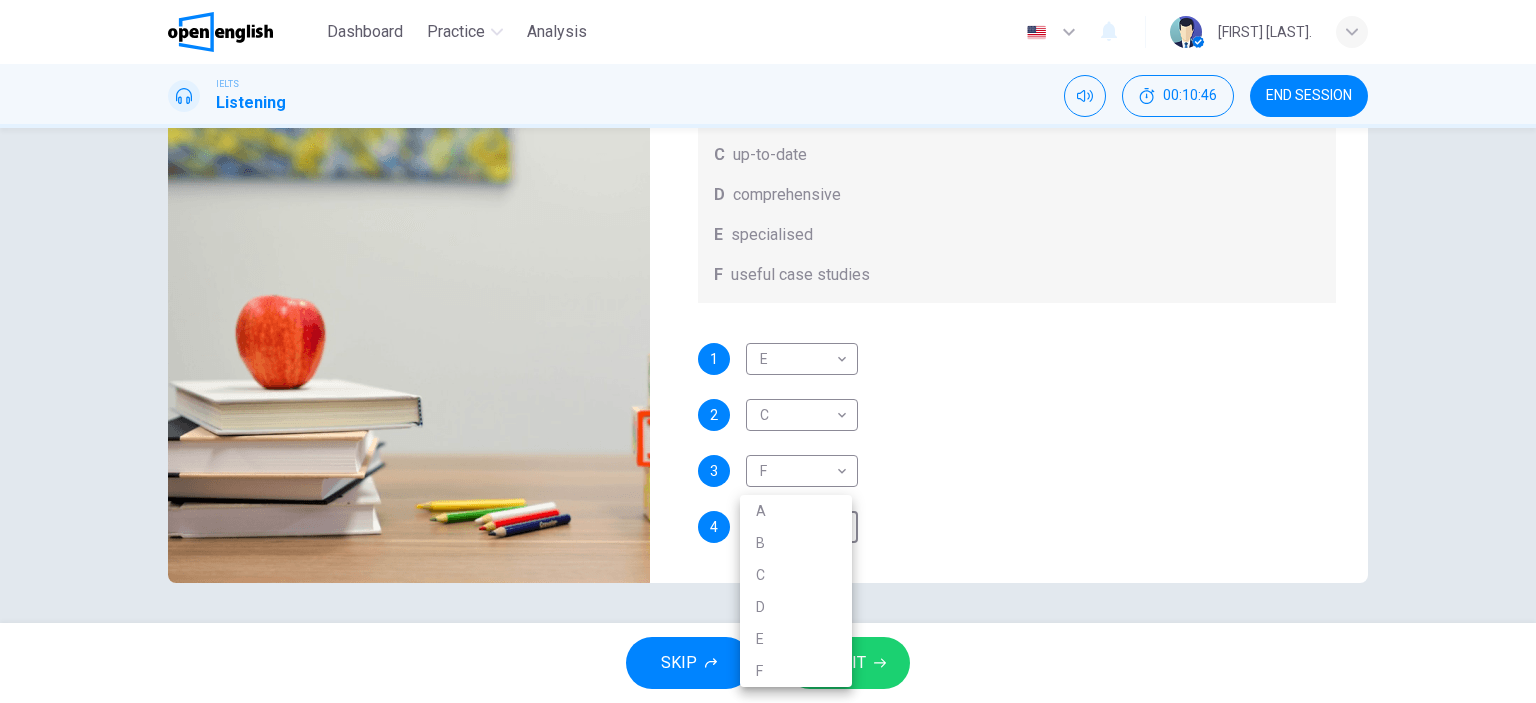 click on "A" at bounding box center [796, 511] 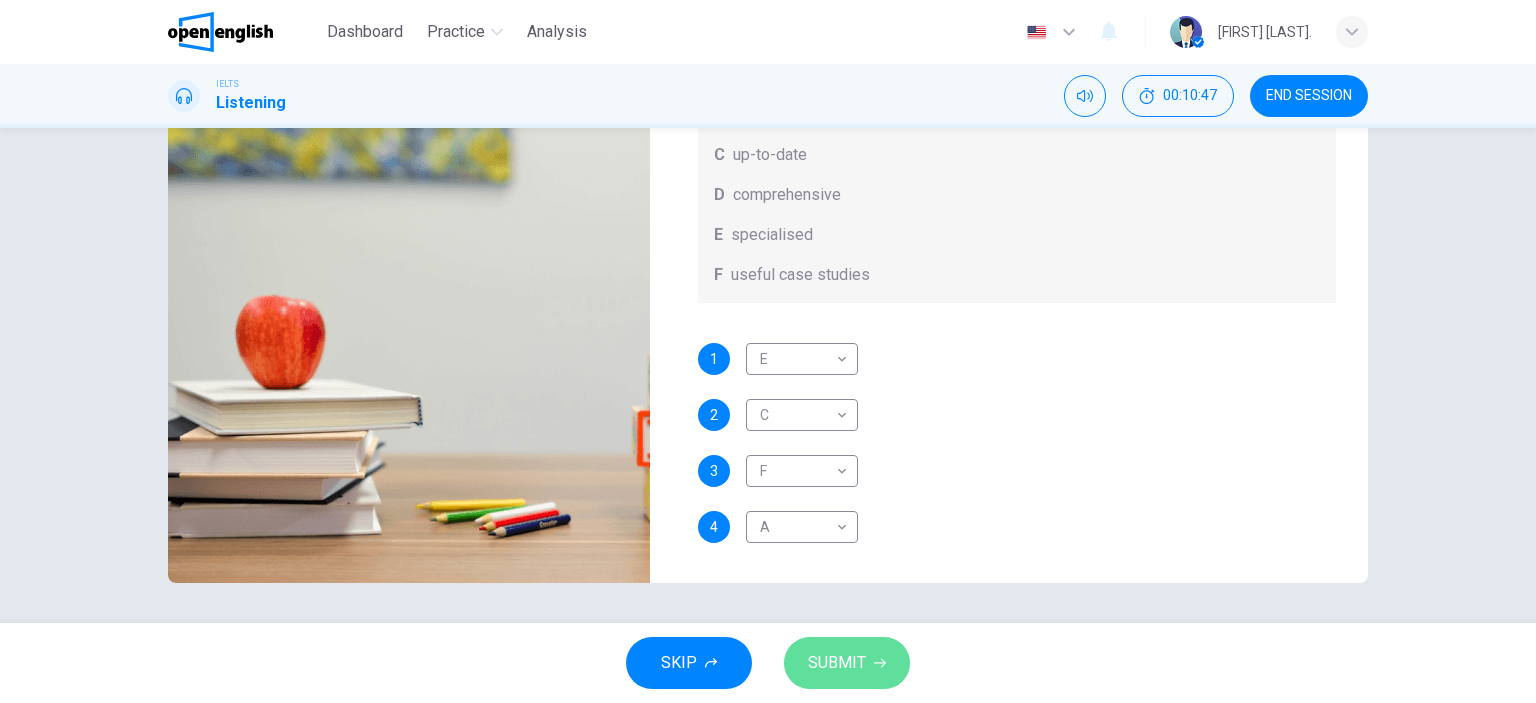 click on "SUBMIT" at bounding box center (847, 663) 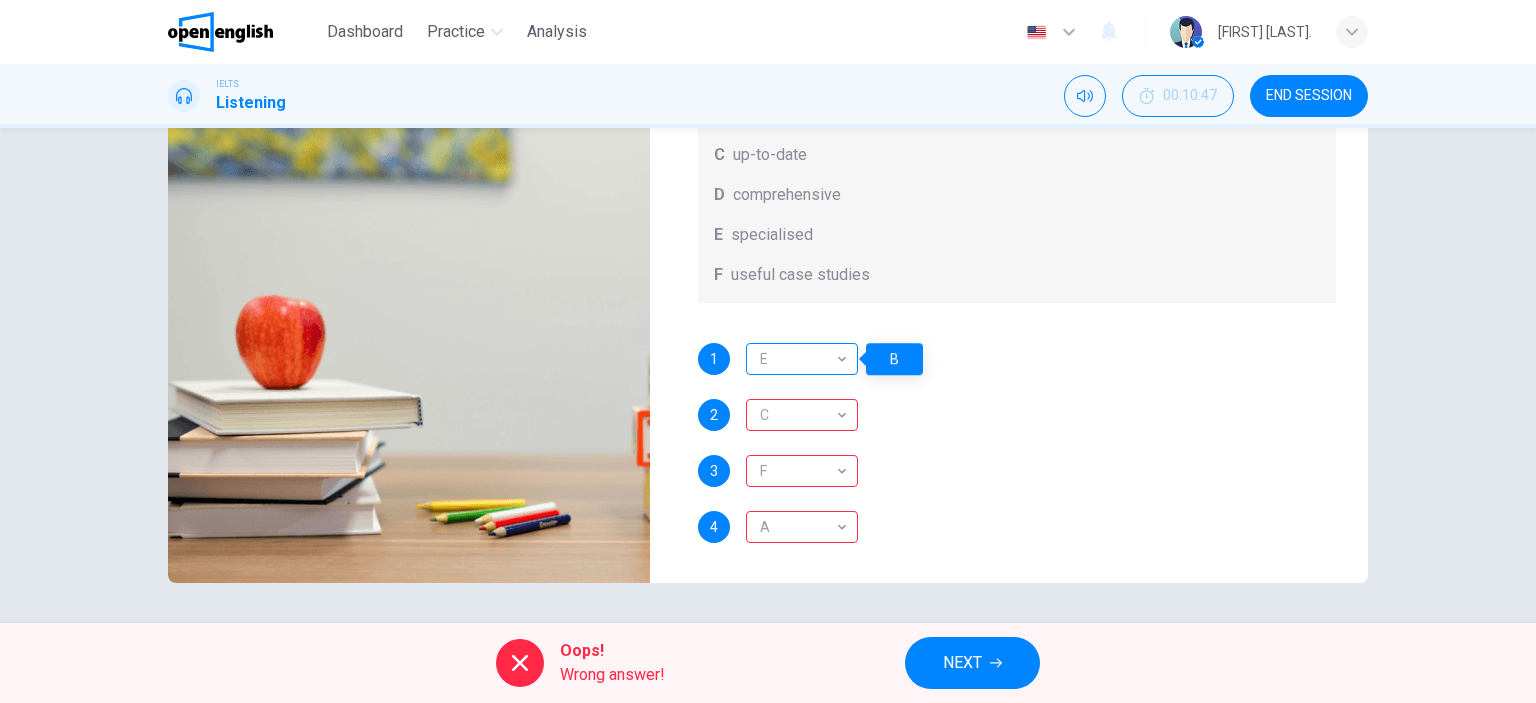 type on "*" 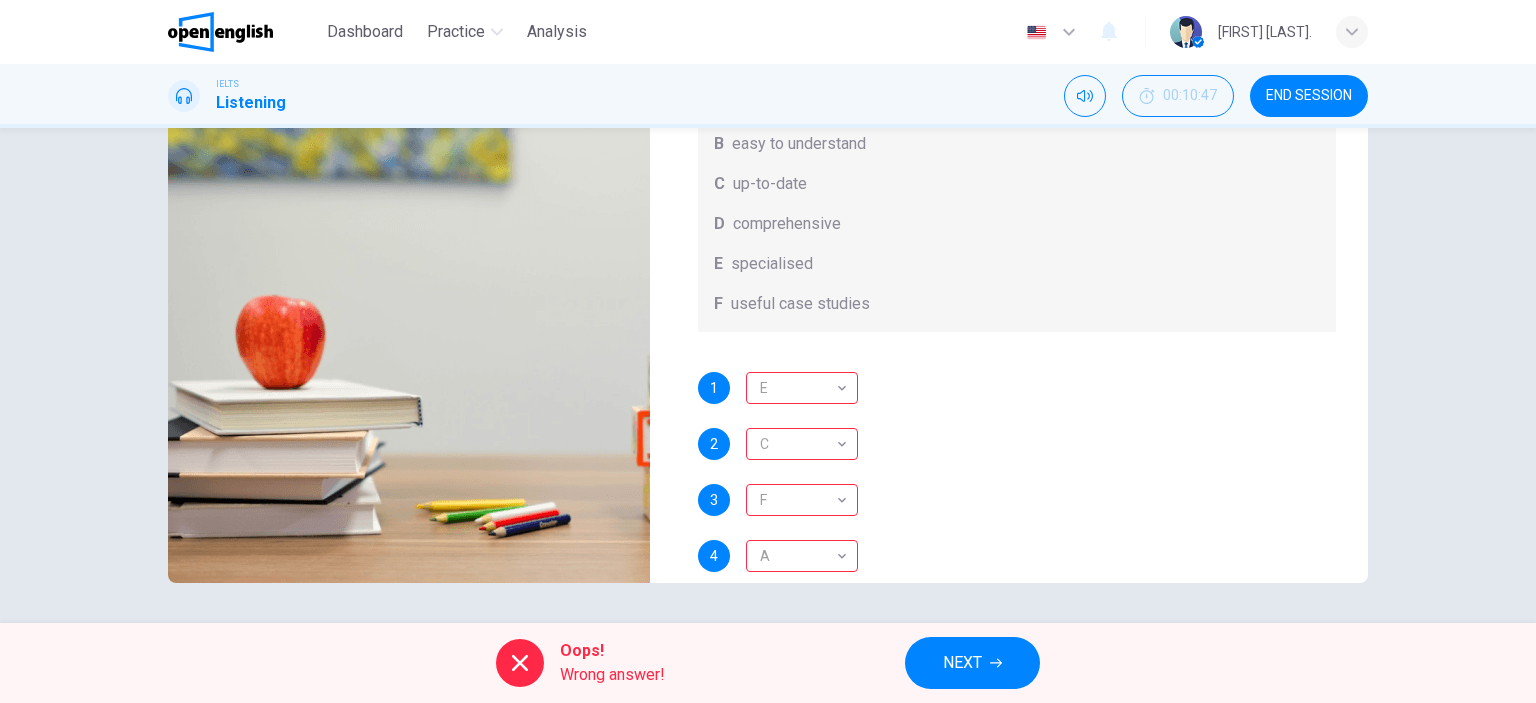 scroll, scrollTop: 12, scrollLeft: 0, axis: vertical 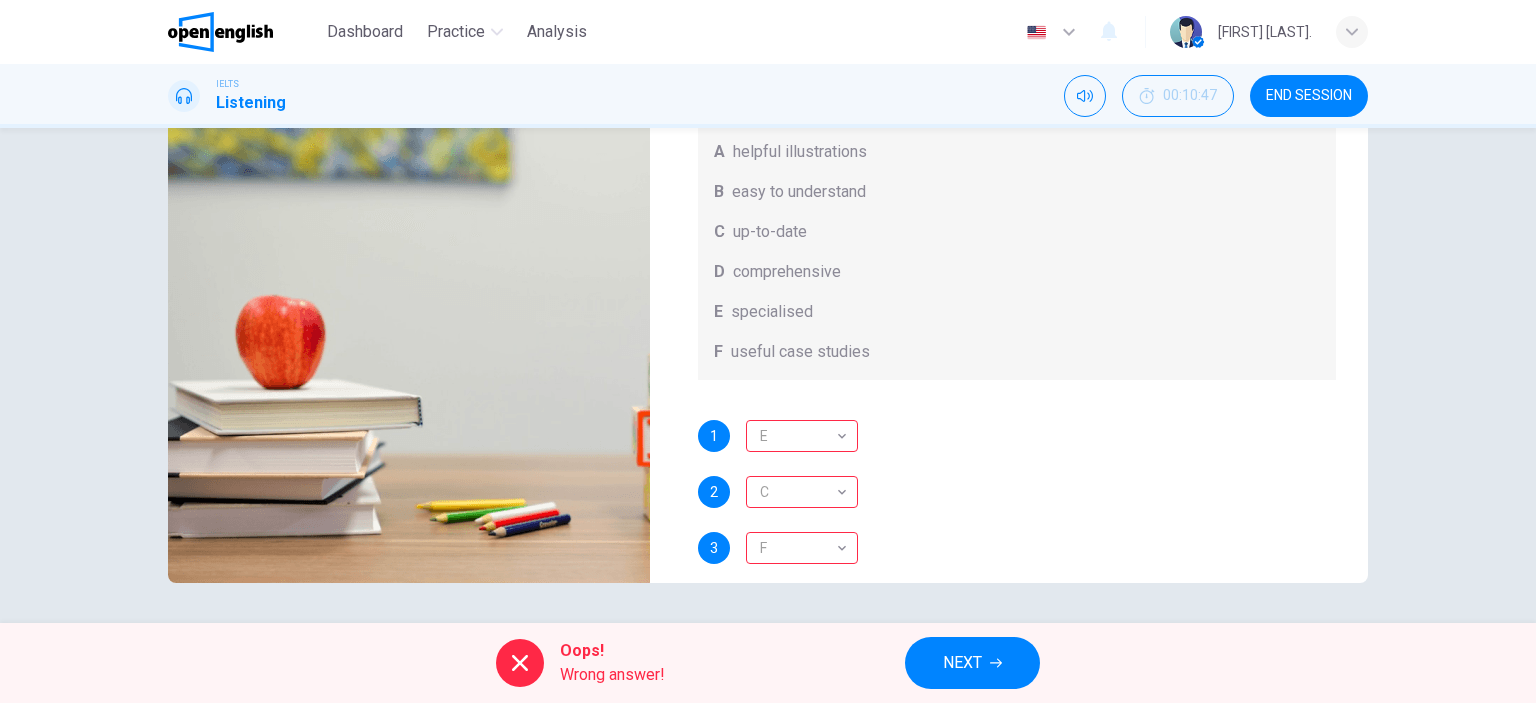 click on "1 E * ​" at bounding box center (1017, 436) 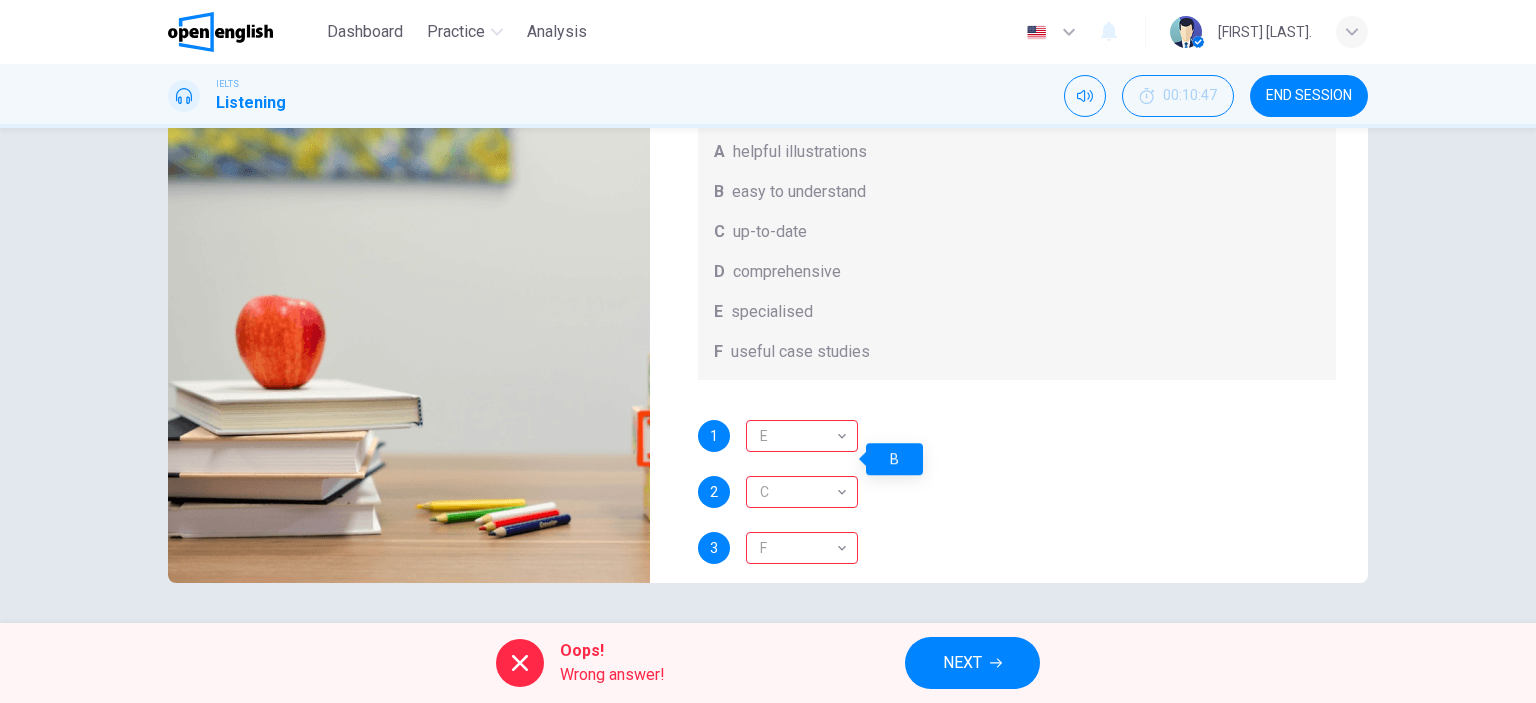 click on "1" at bounding box center [714, 436] 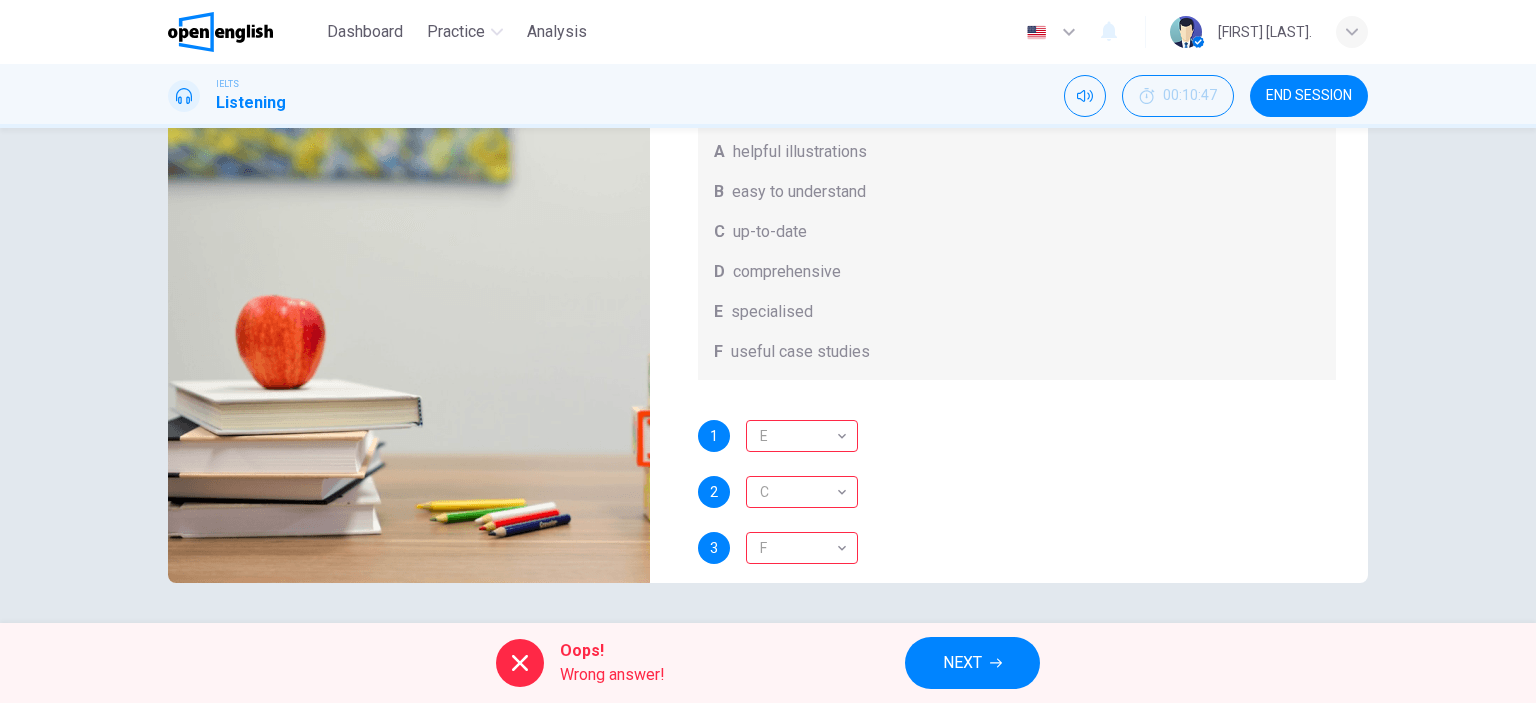 click on "1" at bounding box center (714, 436) 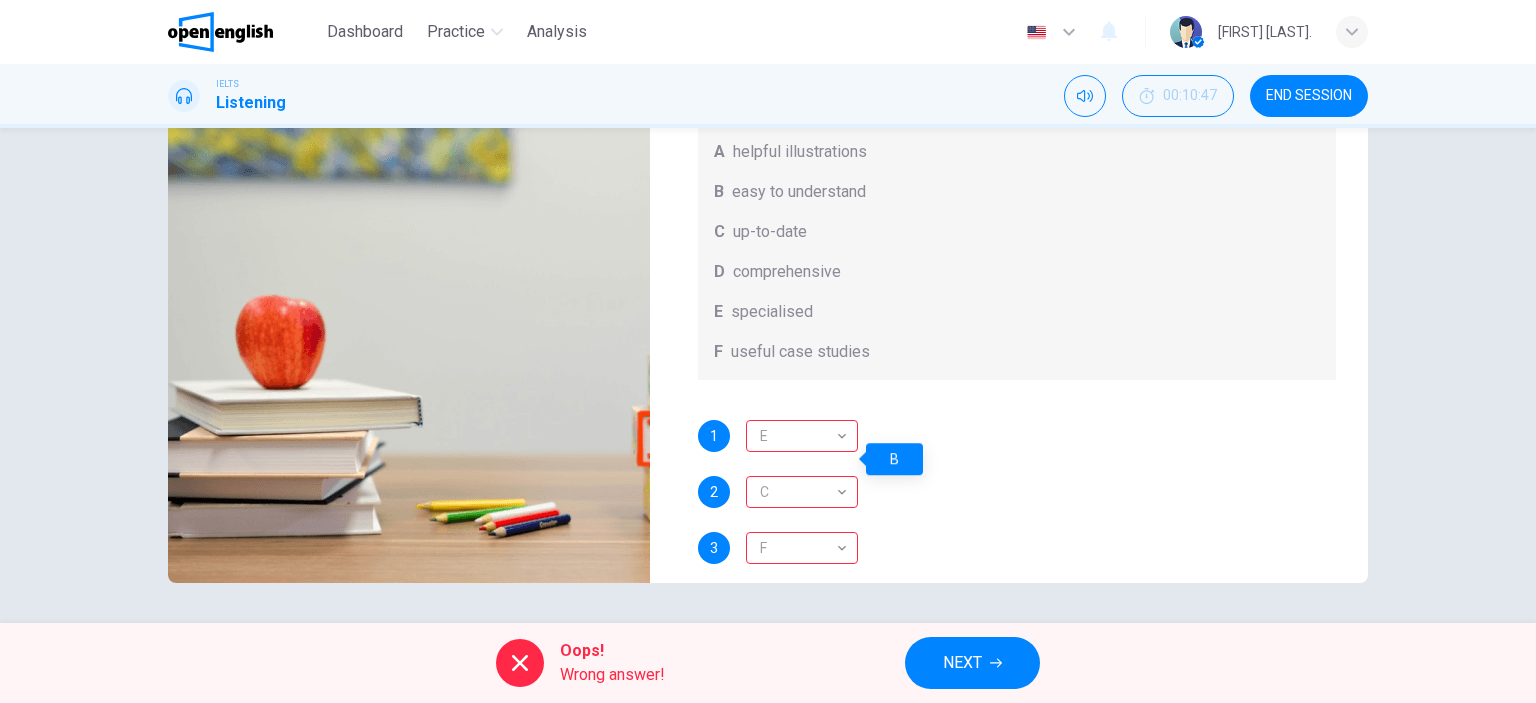 click on "1" at bounding box center (714, 436) 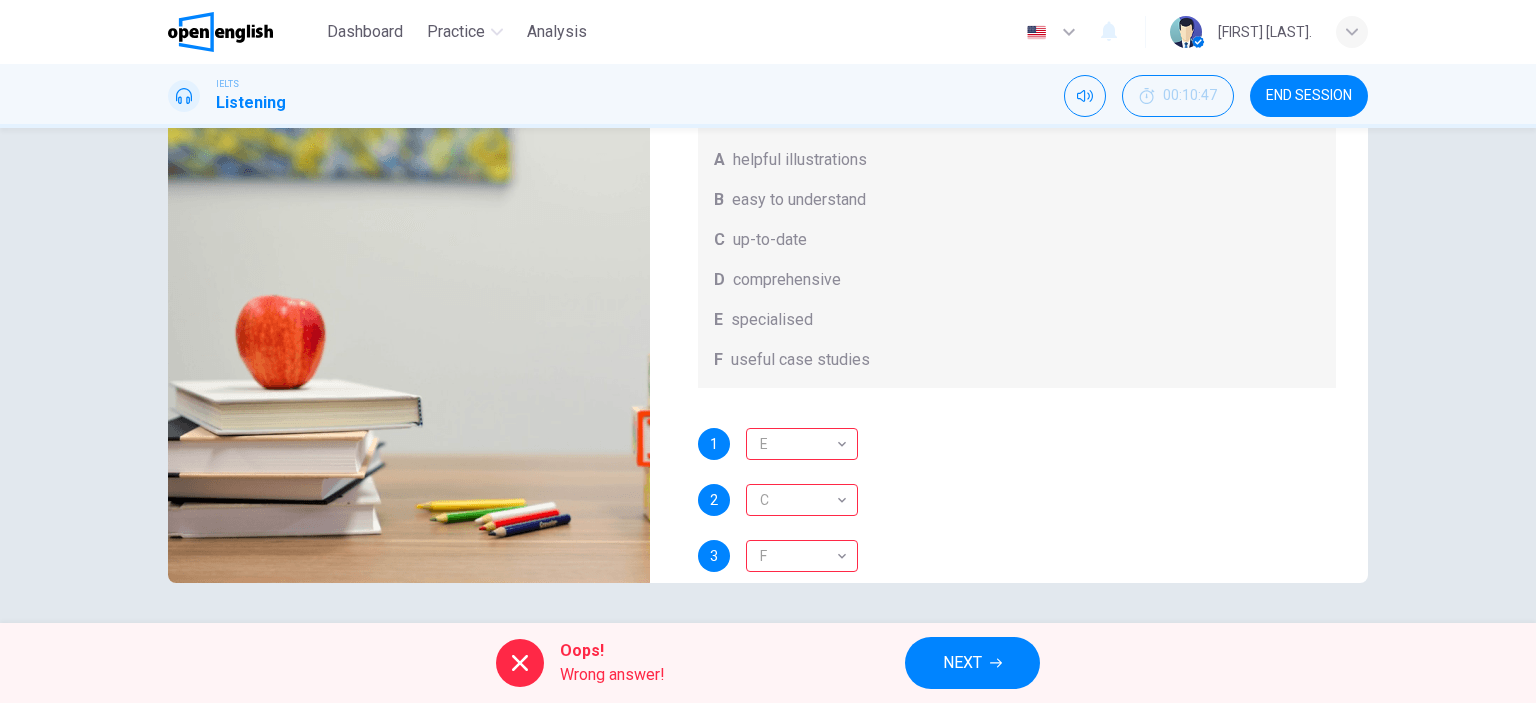 scroll, scrollTop: 0, scrollLeft: 0, axis: both 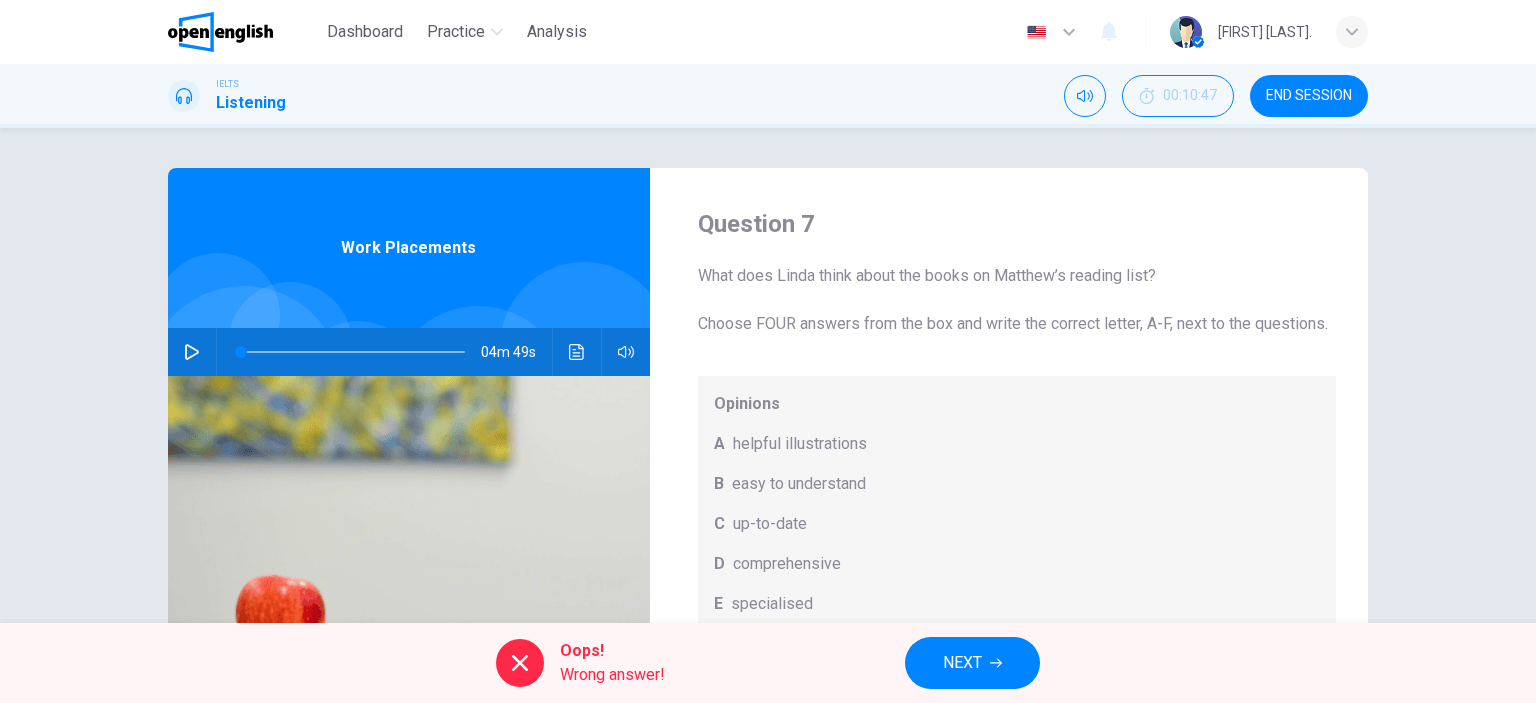 drag, startPoint x: 733, startPoint y: 331, endPoint x: 1152, endPoint y: 321, distance: 419.11932 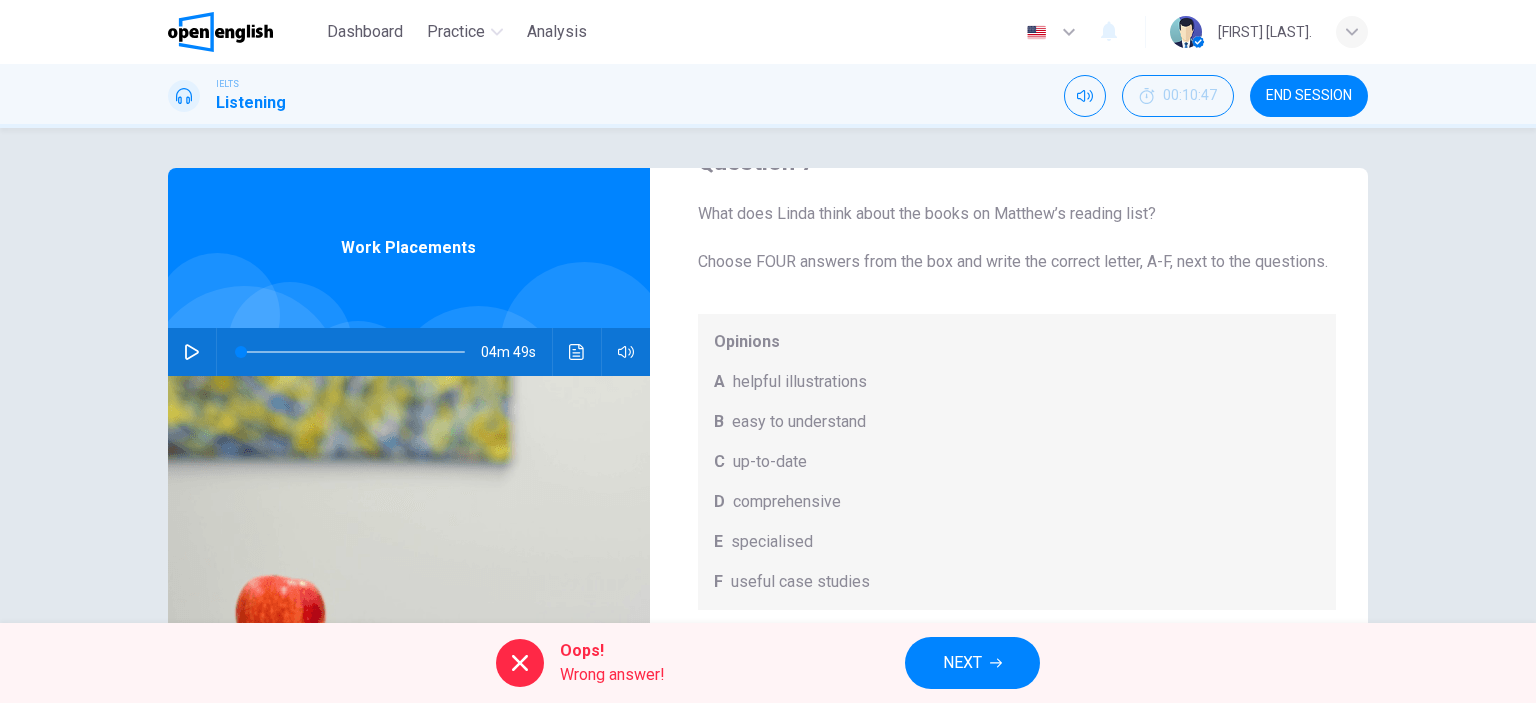 scroll, scrollTop: 112, scrollLeft: 0, axis: vertical 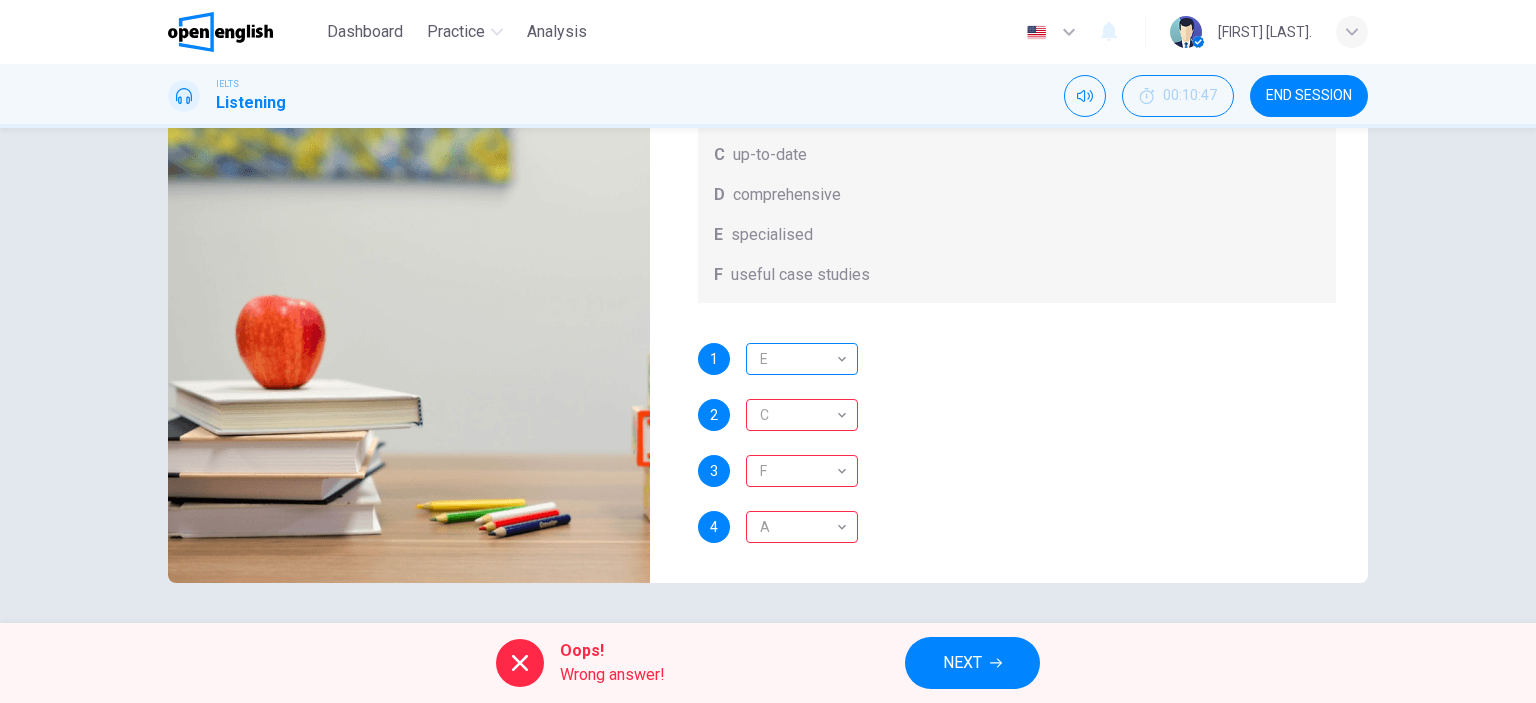 click on "E" at bounding box center (798, 359) 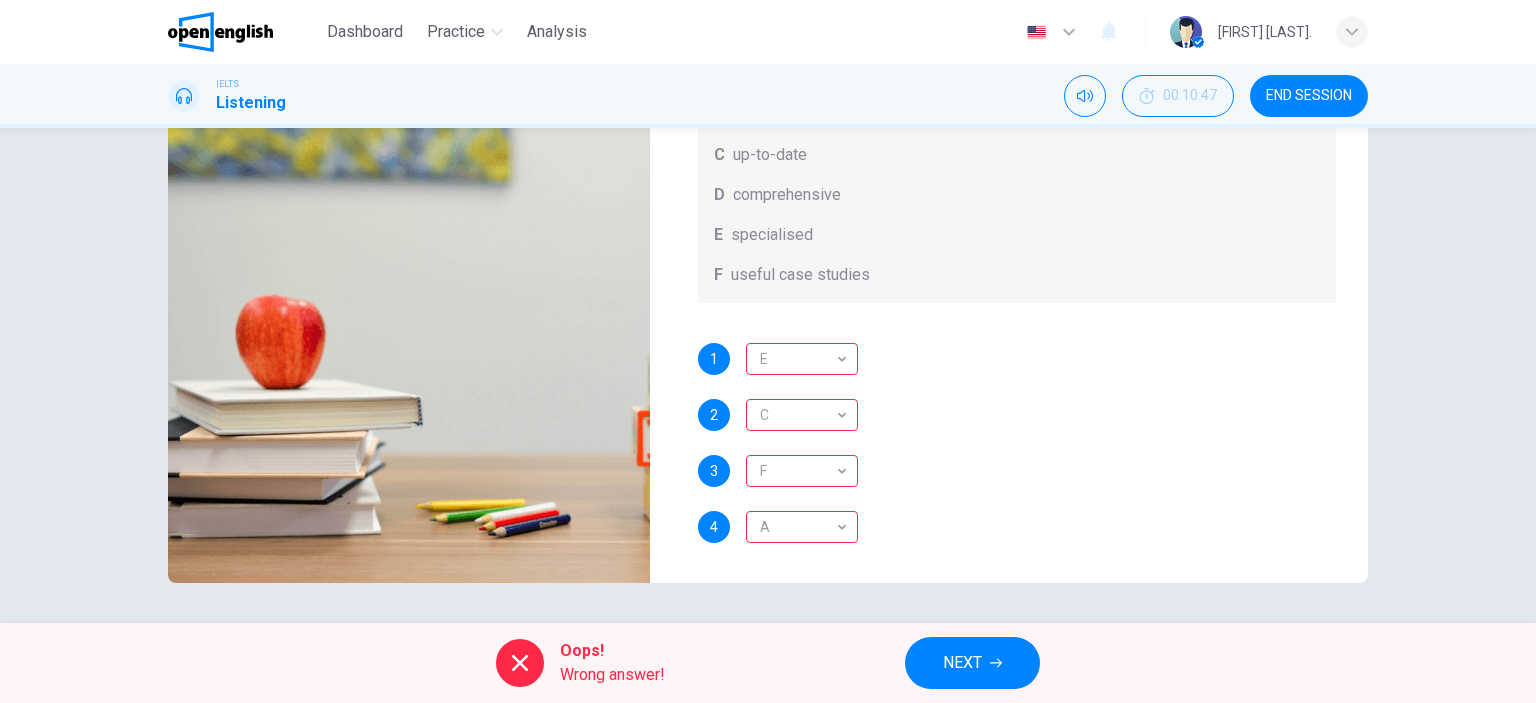 click on "1" at bounding box center (714, 359) 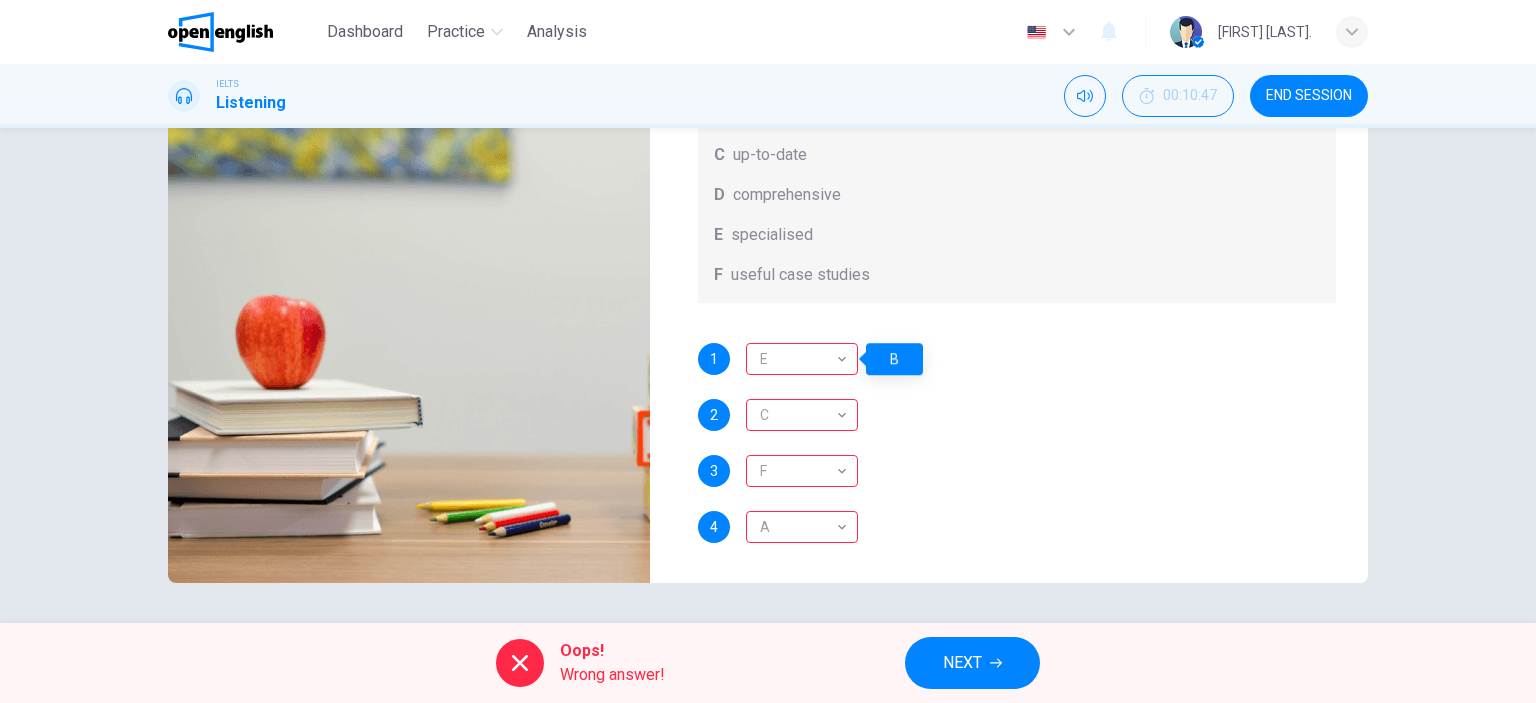 drag, startPoint x: 864, startPoint y: 372, endPoint x: 951, endPoint y: 366, distance: 87.20665 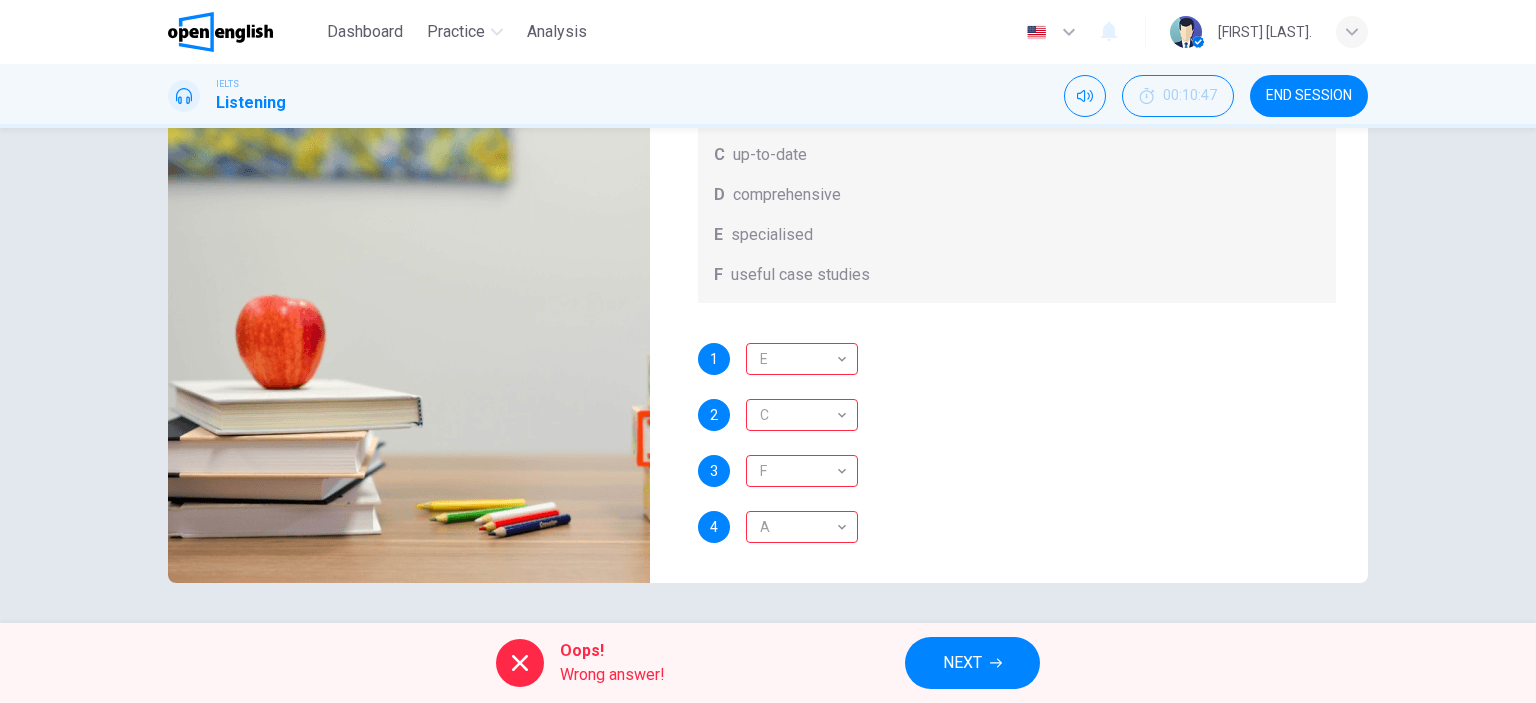 scroll, scrollTop: 0, scrollLeft: 0, axis: both 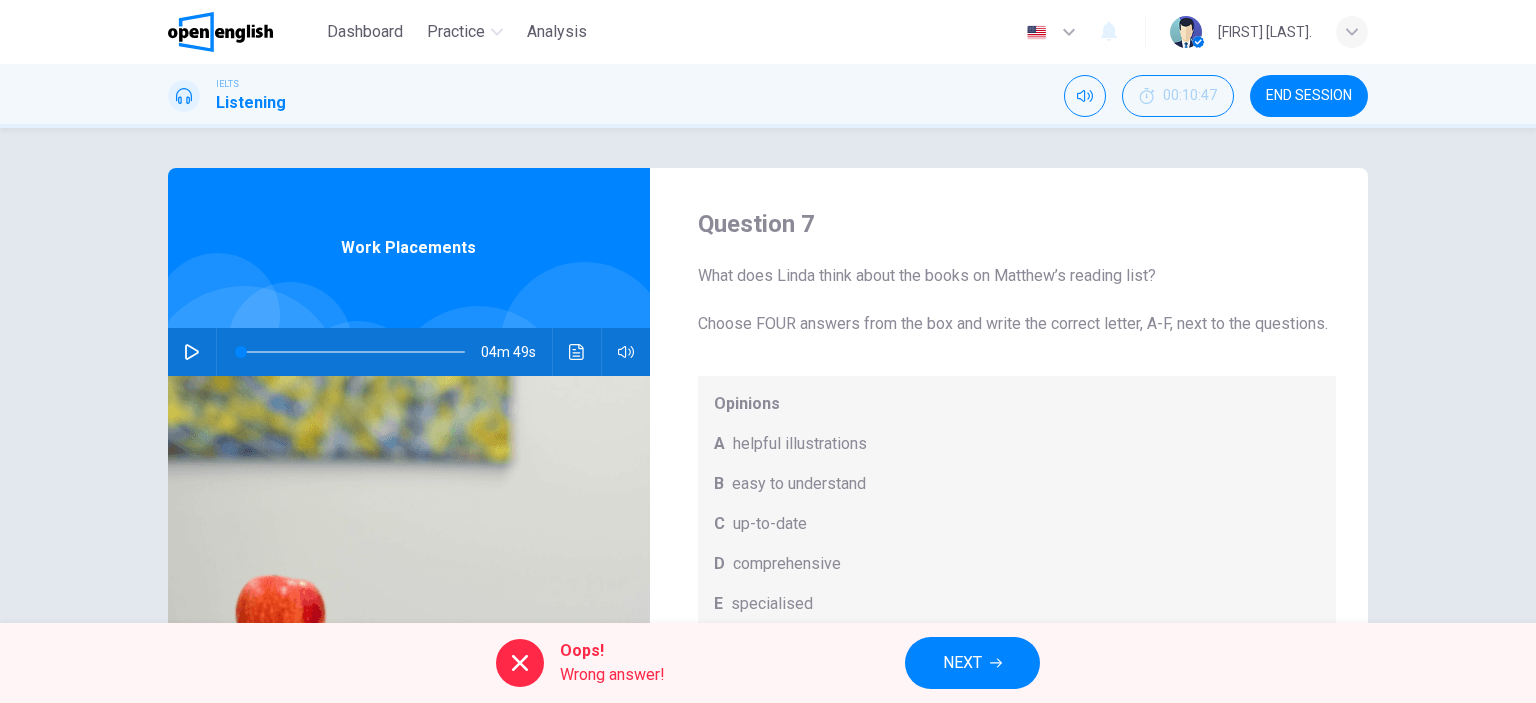 drag, startPoint x: 728, startPoint y: 437, endPoint x: 803, endPoint y: 478, distance: 85.47514 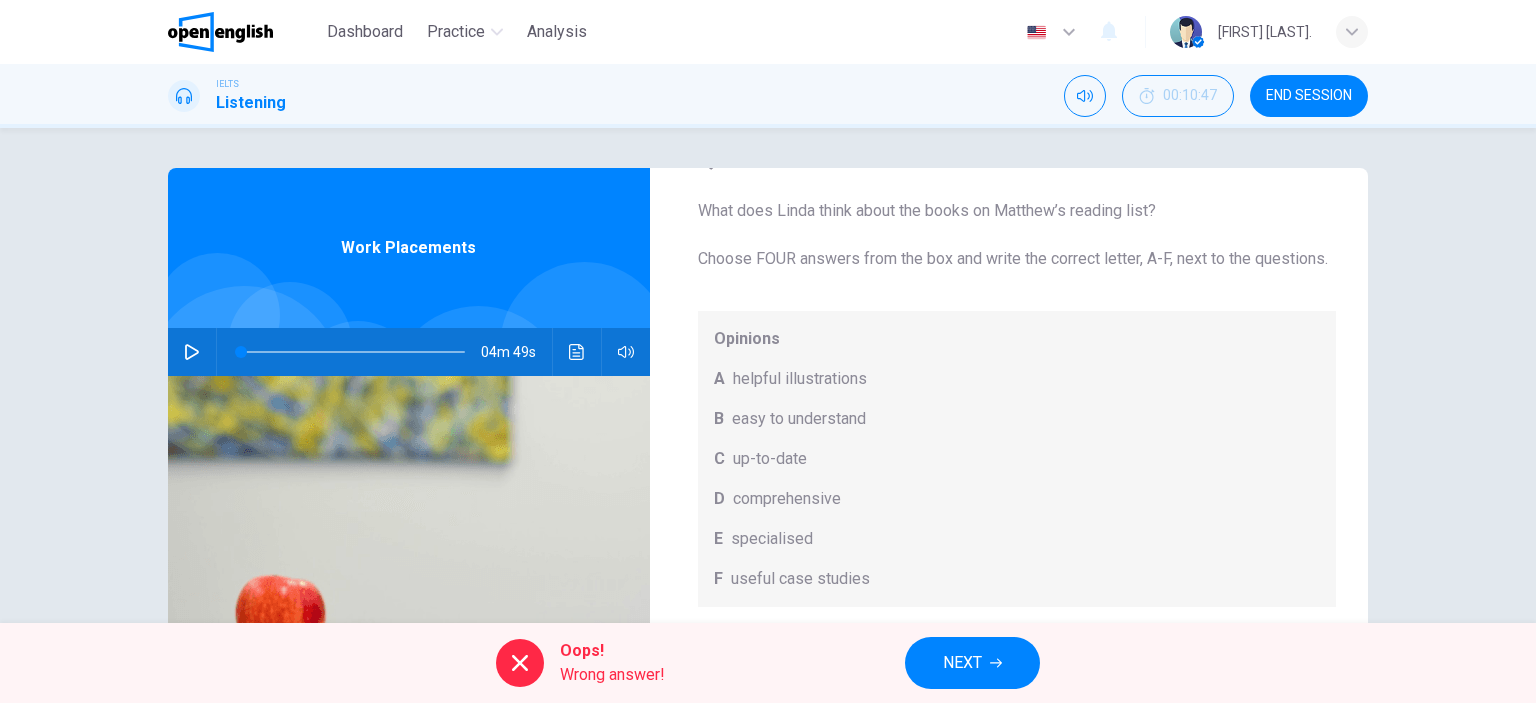 scroll, scrollTop: 112, scrollLeft: 0, axis: vertical 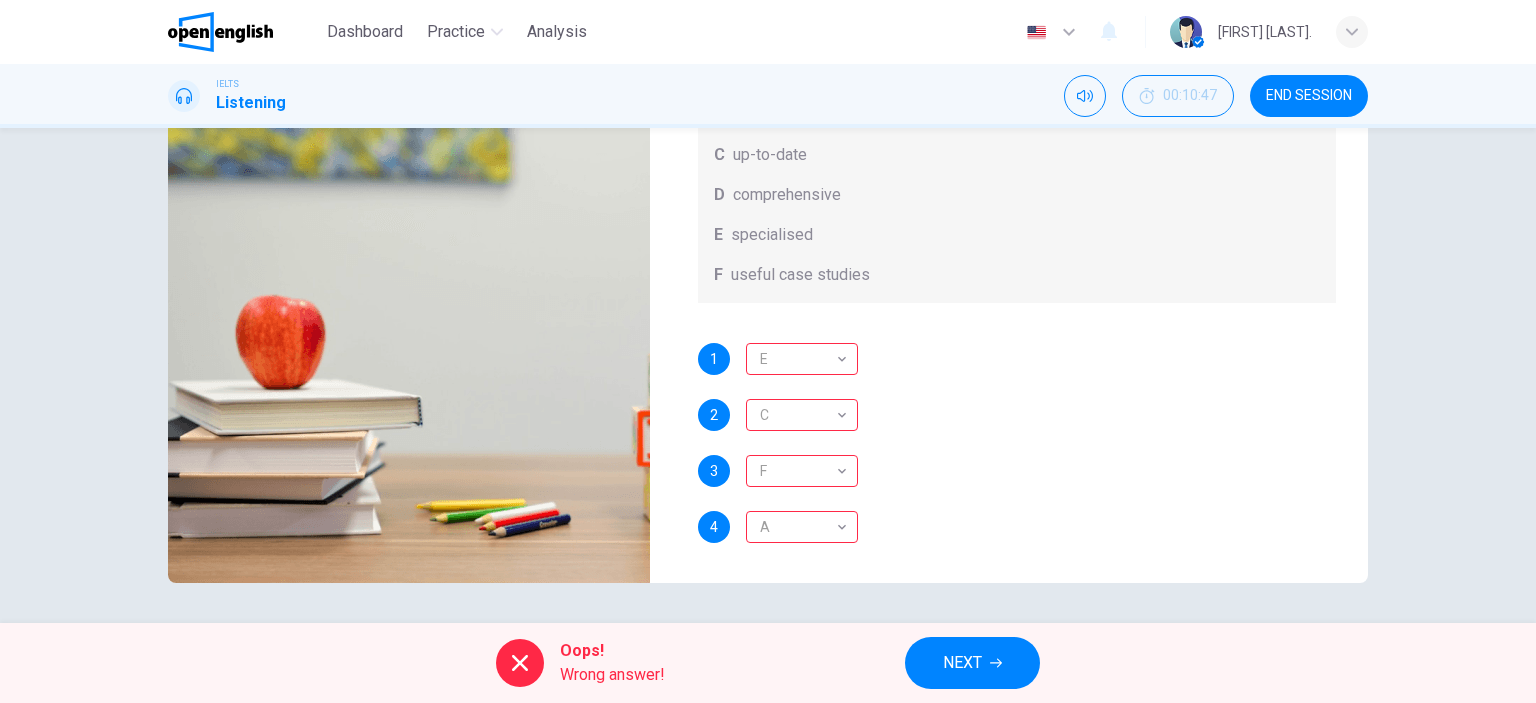 click on "Oops! Wrong answer! NEXT" at bounding box center [768, 663] 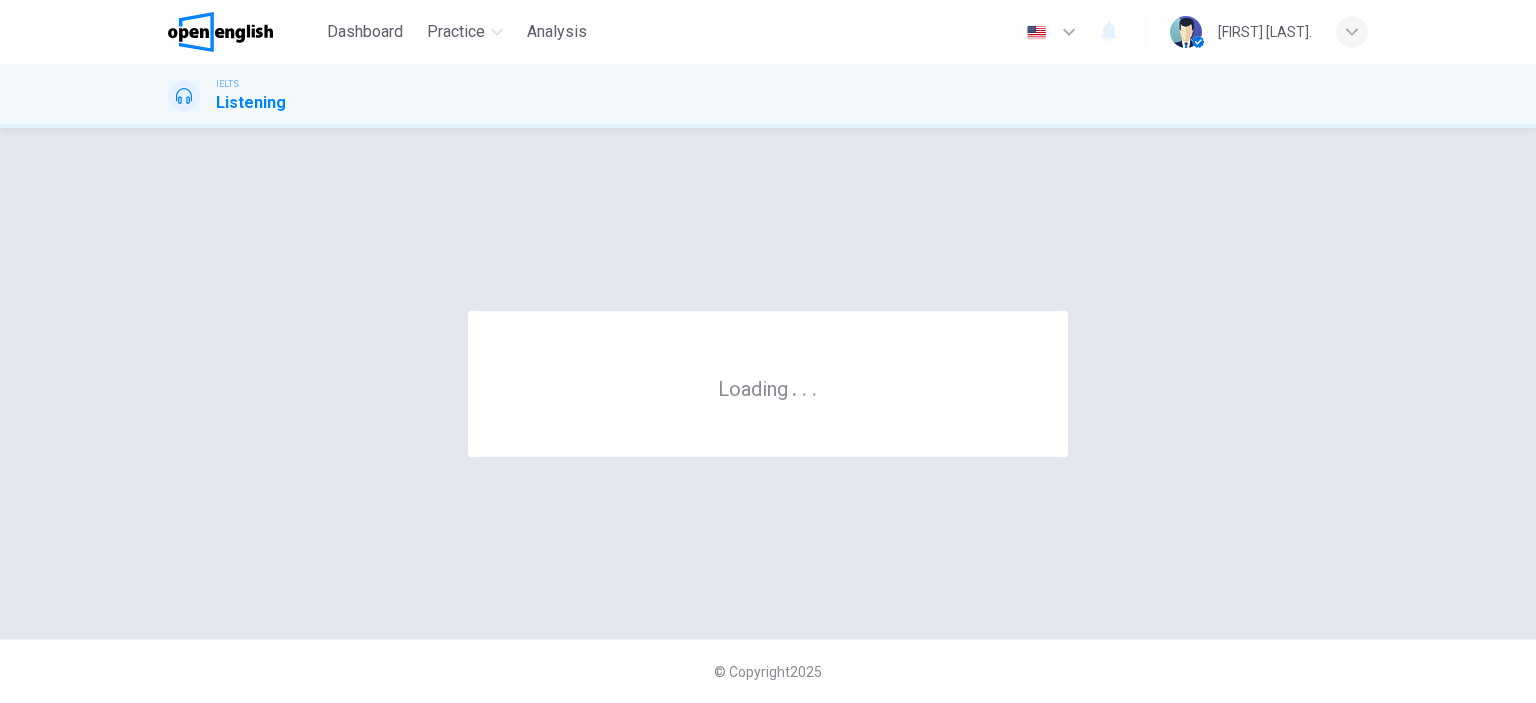 scroll, scrollTop: 0, scrollLeft: 0, axis: both 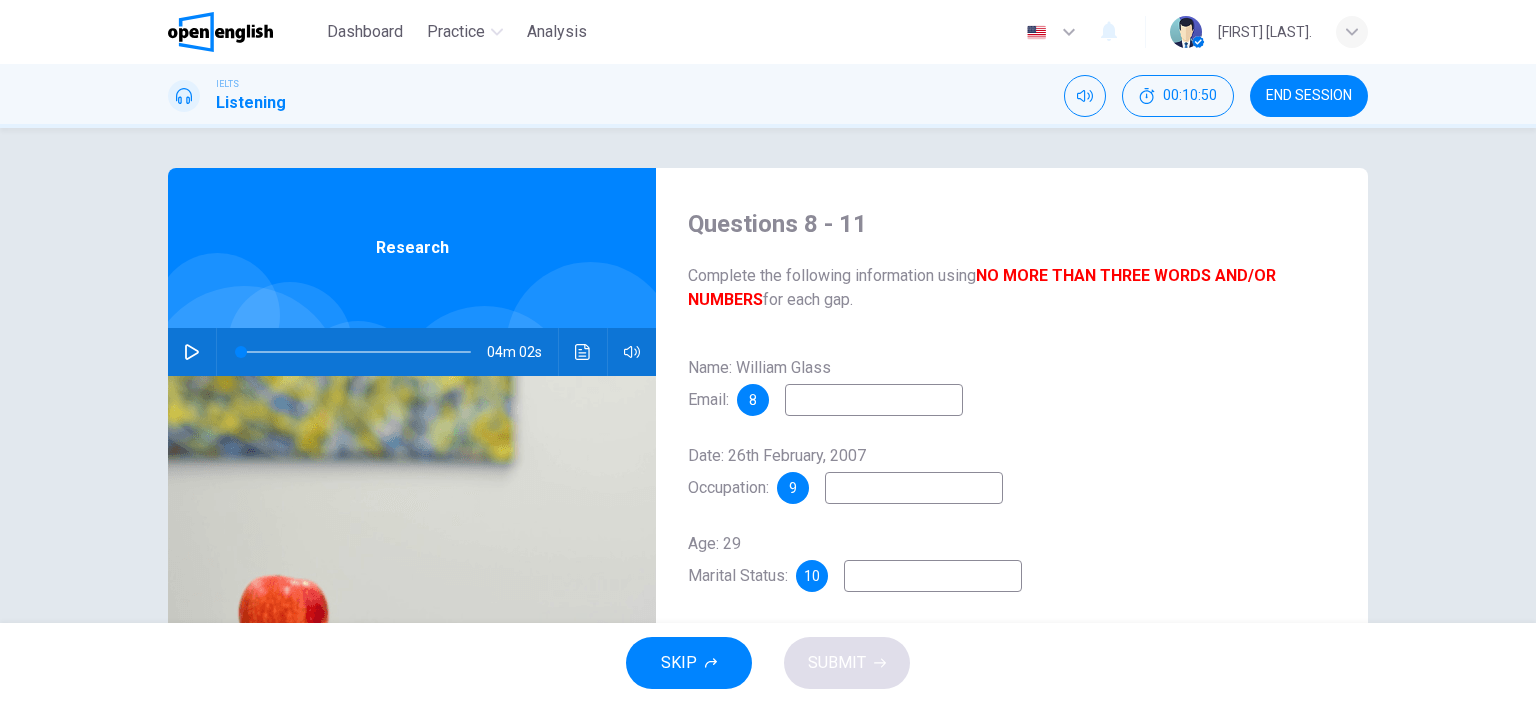 click 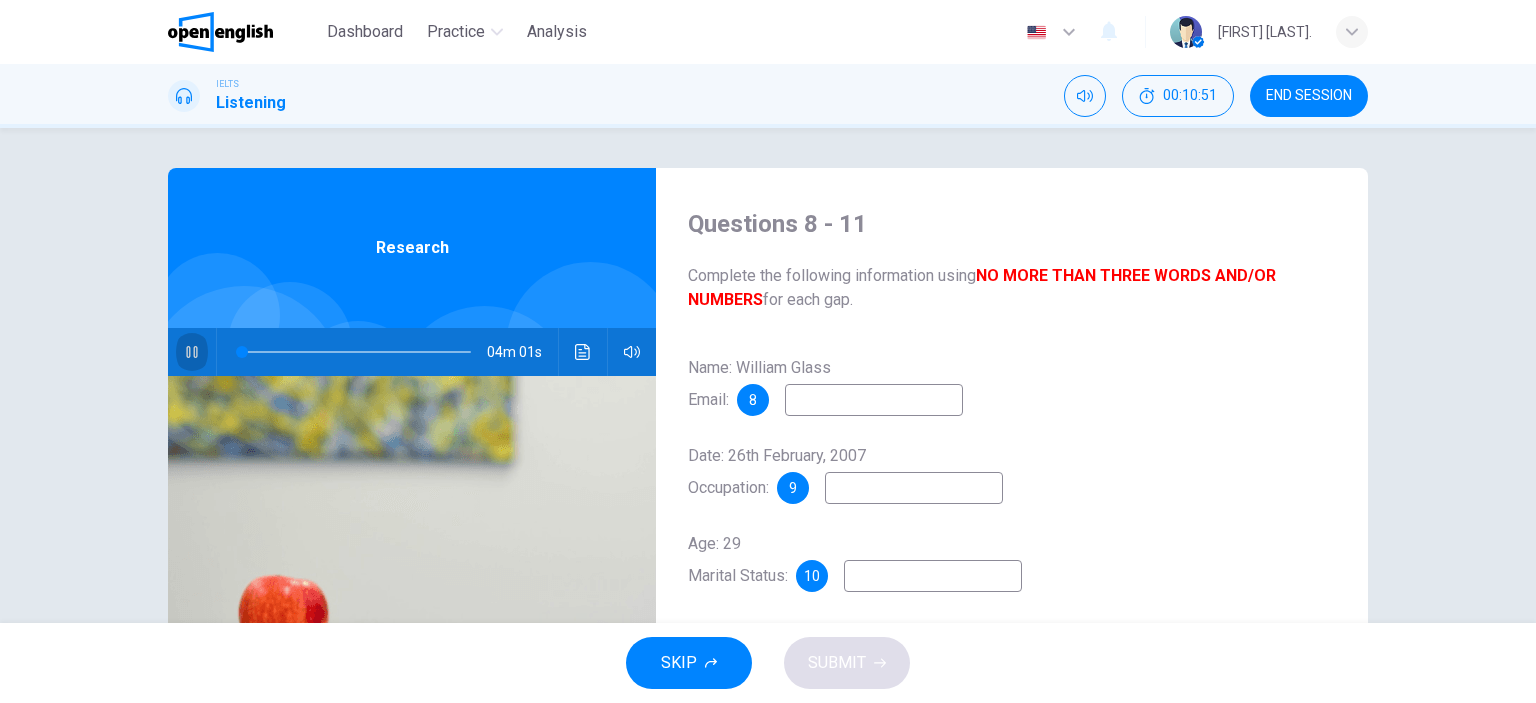 click 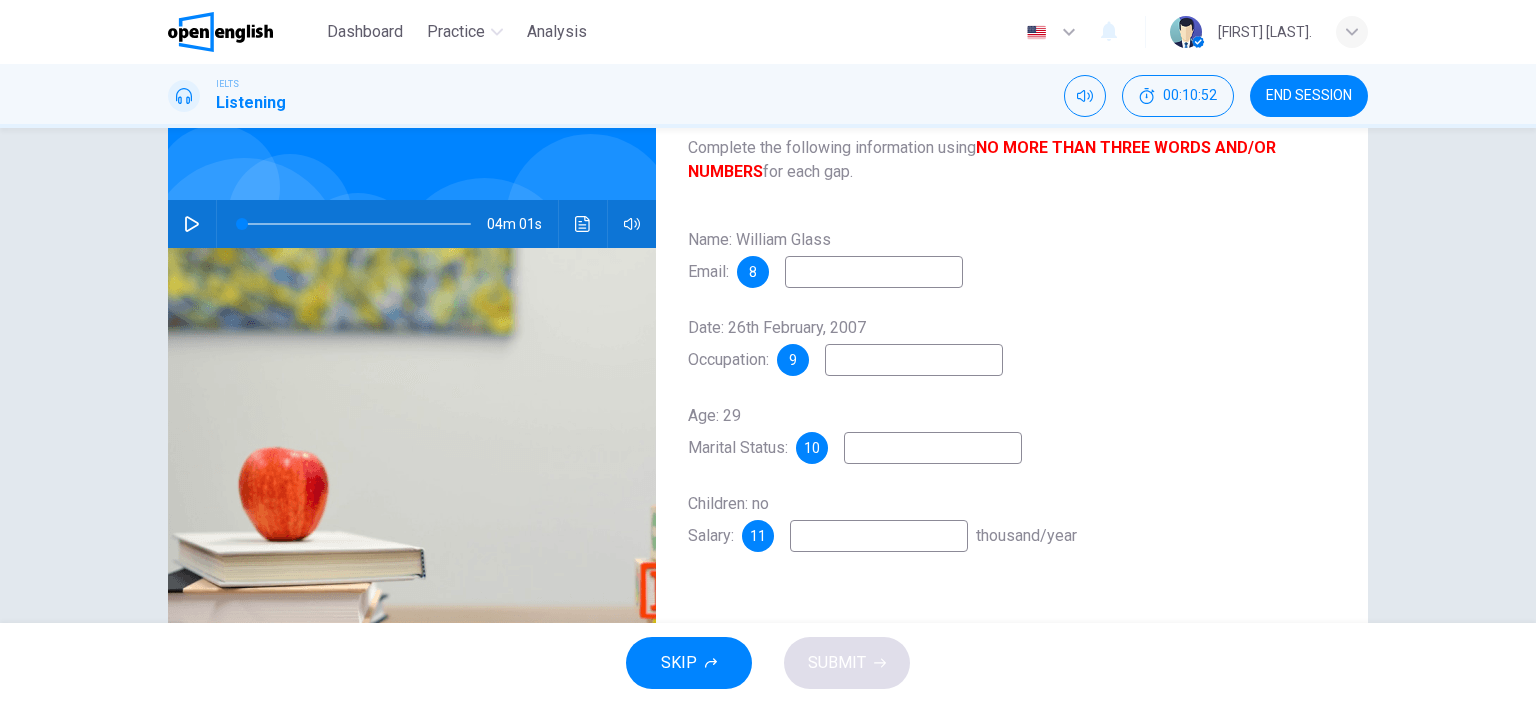 scroll, scrollTop: 280, scrollLeft: 0, axis: vertical 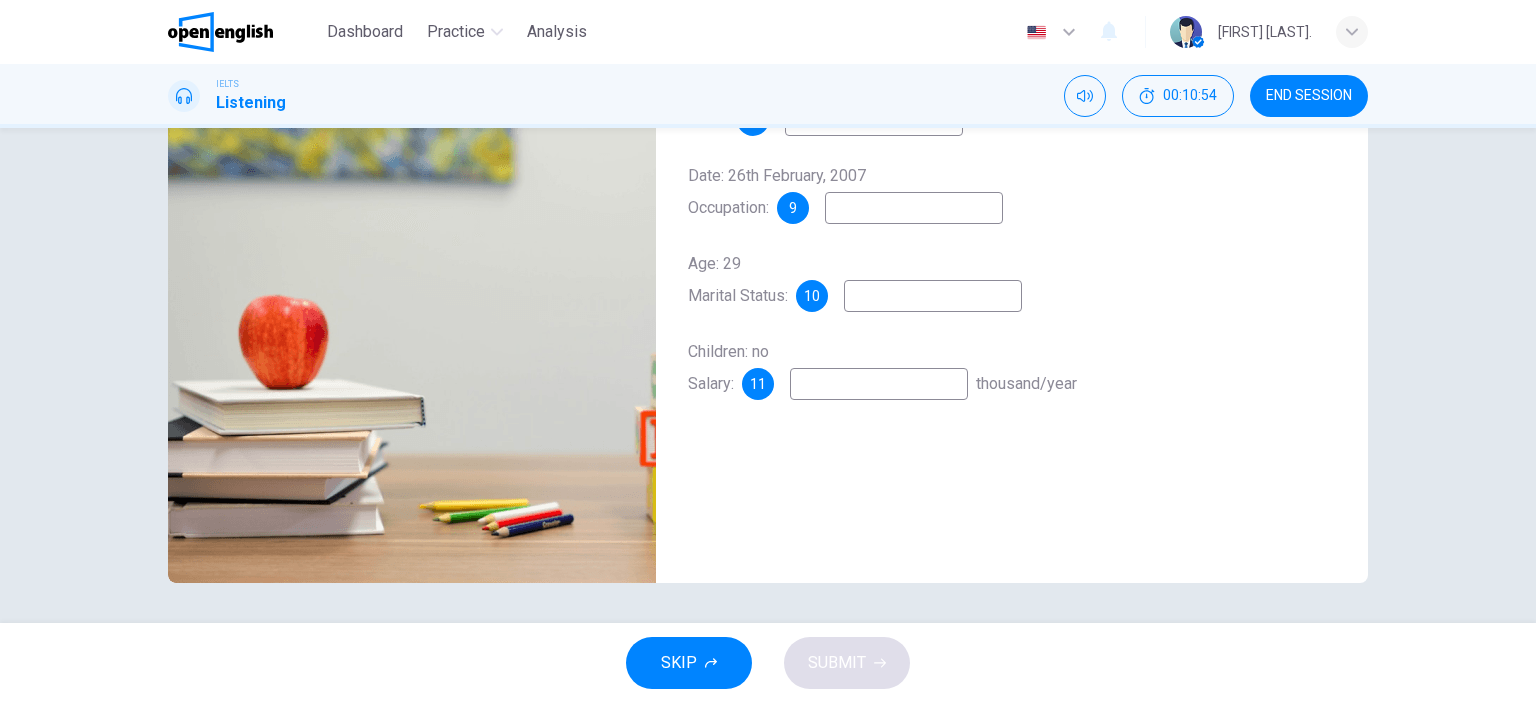 click on "END SESSION" at bounding box center [1309, 96] 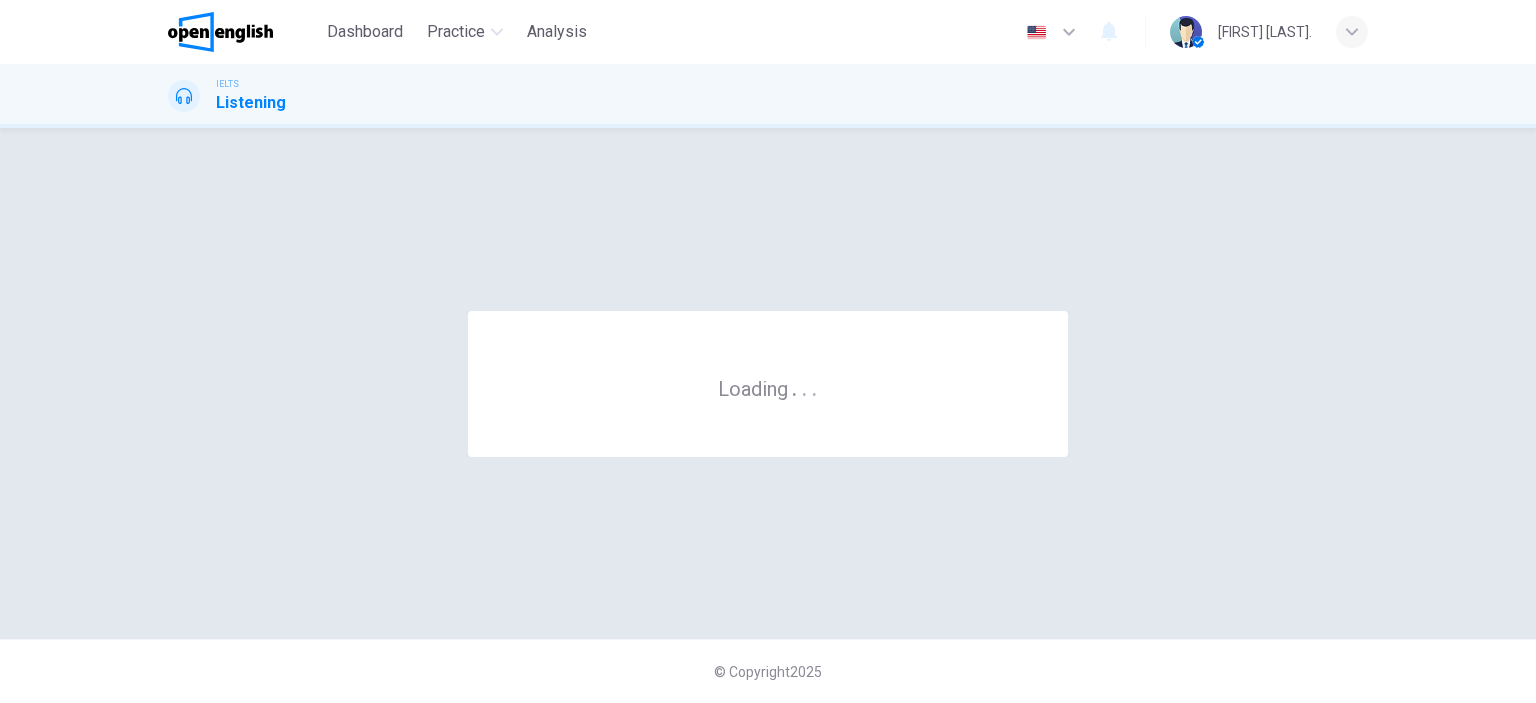 scroll, scrollTop: 0, scrollLeft: 0, axis: both 